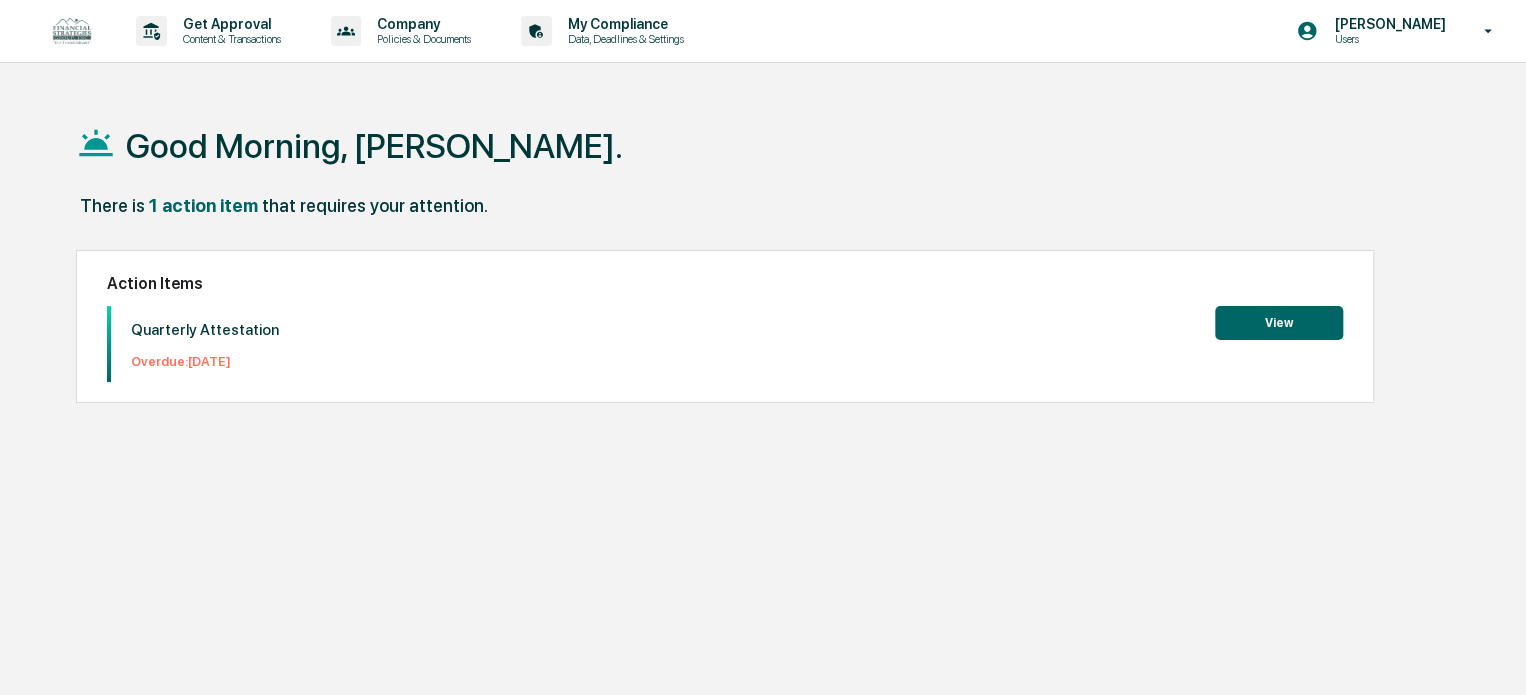 scroll, scrollTop: 0, scrollLeft: 0, axis: both 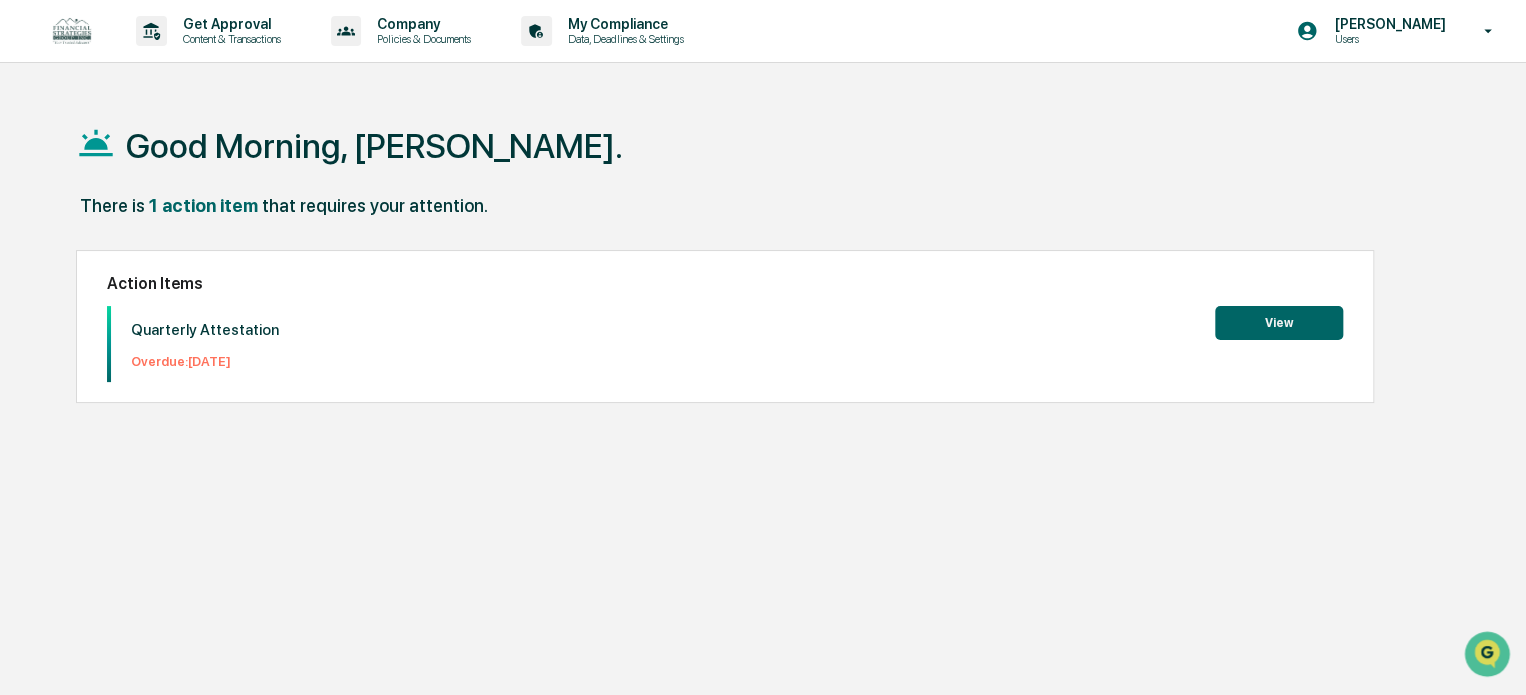 click on "View" at bounding box center [1279, 323] 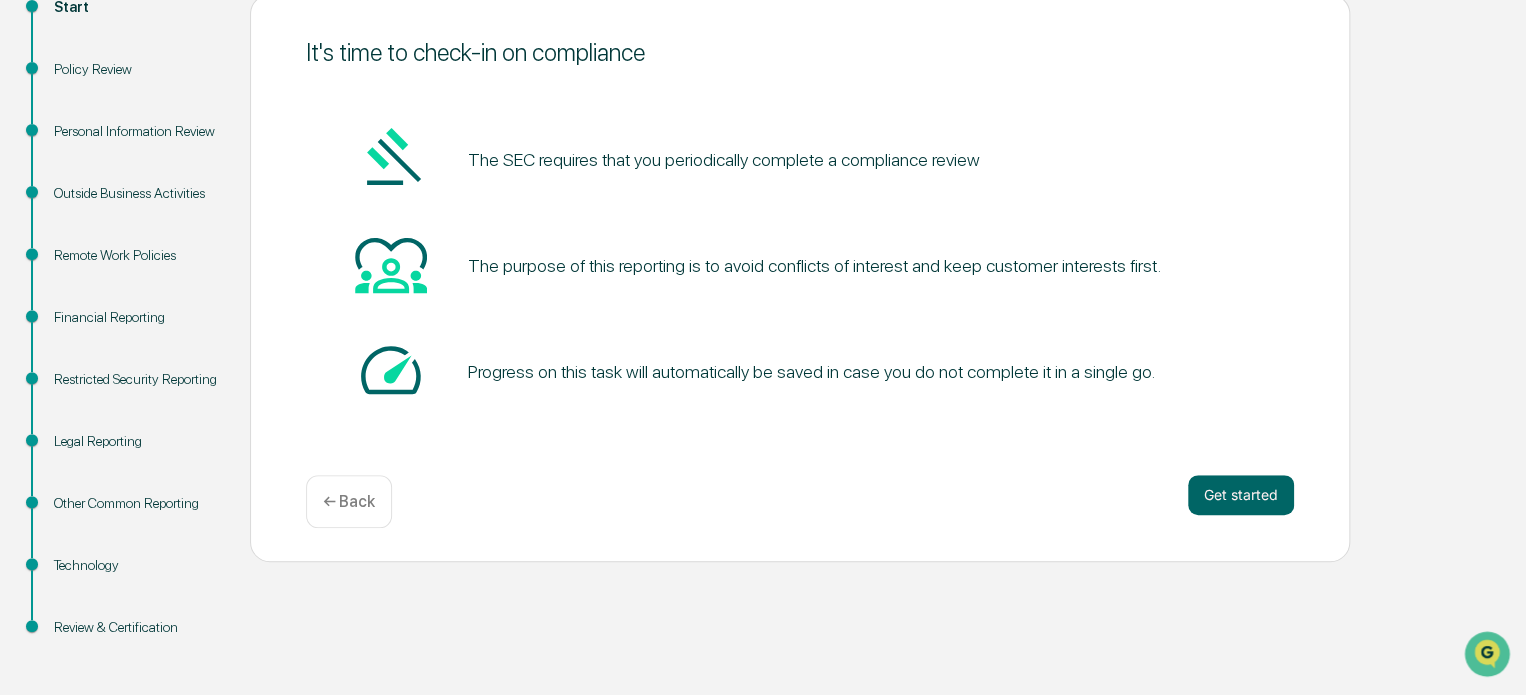 scroll, scrollTop: 246, scrollLeft: 0, axis: vertical 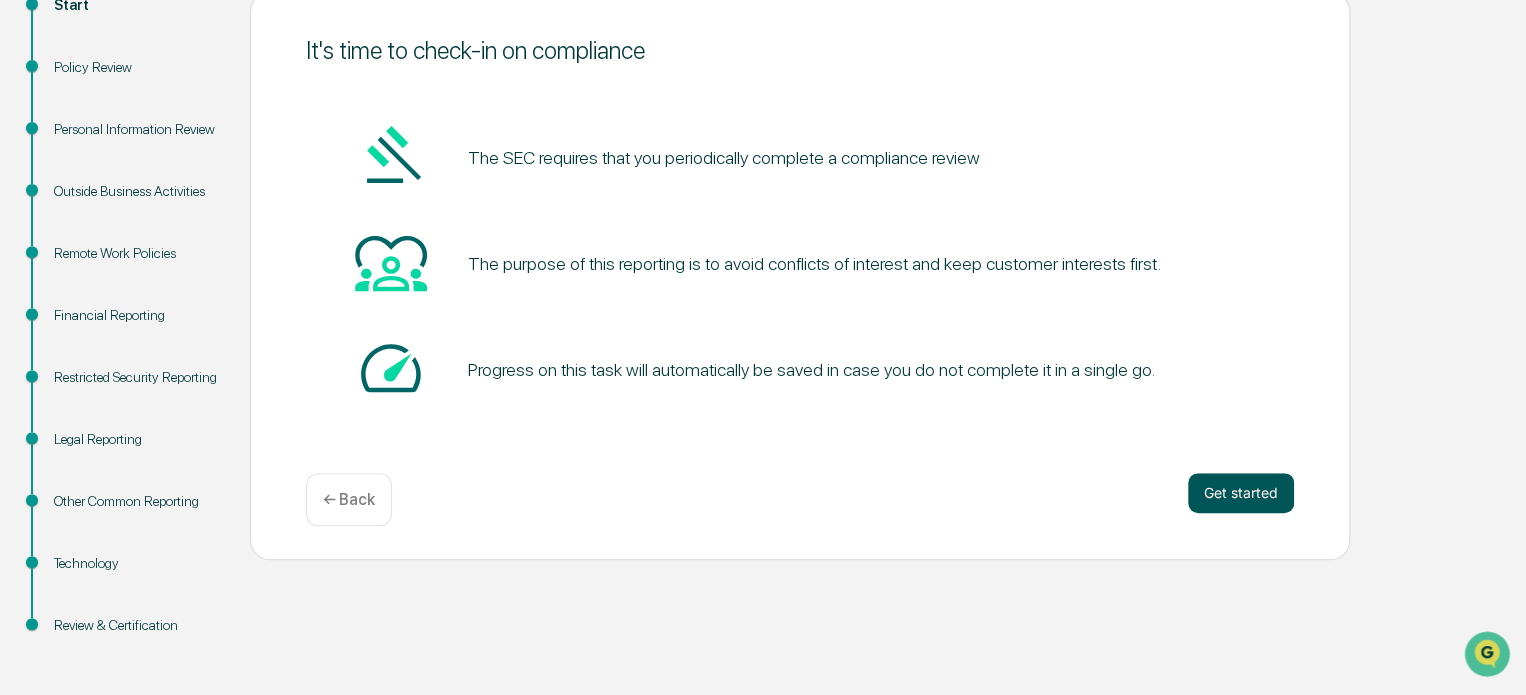 click on "Get started" at bounding box center (1241, 493) 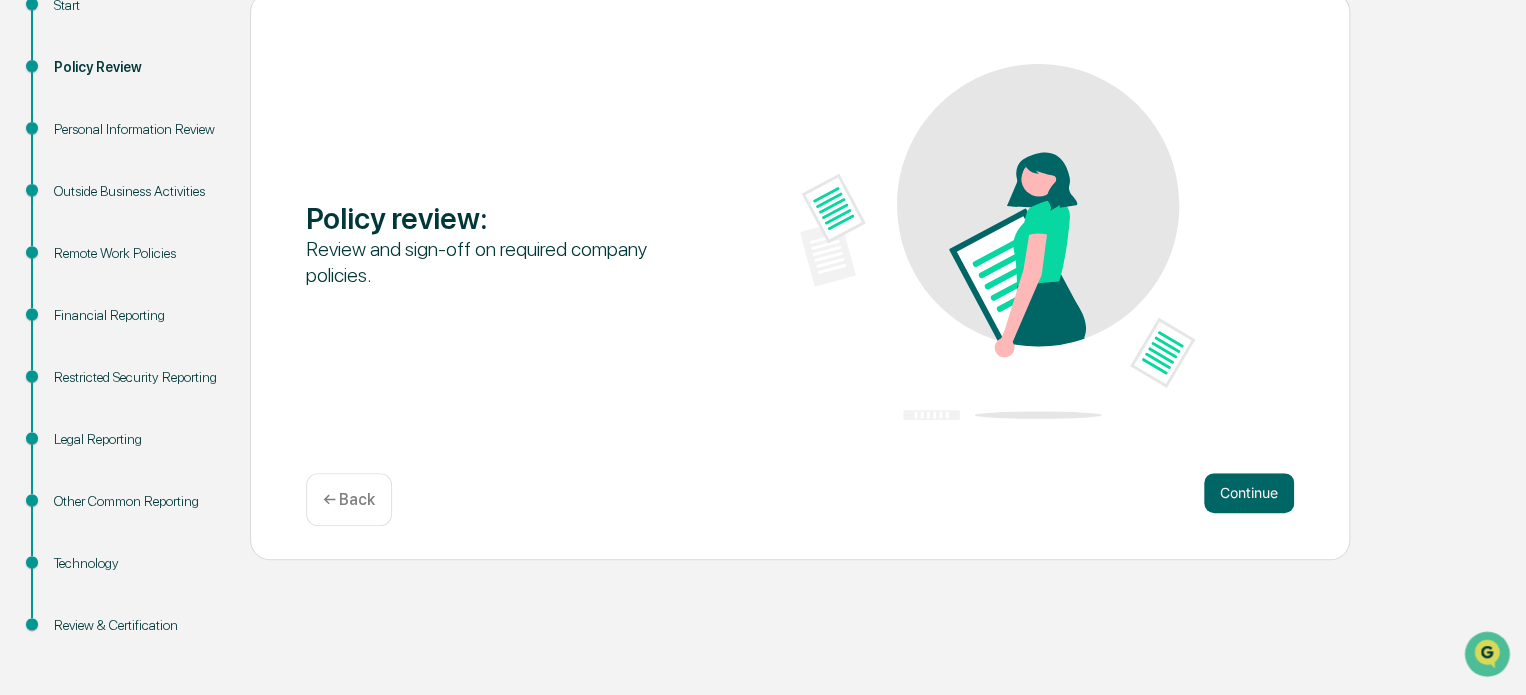 click on "Continue" at bounding box center (1249, 493) 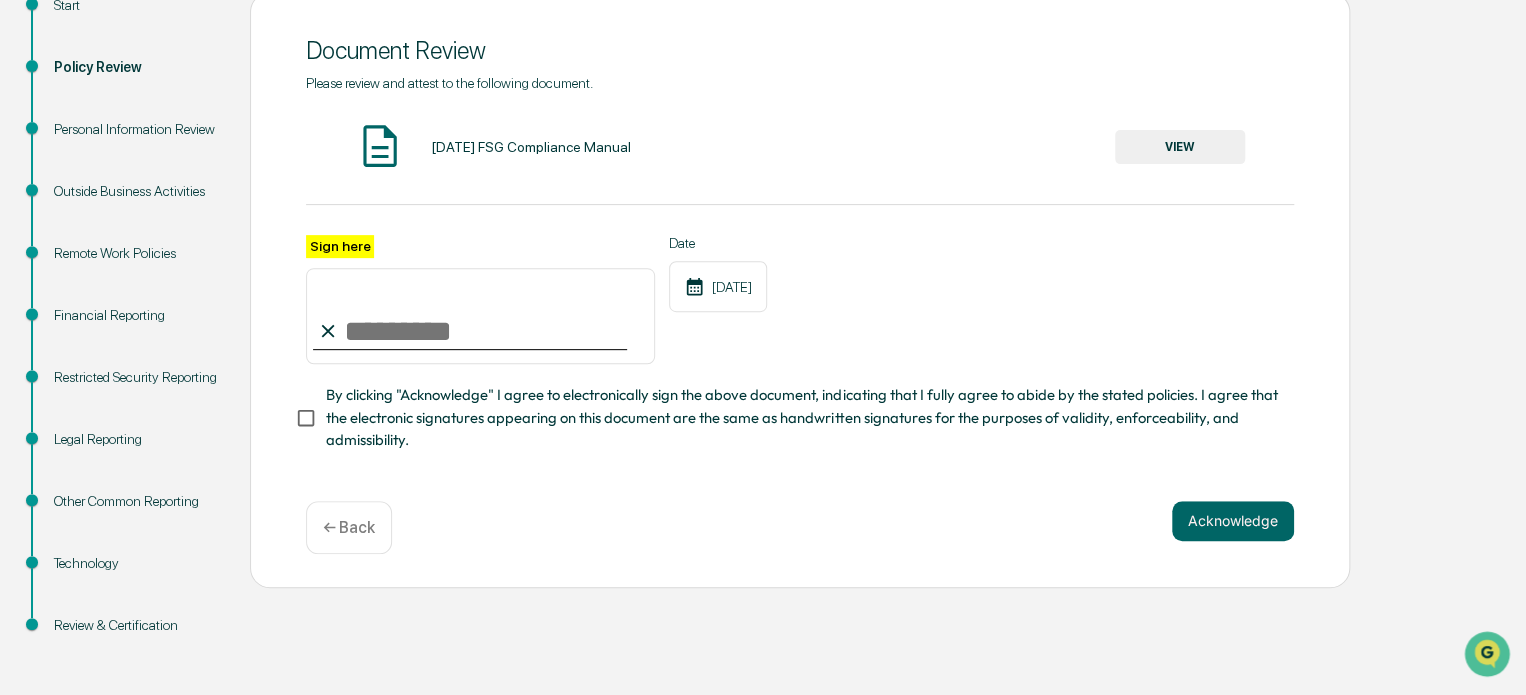 click on "Sign here" at bounding box center (480, 316) 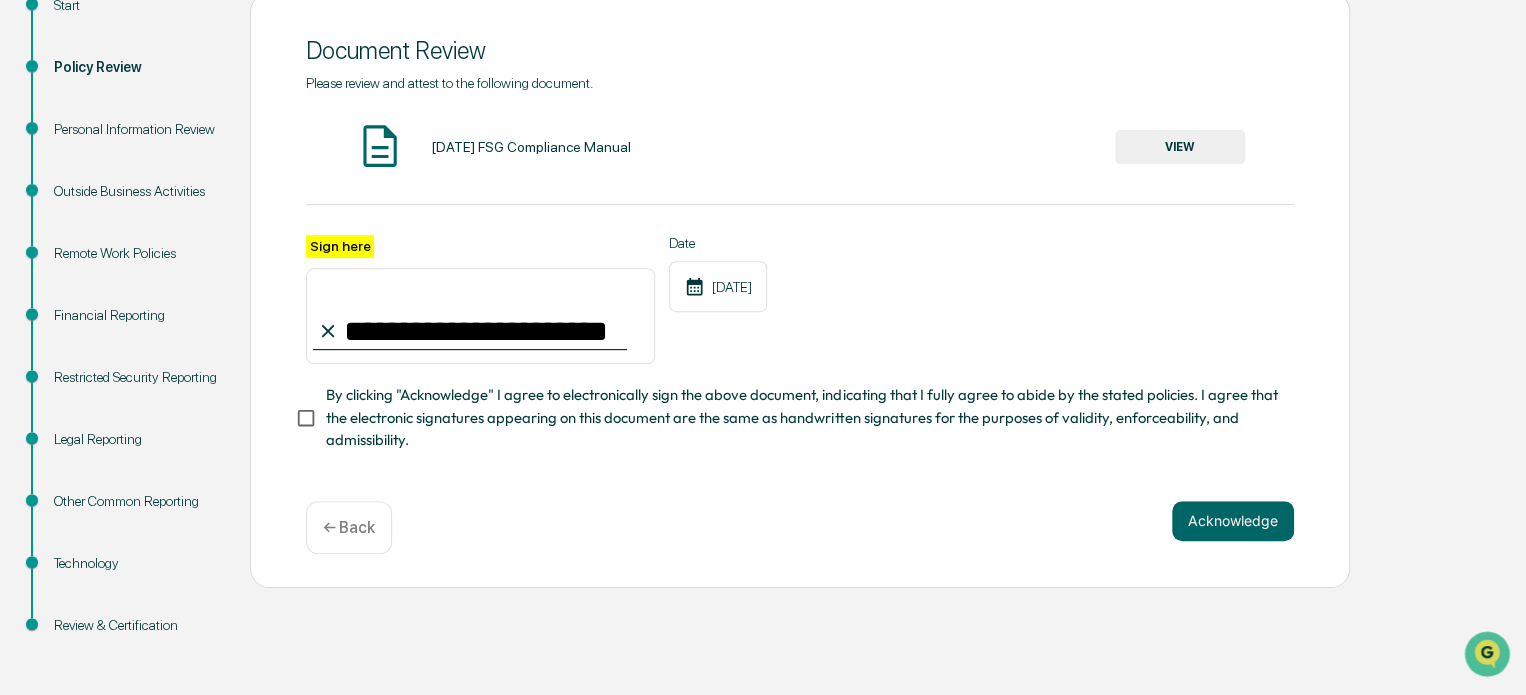 drag, startPoint x: 517, startPoint y: 344, endPoint x: 287, endPoint y: 343, distance: 230.00217 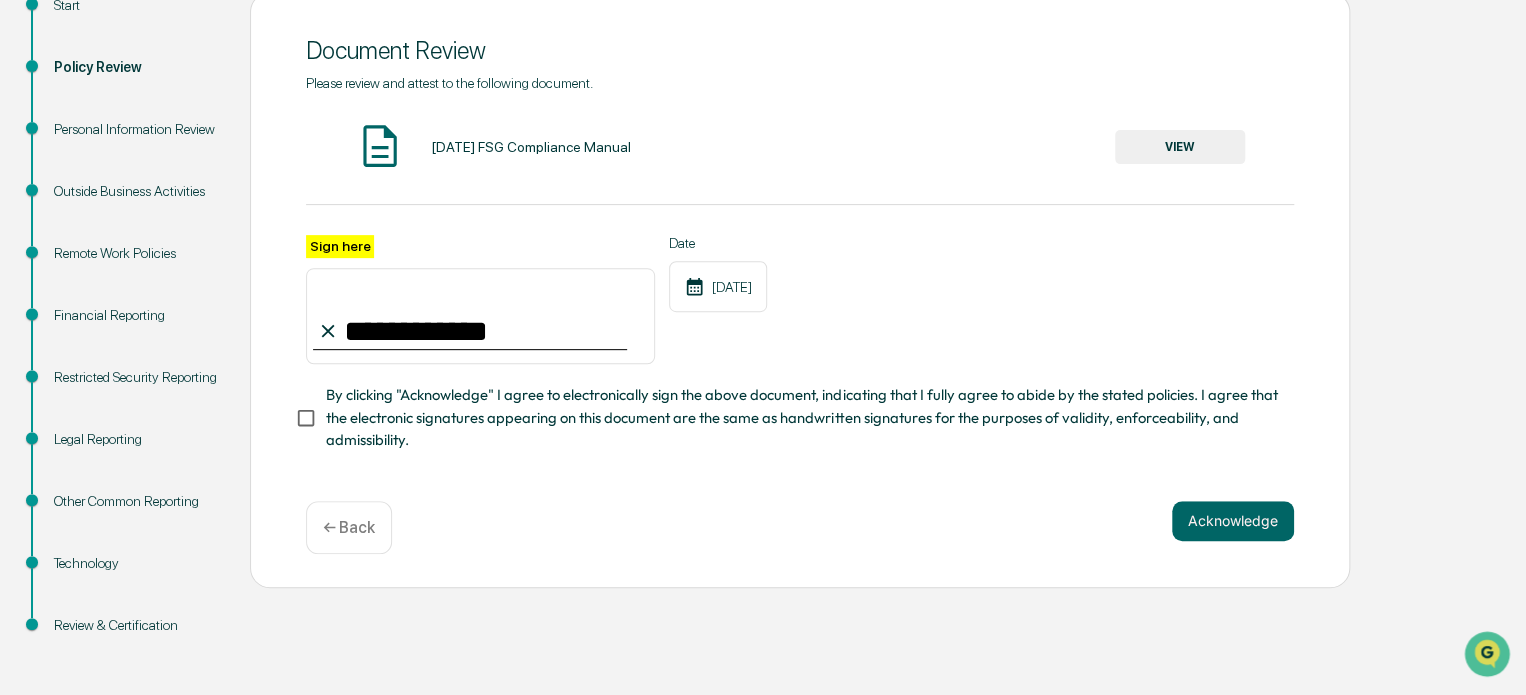 type on "**********" 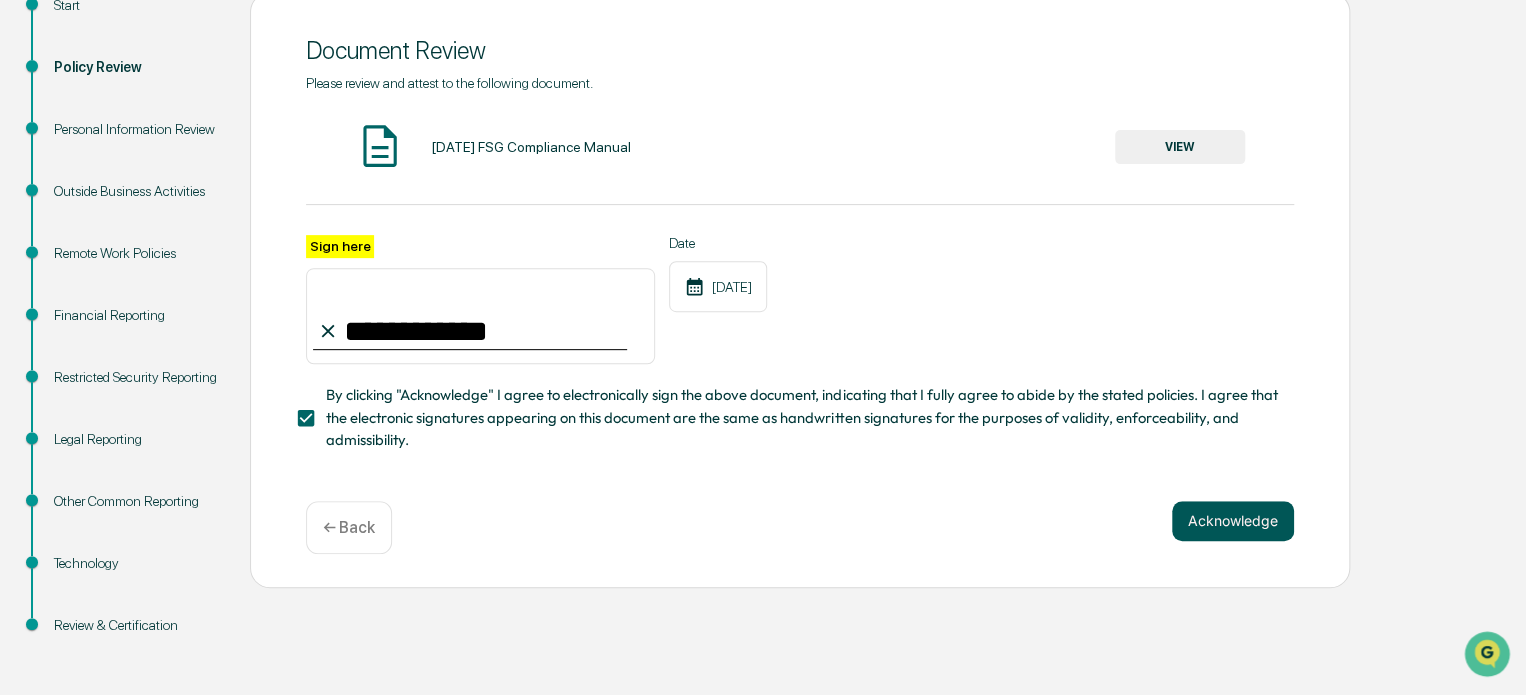 click on "Acknowledge" at bounding box center (1233, 521) 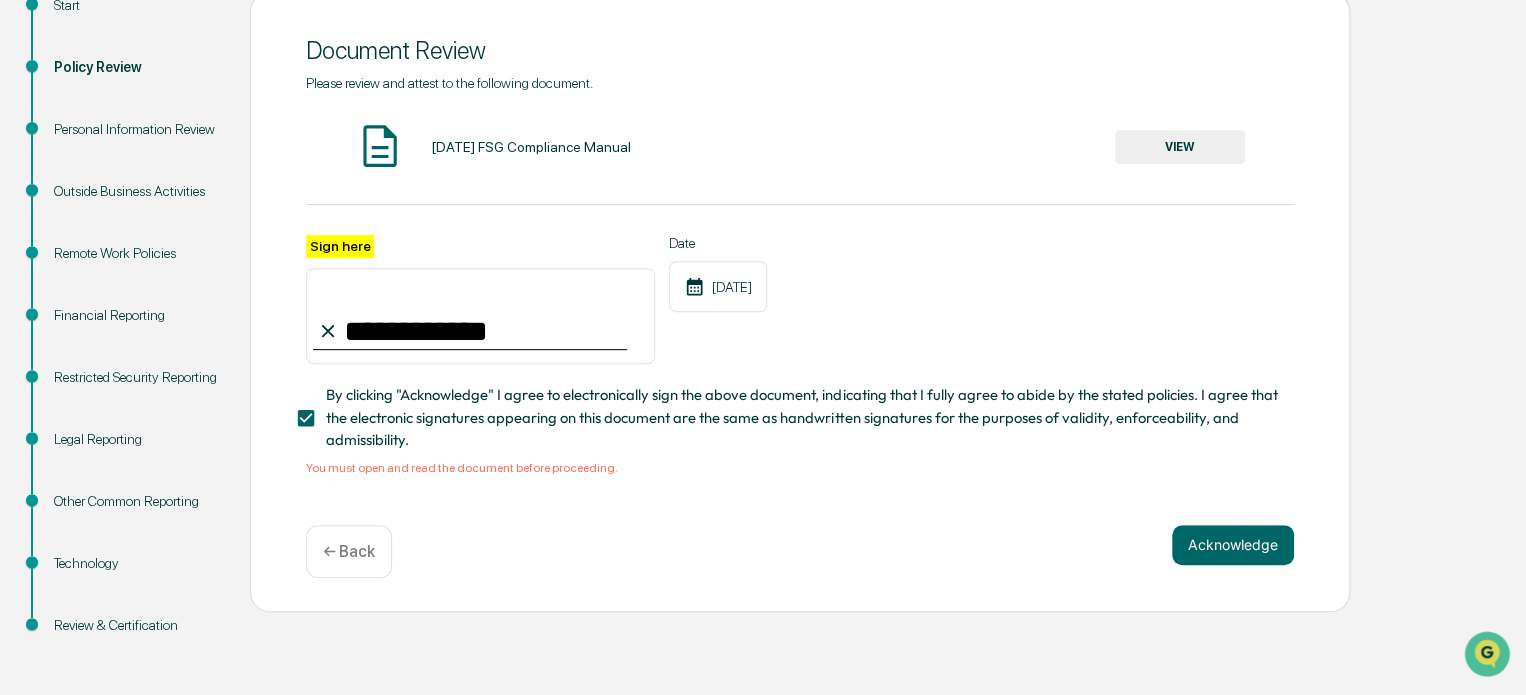 drag, startPoint x: 512, startPoint y: 139, endPoint x: 551, endPoint y: 160, distance: 44.294468 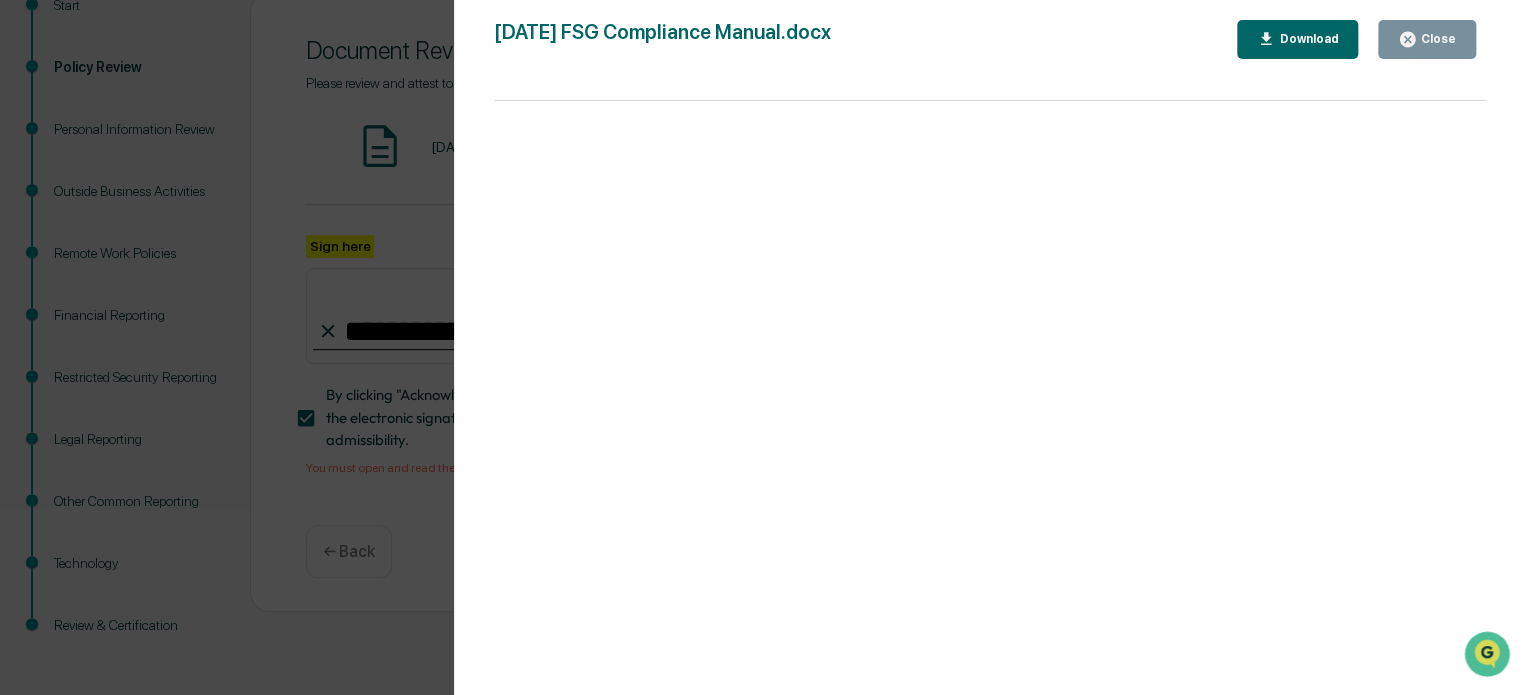 click on "Close" at bounding box center [1436, 39] 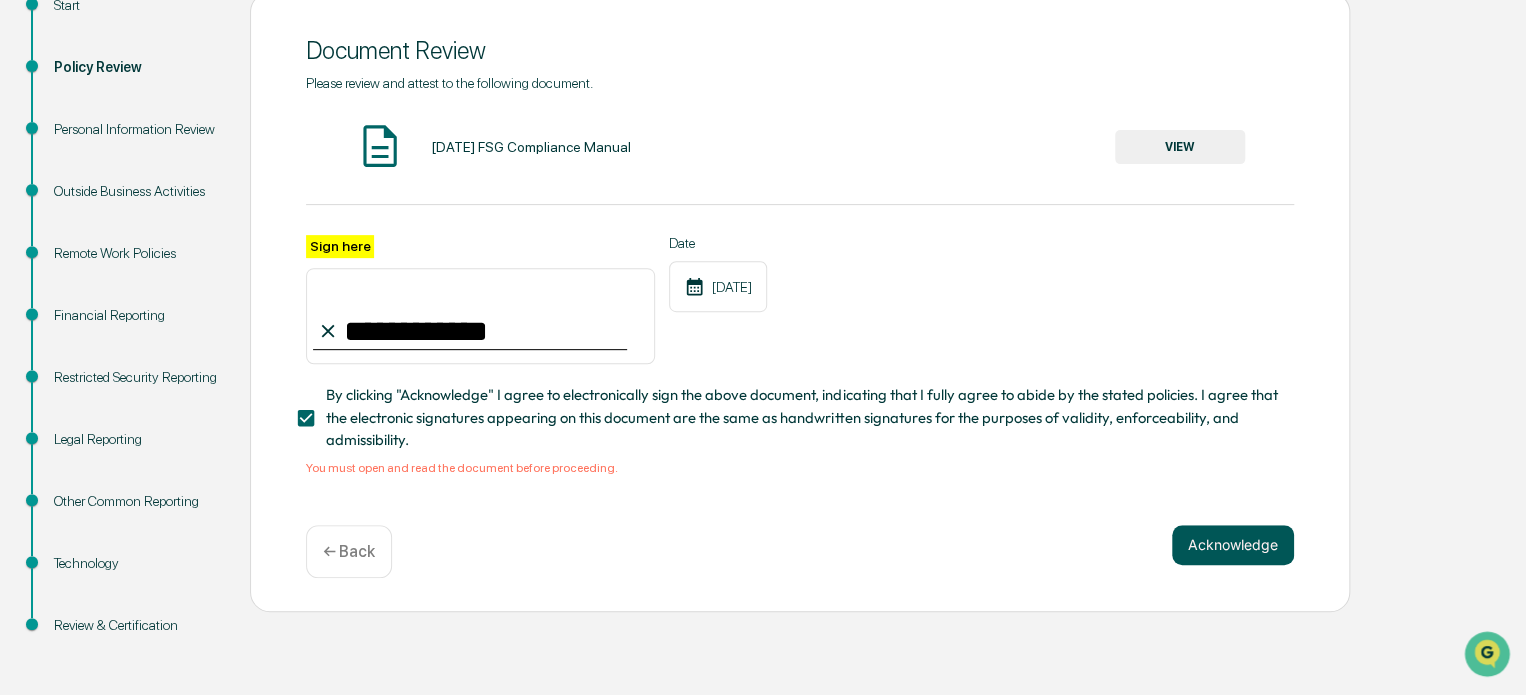click on "Acknowledge" at bounding box center [1233, 545] 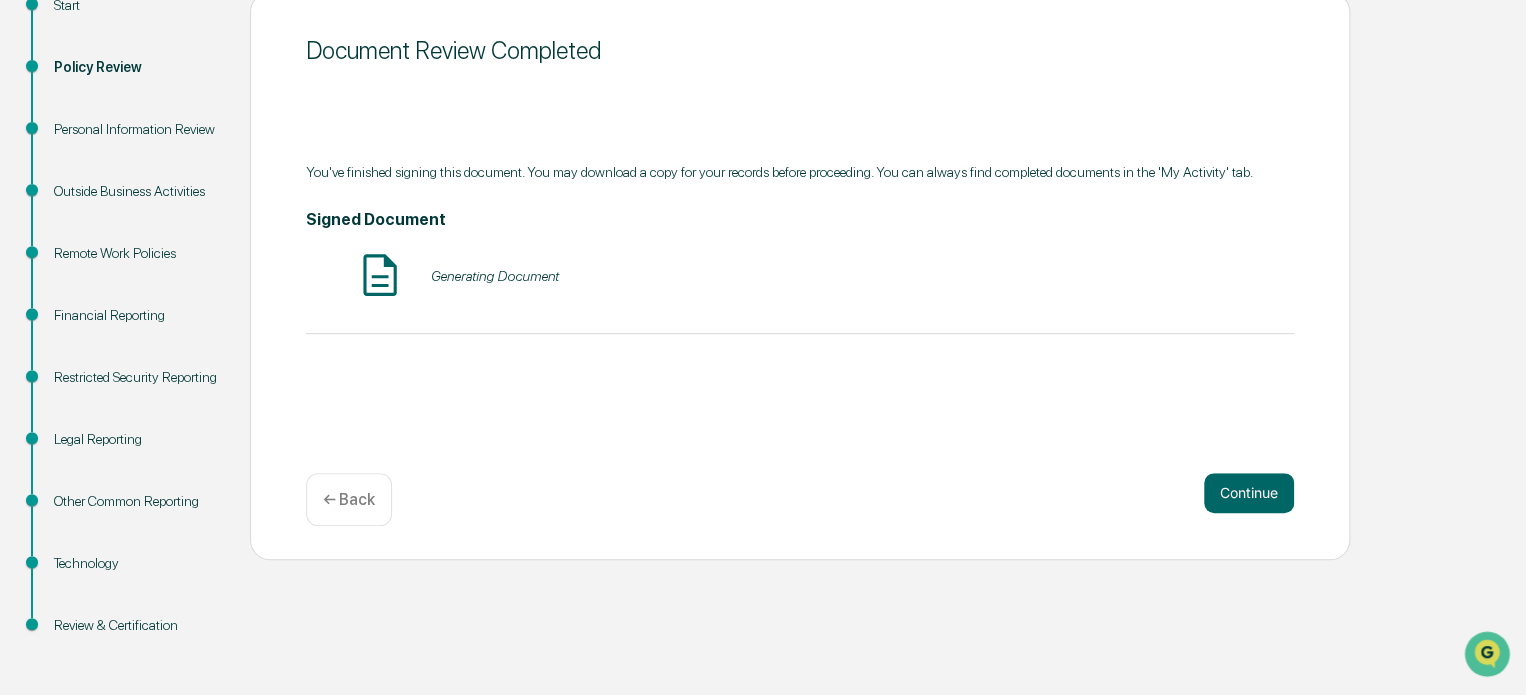 click on "Generating Document" at bounding box center (800, 276) 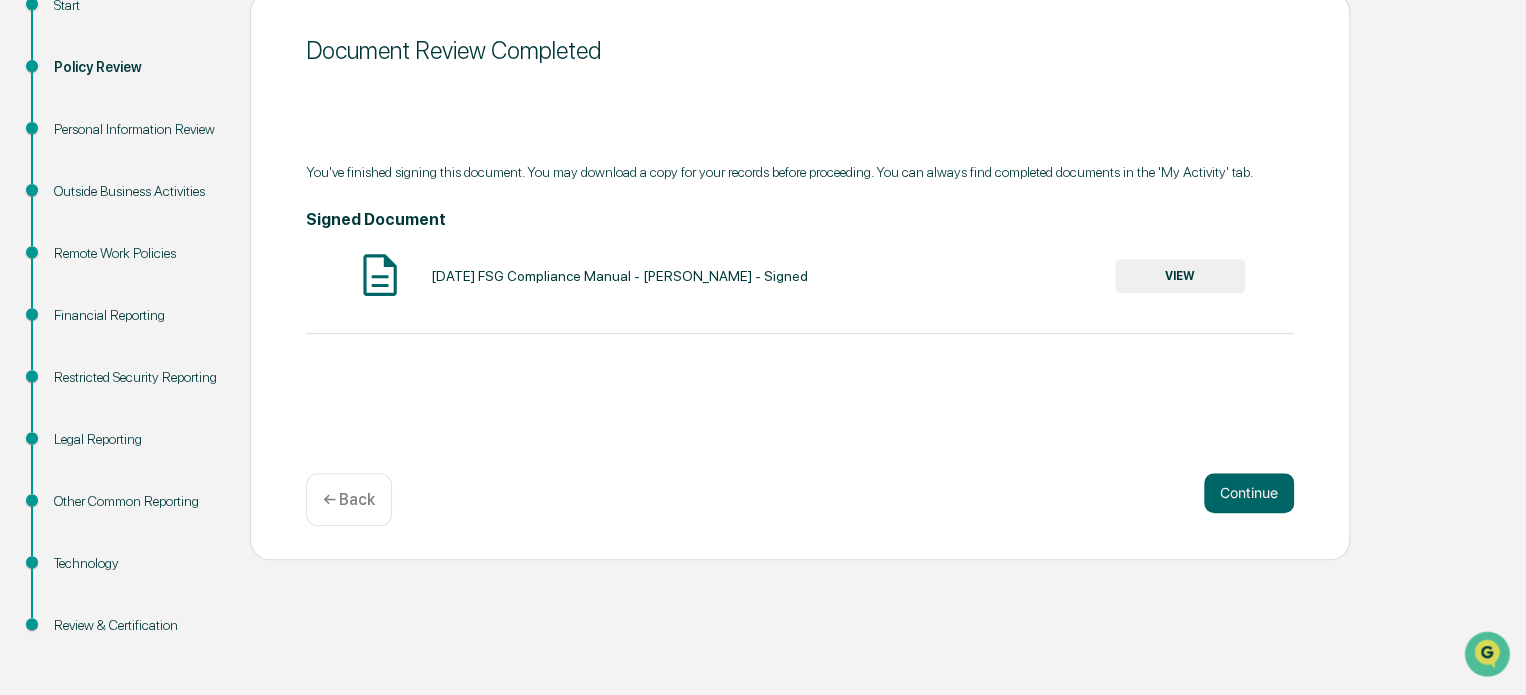 click on "VIEW" at bounding box center (1180, 276) 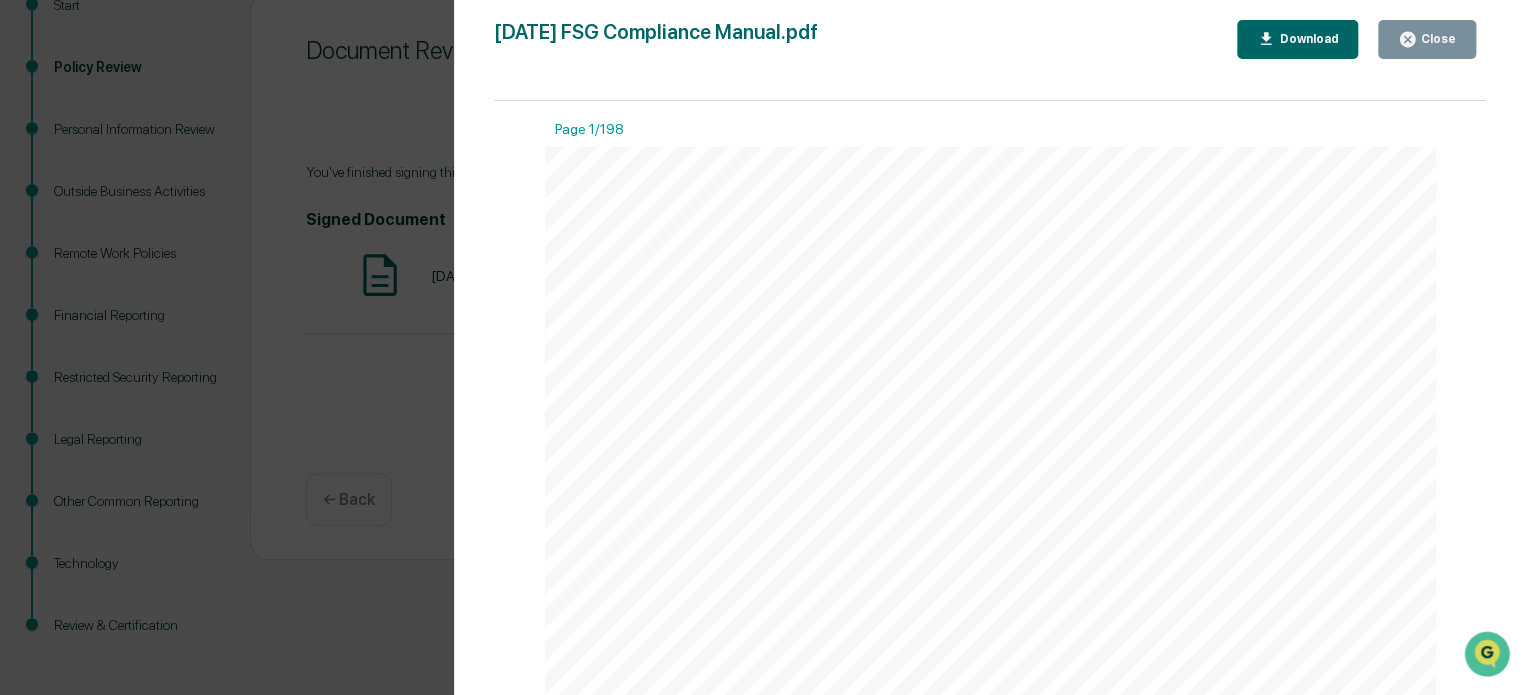 click on "Close" at bounding box center (1436, 39) 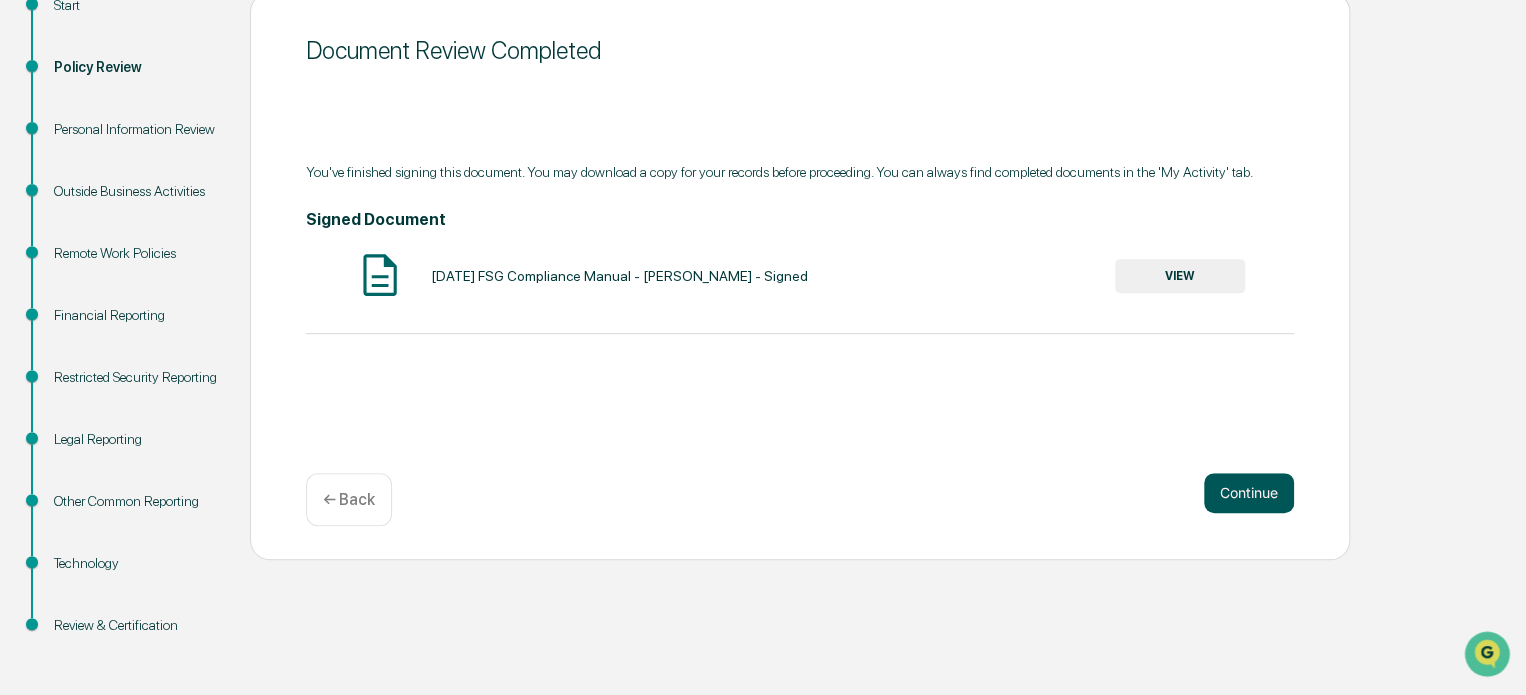 click on "Continue" at bounding box center (1249, 493) 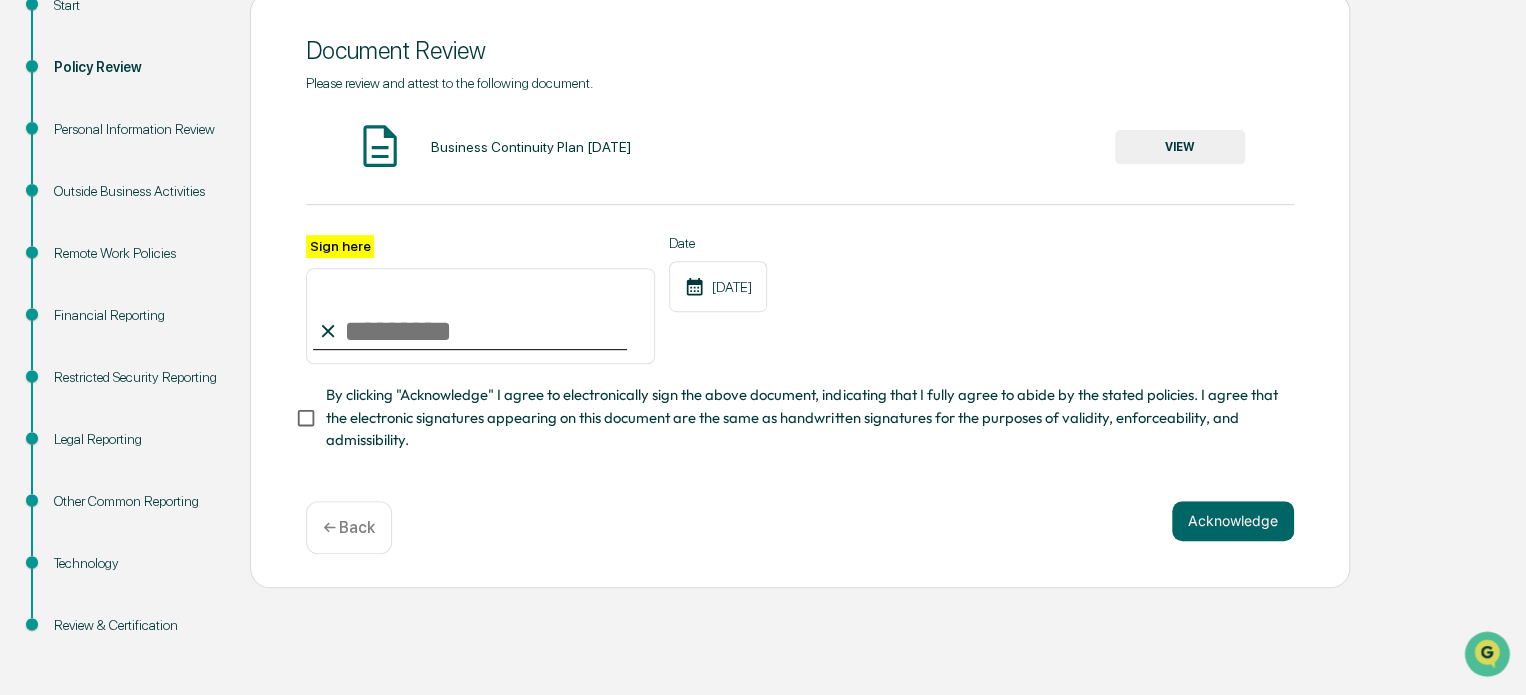 click on "Sign here" at bounding box center [480, 316] 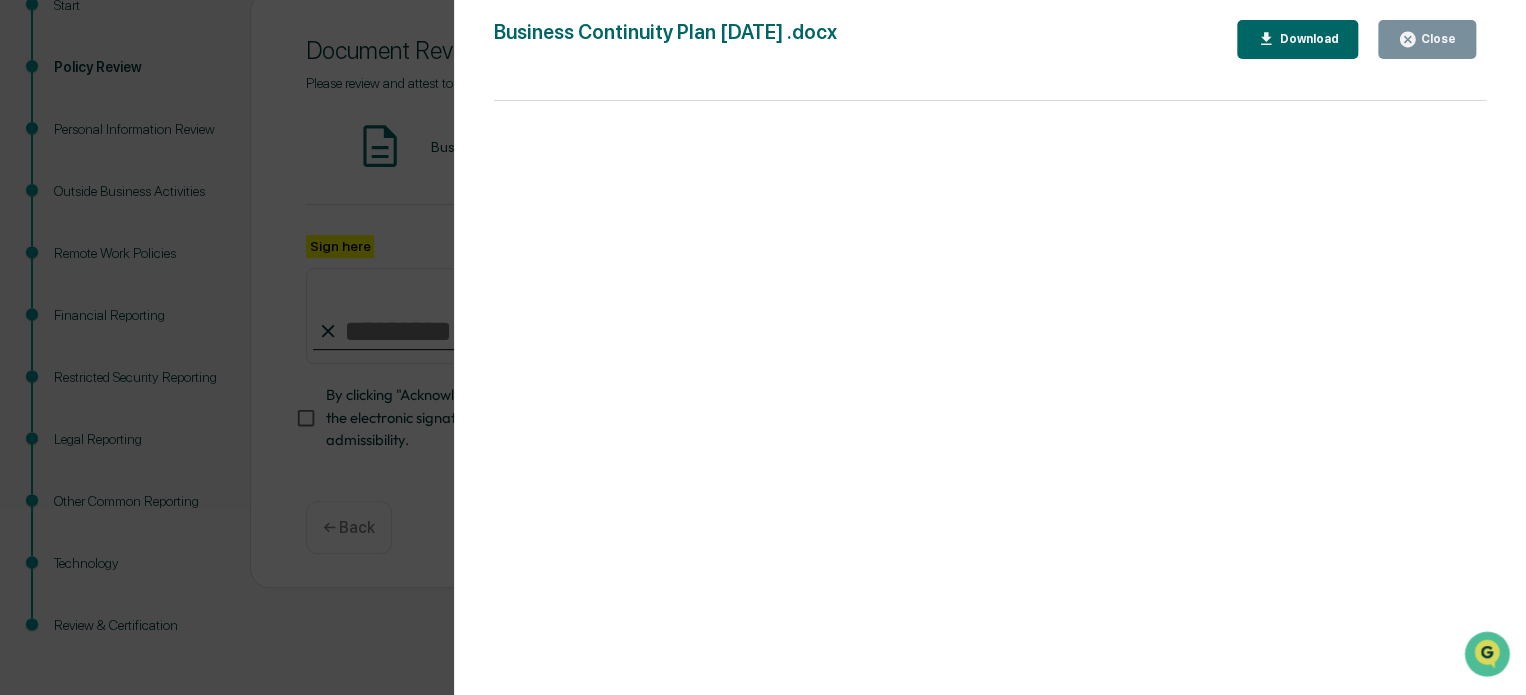 click on "Close" at bounding box center (1436, 39) 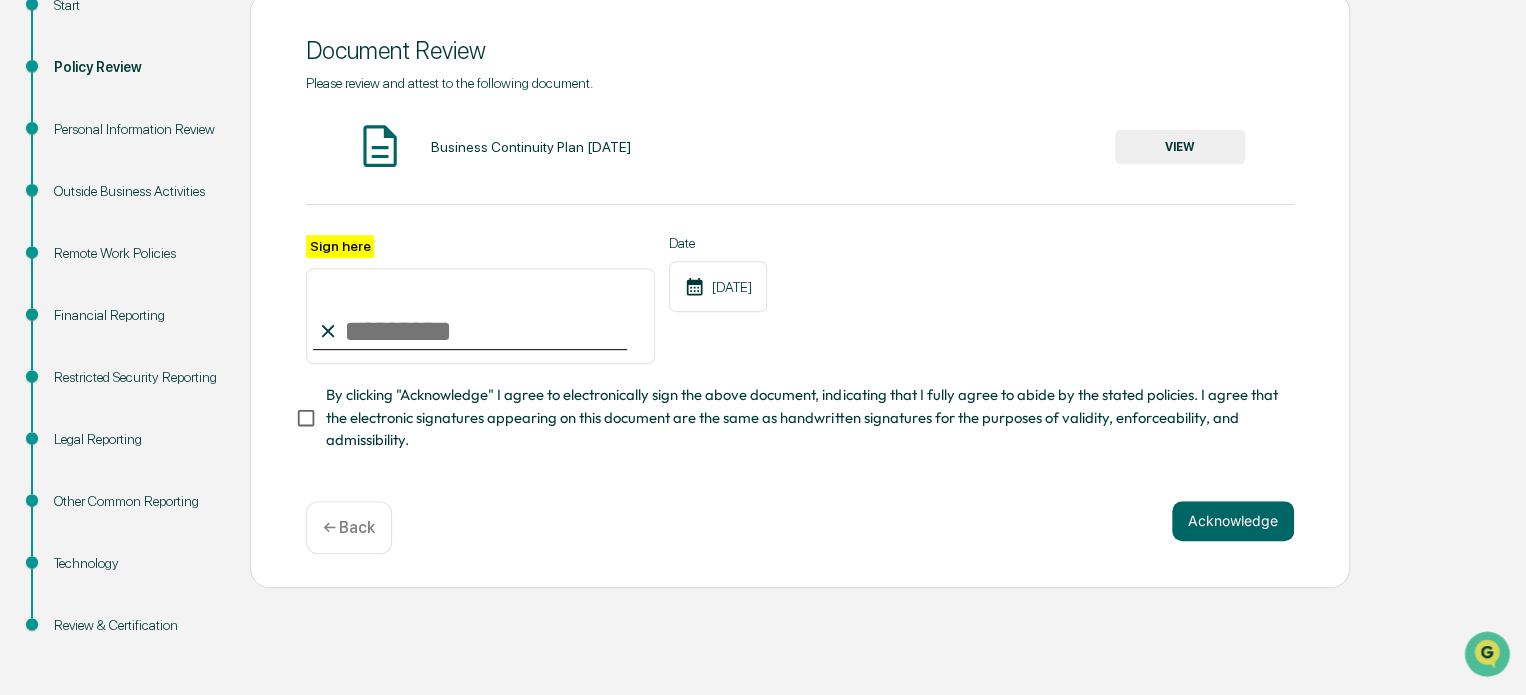 click on "Sign here" at bounding box center (480, 316) 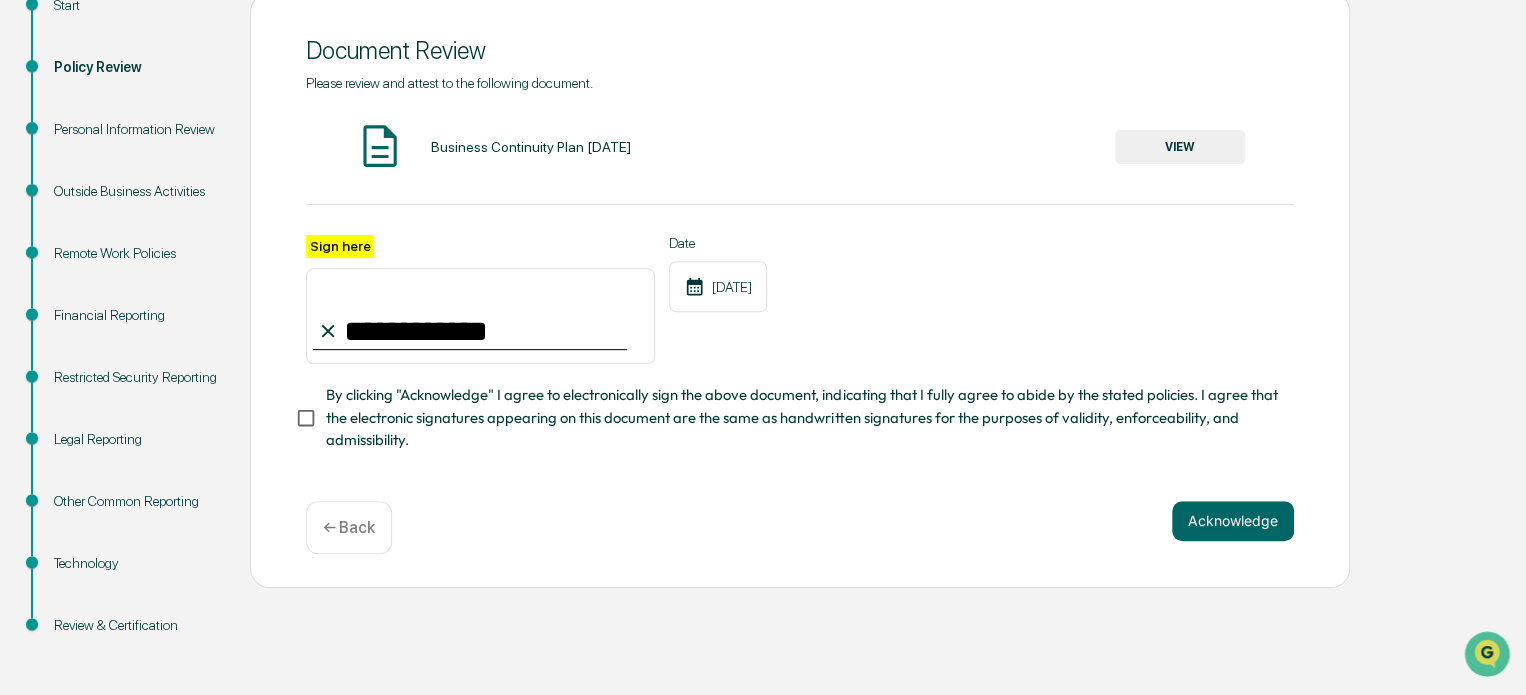 type on "**********" 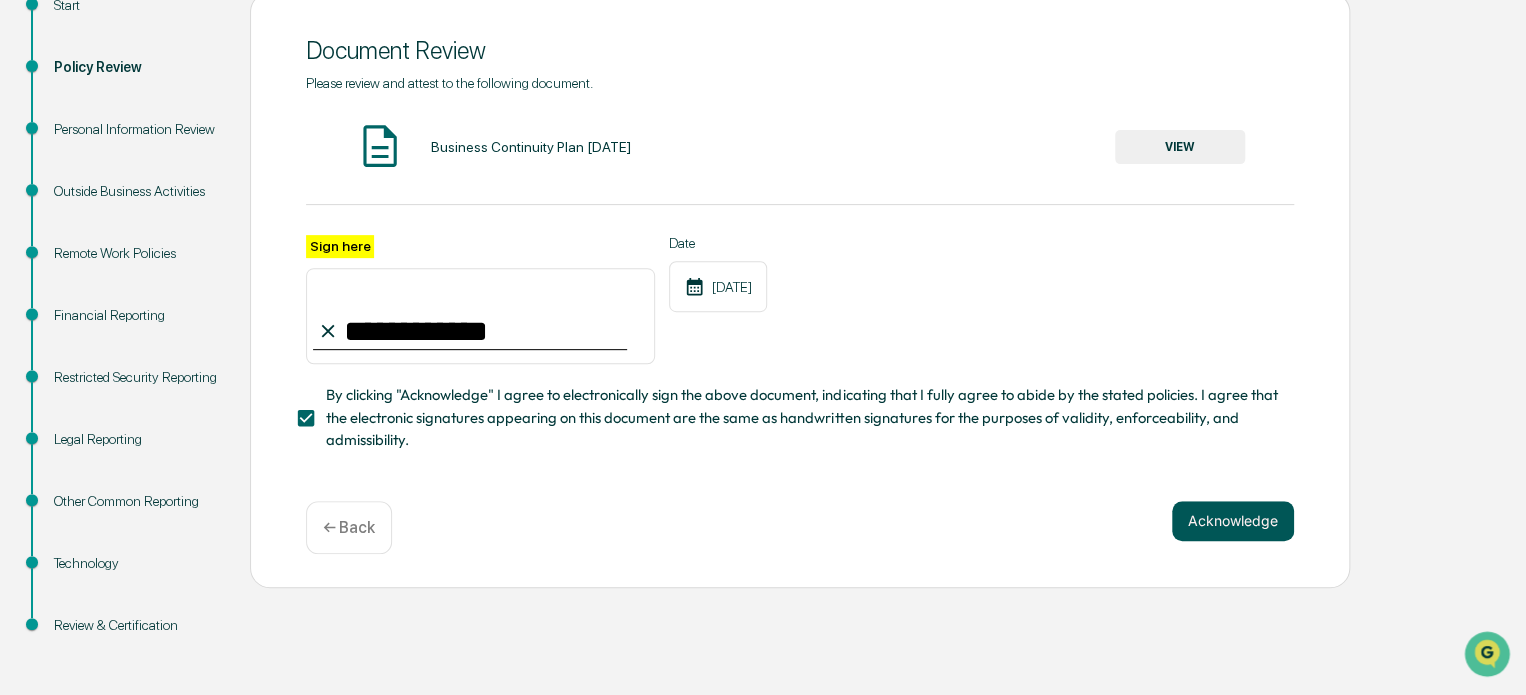 click on "Acknowledge" at bounding box center (1233, 521) 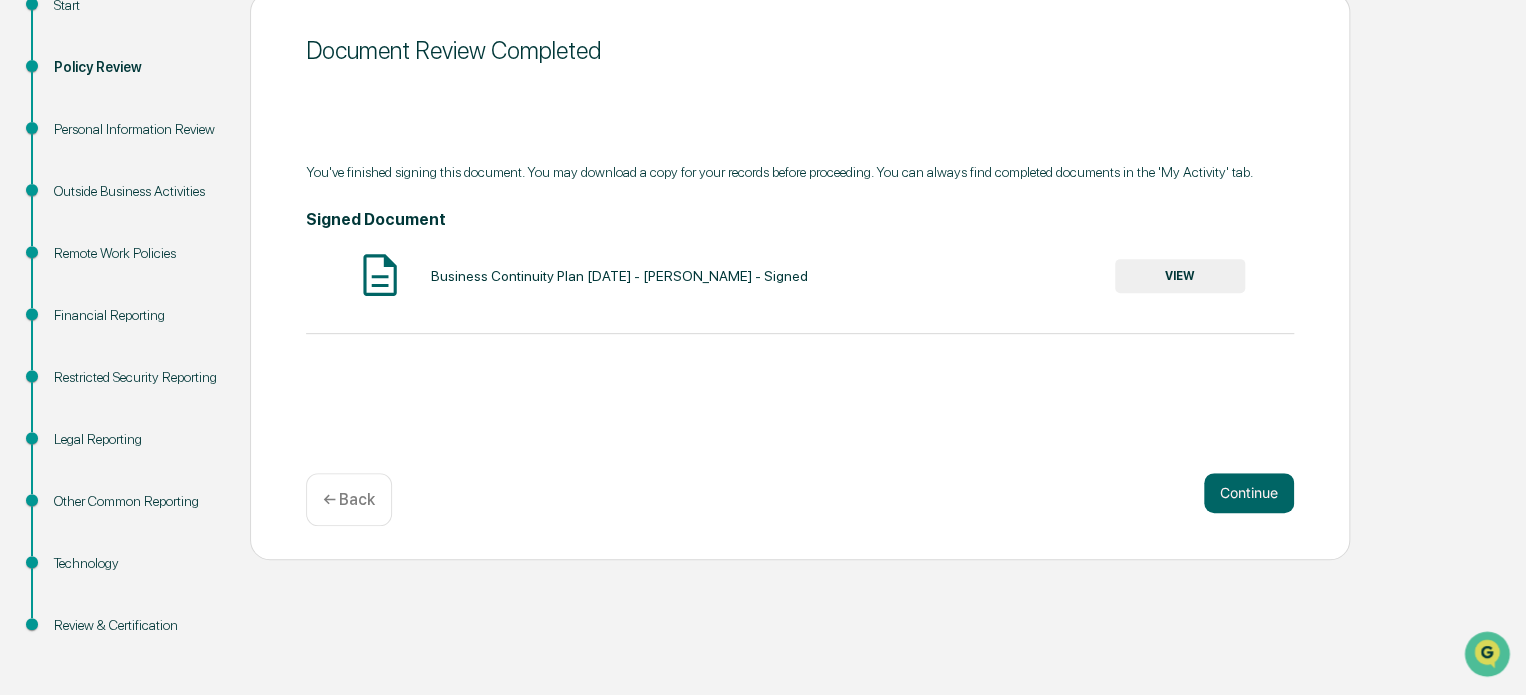 click on "VIEW" at bounding box center [1180, 276] 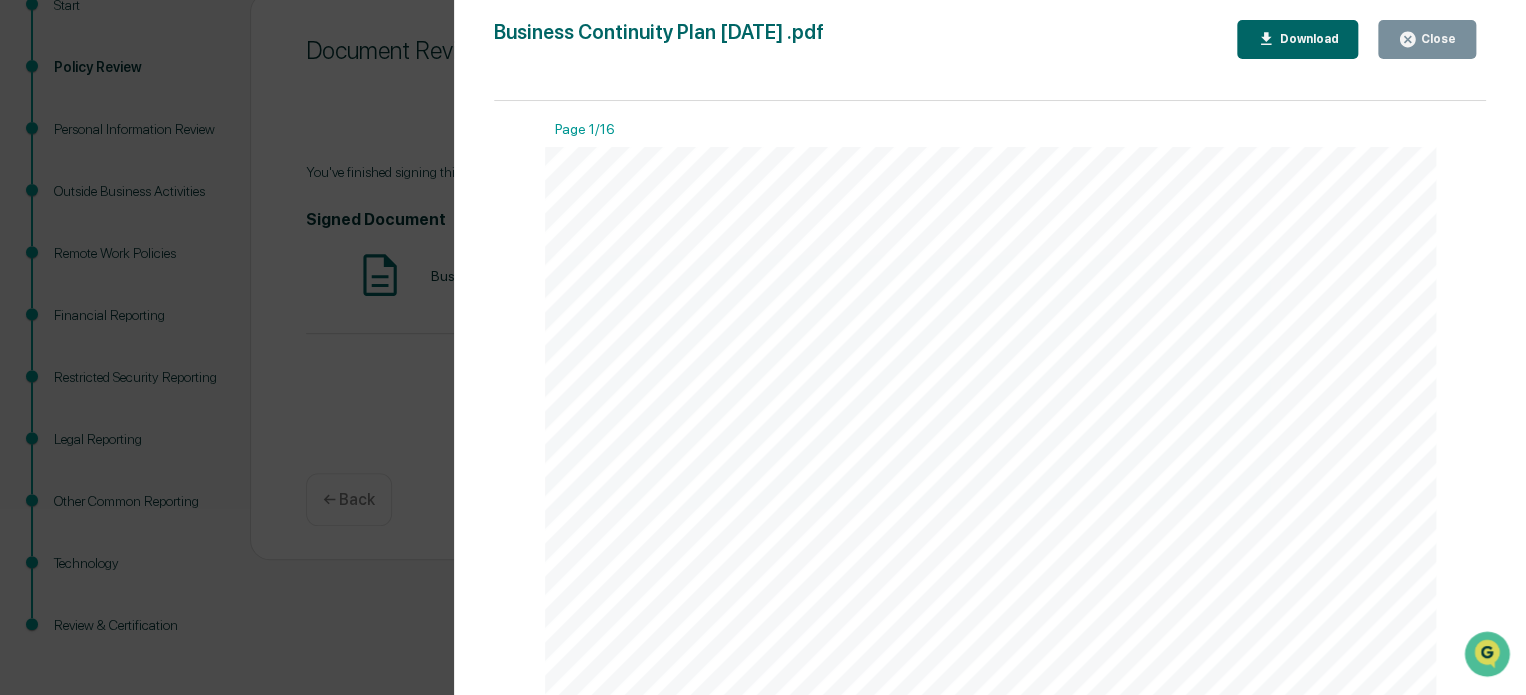 click on "Close" at bounding box center (1436, 39) 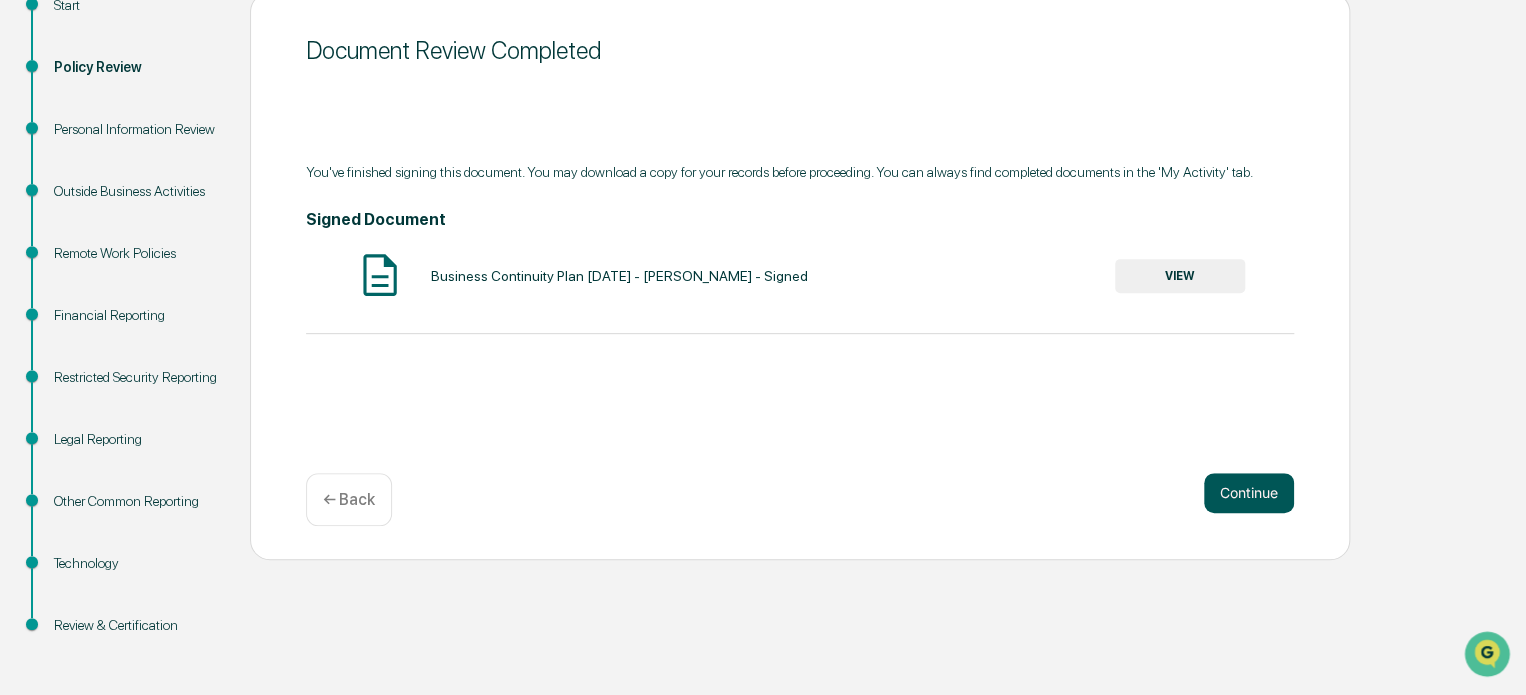 click on "Continue" at bounding box center [1249, 493] 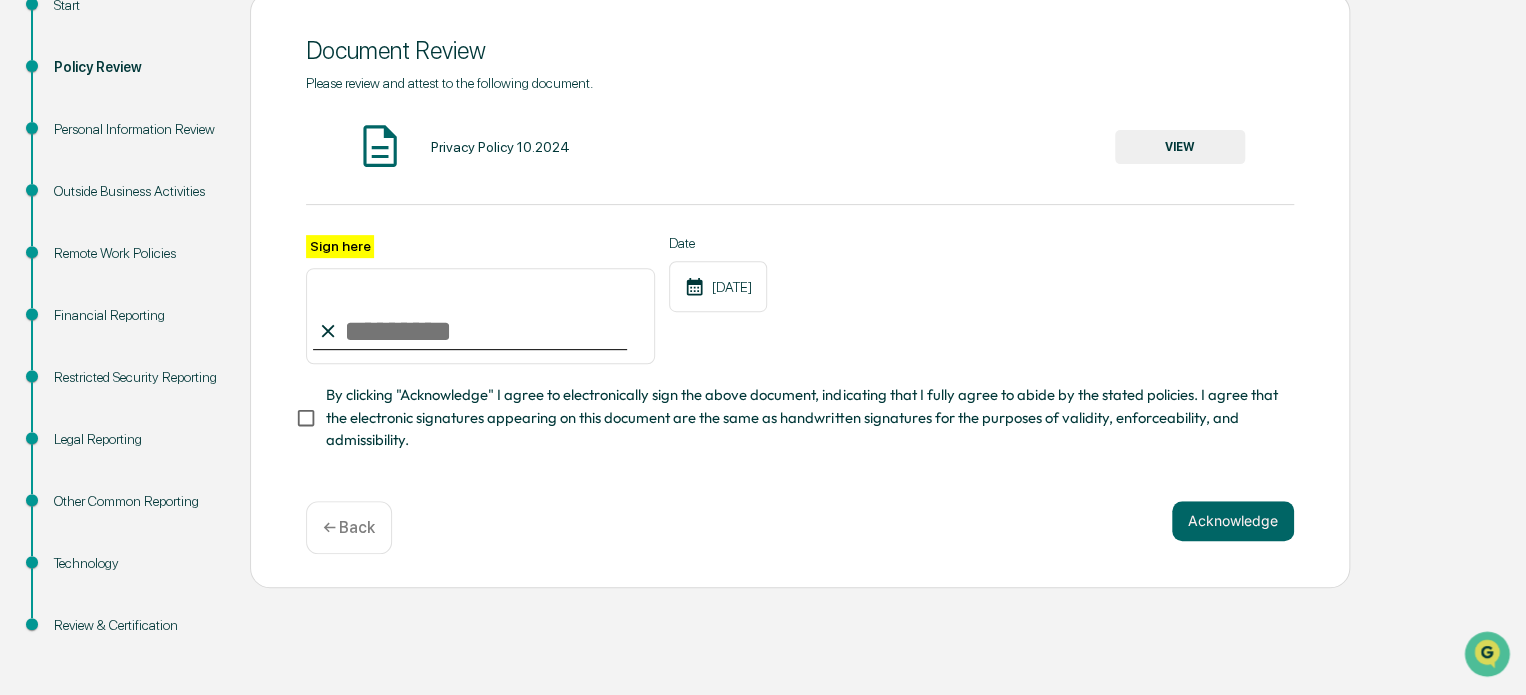 click on "Sign here" at bounding box center [480, 316] 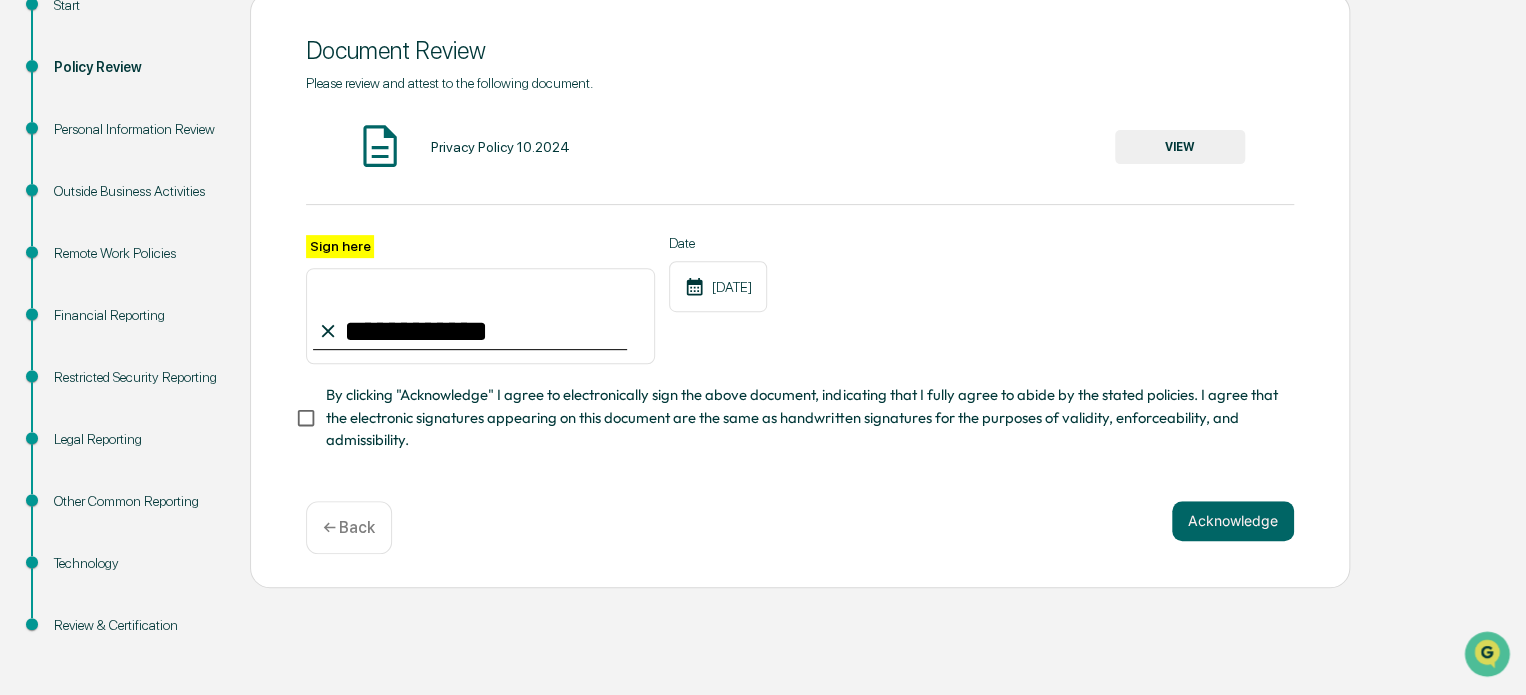 type on "**********" 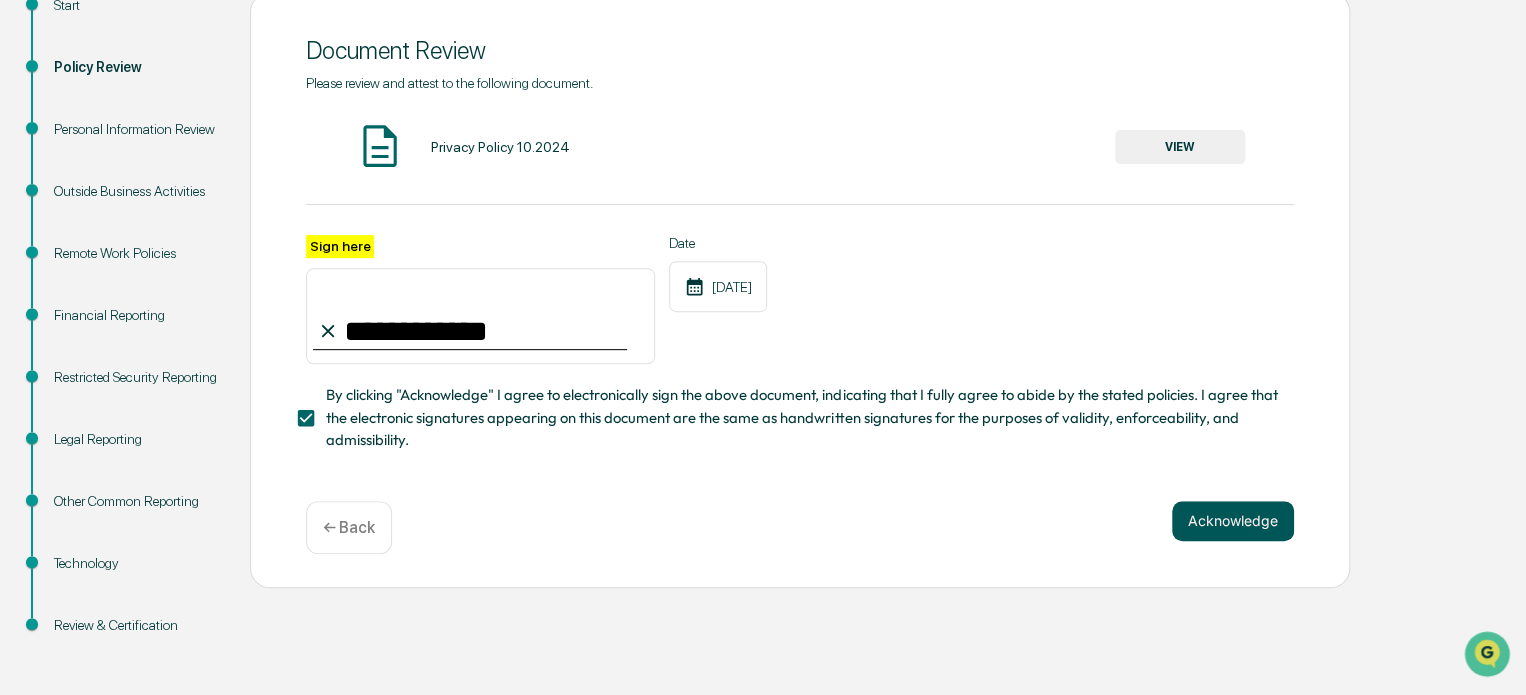 click on "Acknowledge" at bounding box center (1233, 521) 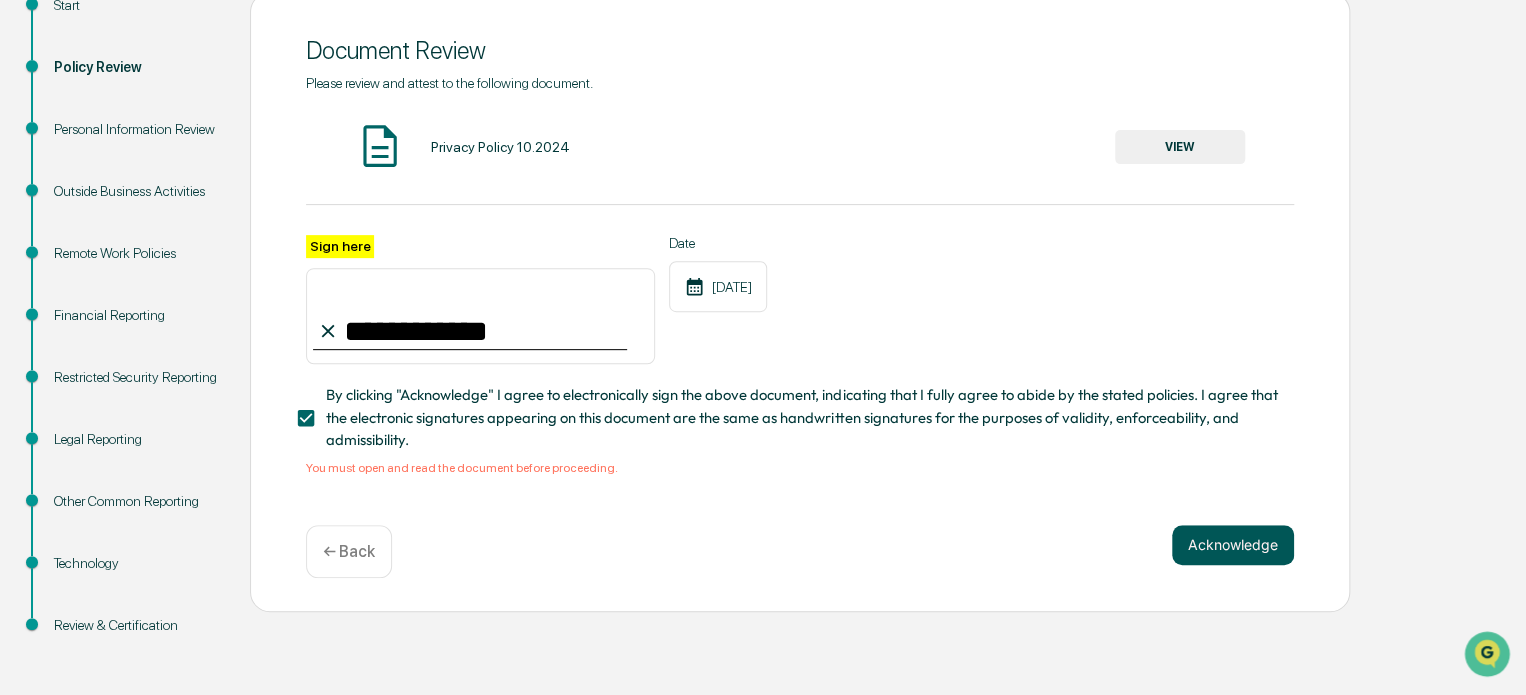 click on "Acknowledge" at bounding box center [1233, 545] 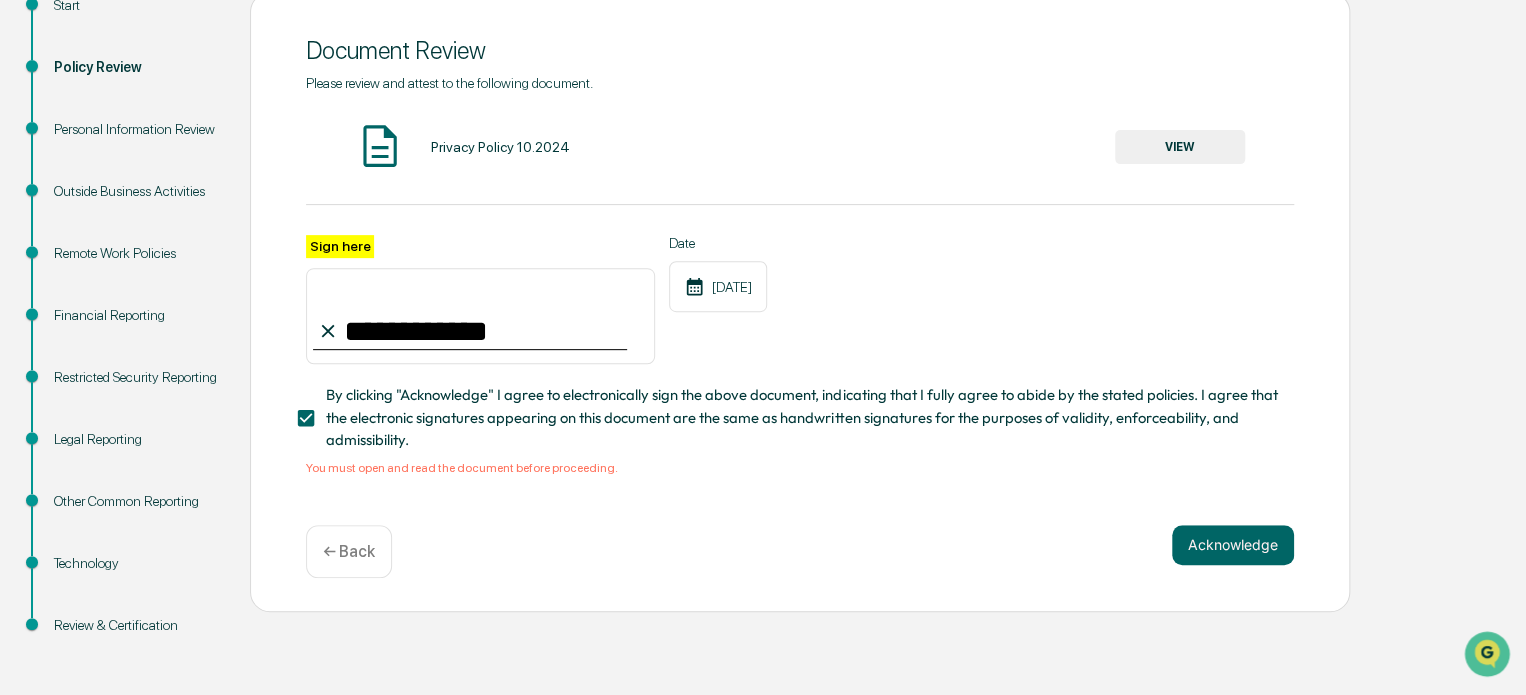 click on "VIEW" at bounding box center (1180, 147) 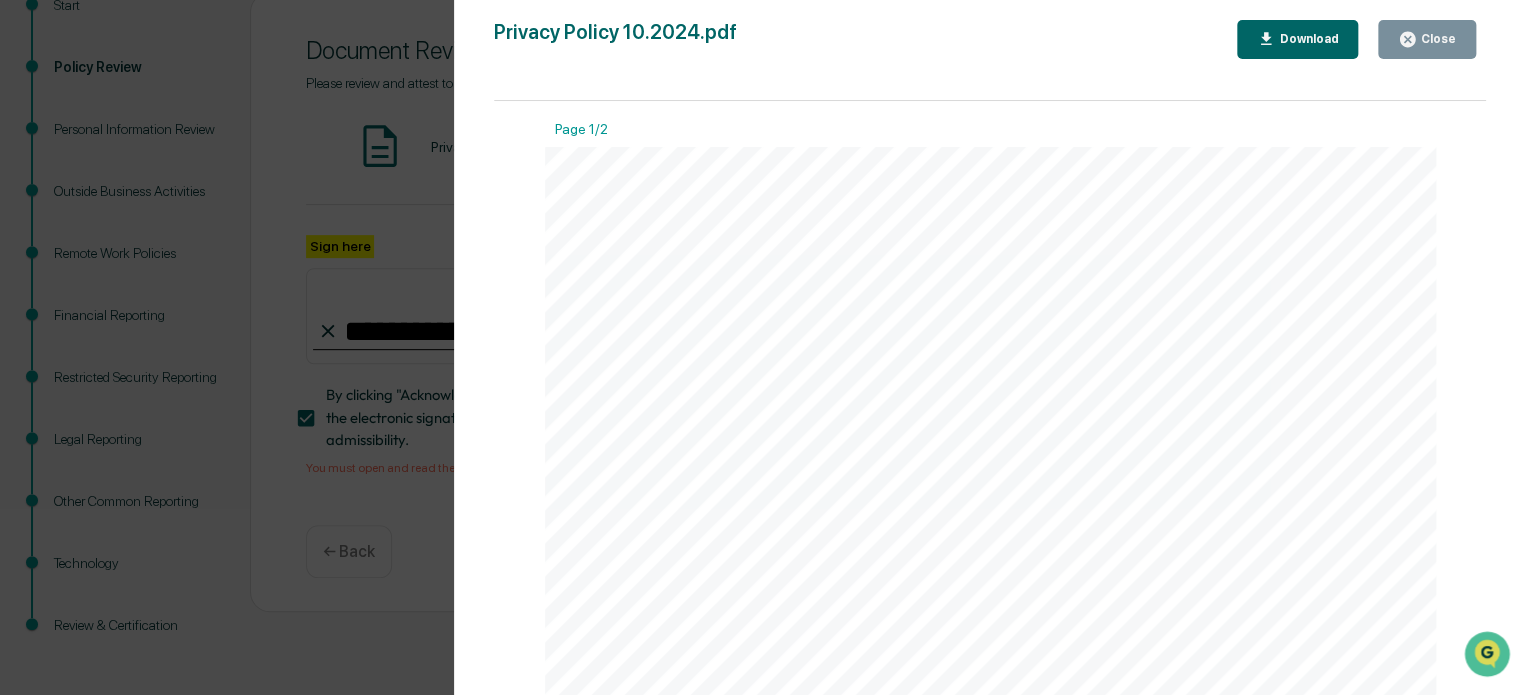 click on "Close" at bounding box center [1436, 39] 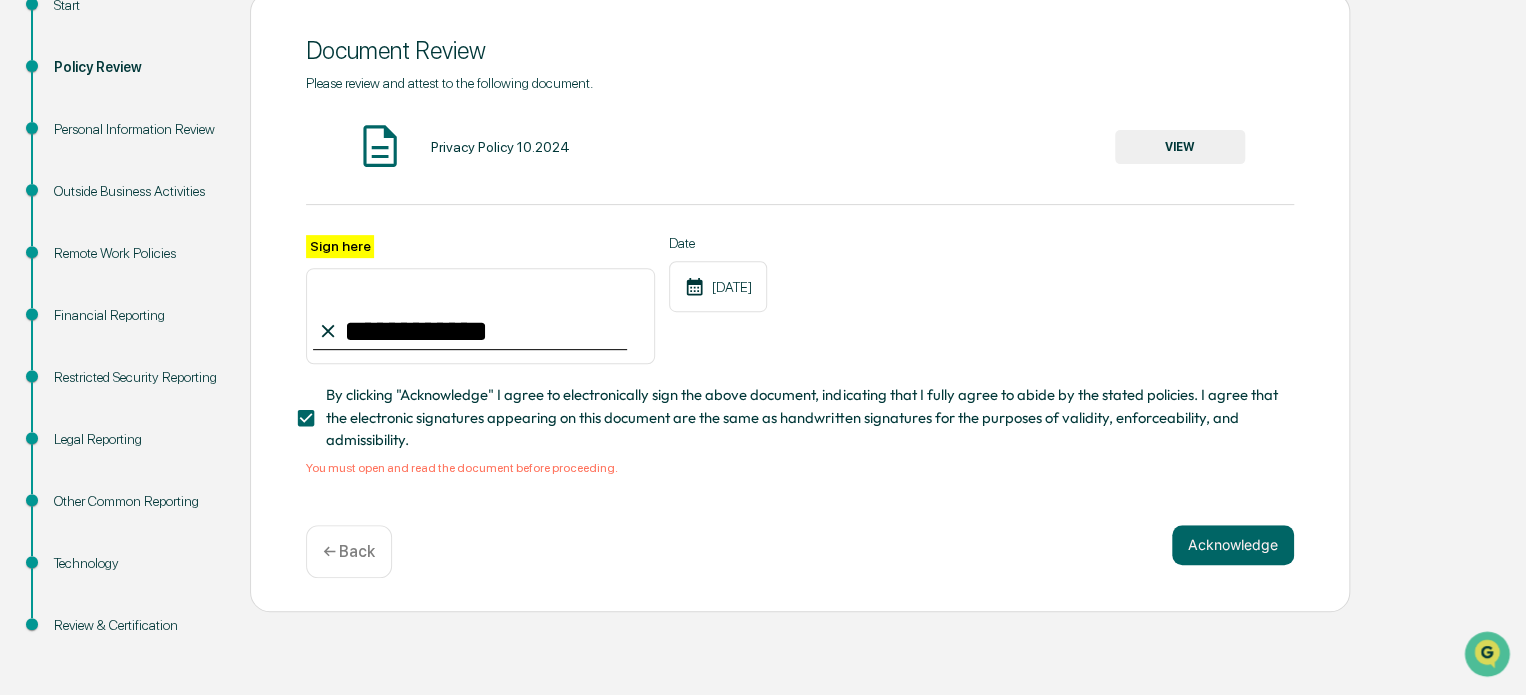 click on "Acknowledge ← Back" at bounding box center (800, 551) 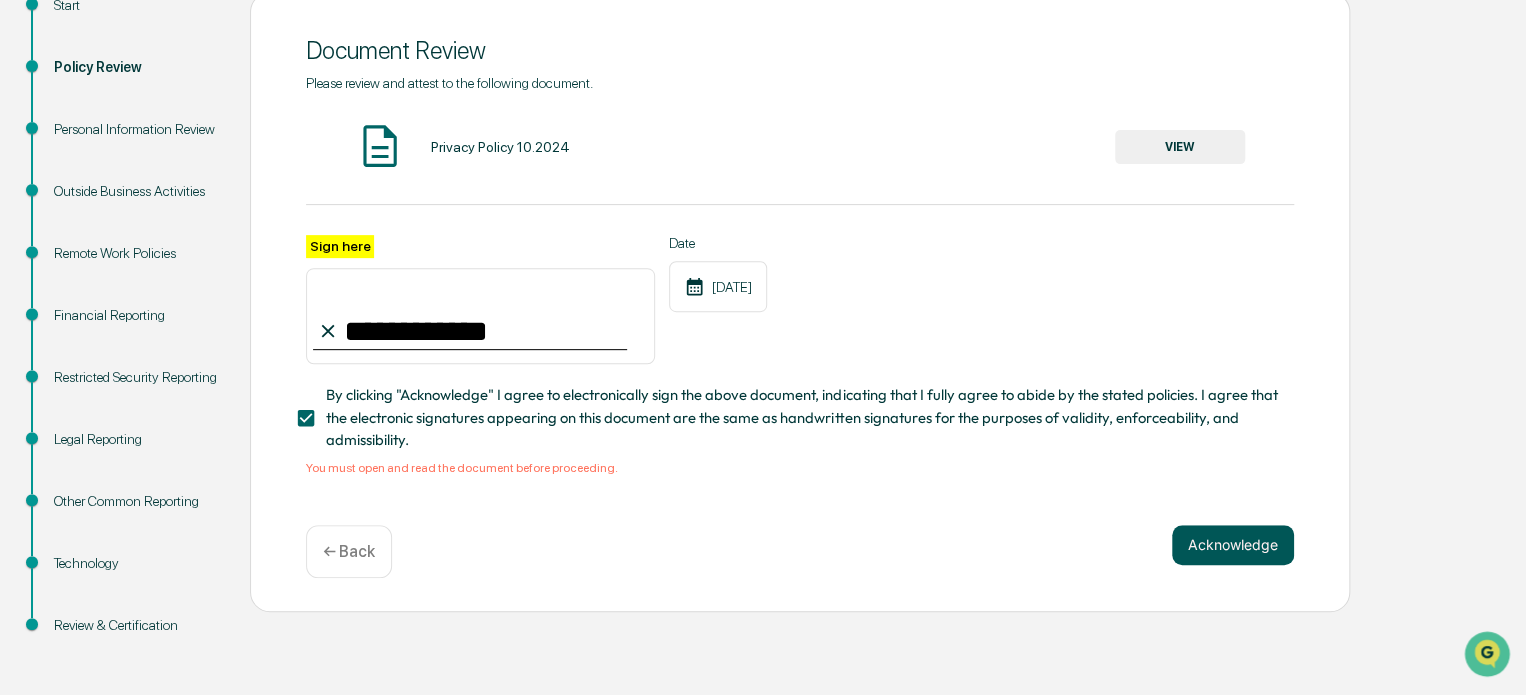 click on "Acknowledge" at bounding box center [1233, 545] 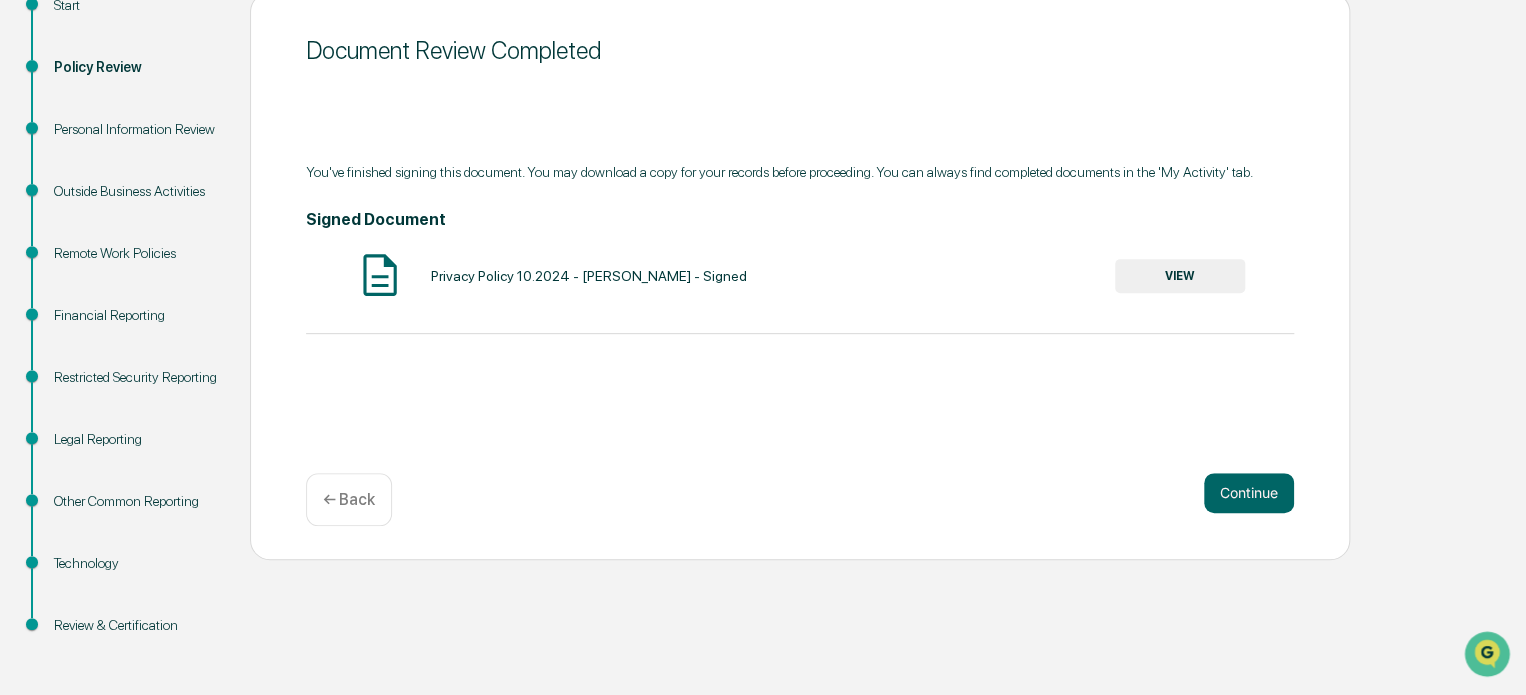 click on "VIEW" at bounding box center (1180, 276) 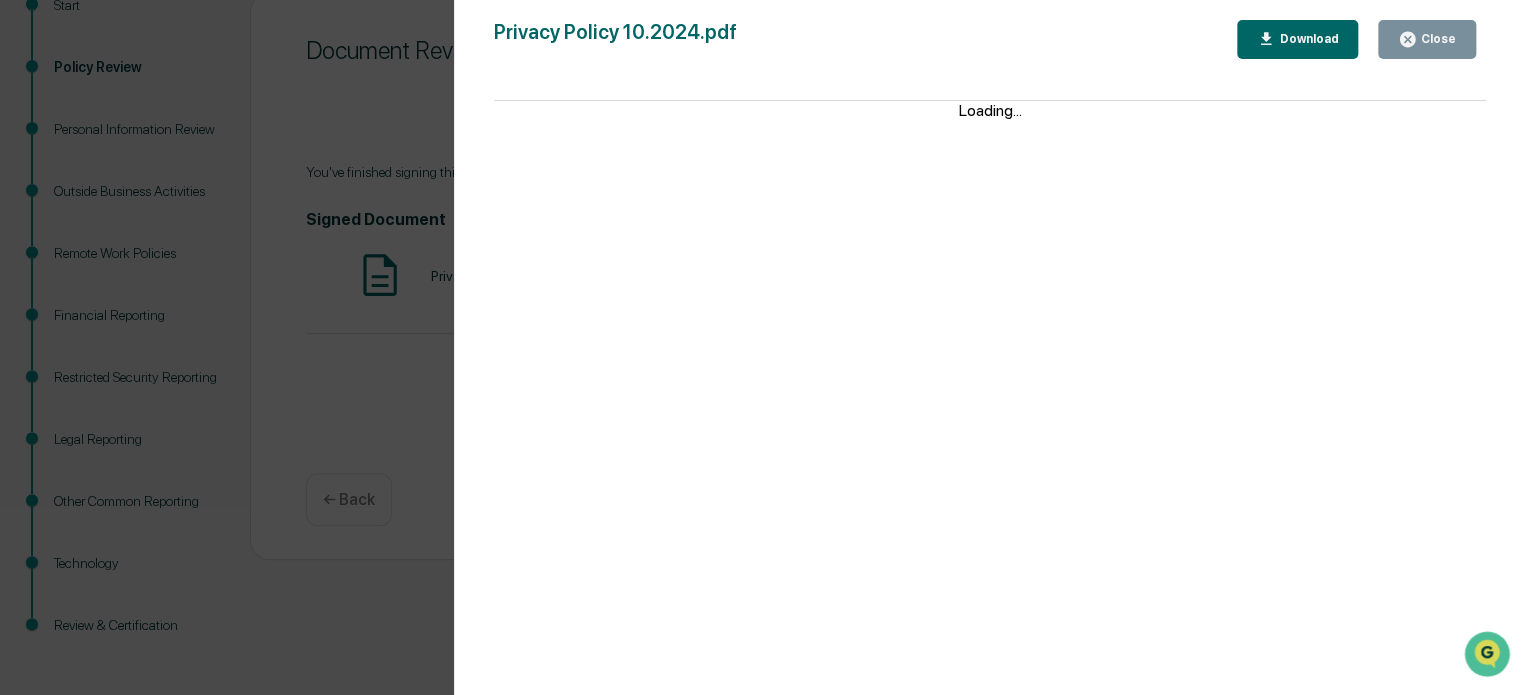click on "Close" at bounding box center (1427, 39) 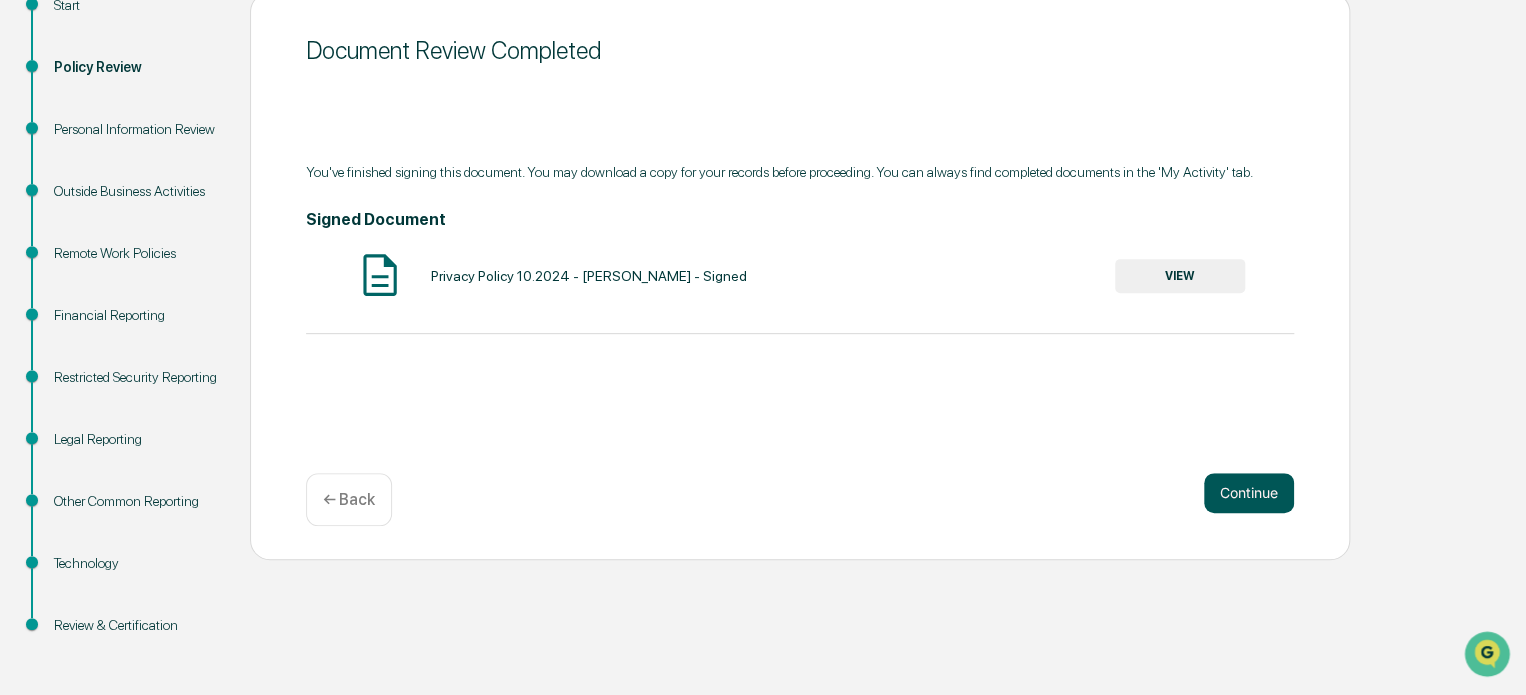 click on "Continue" at bounding box center (1249, 493) 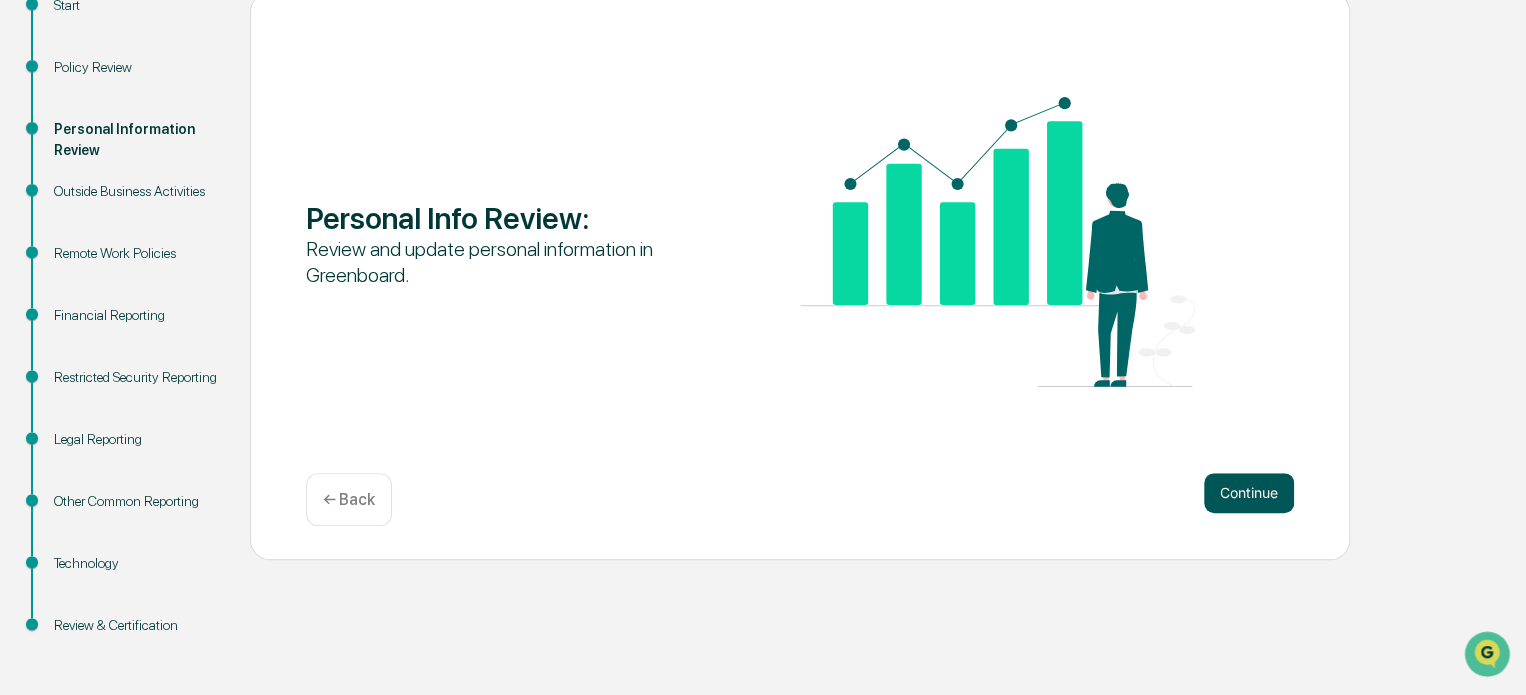click on "Continue" at bounding box center (1249, 493) 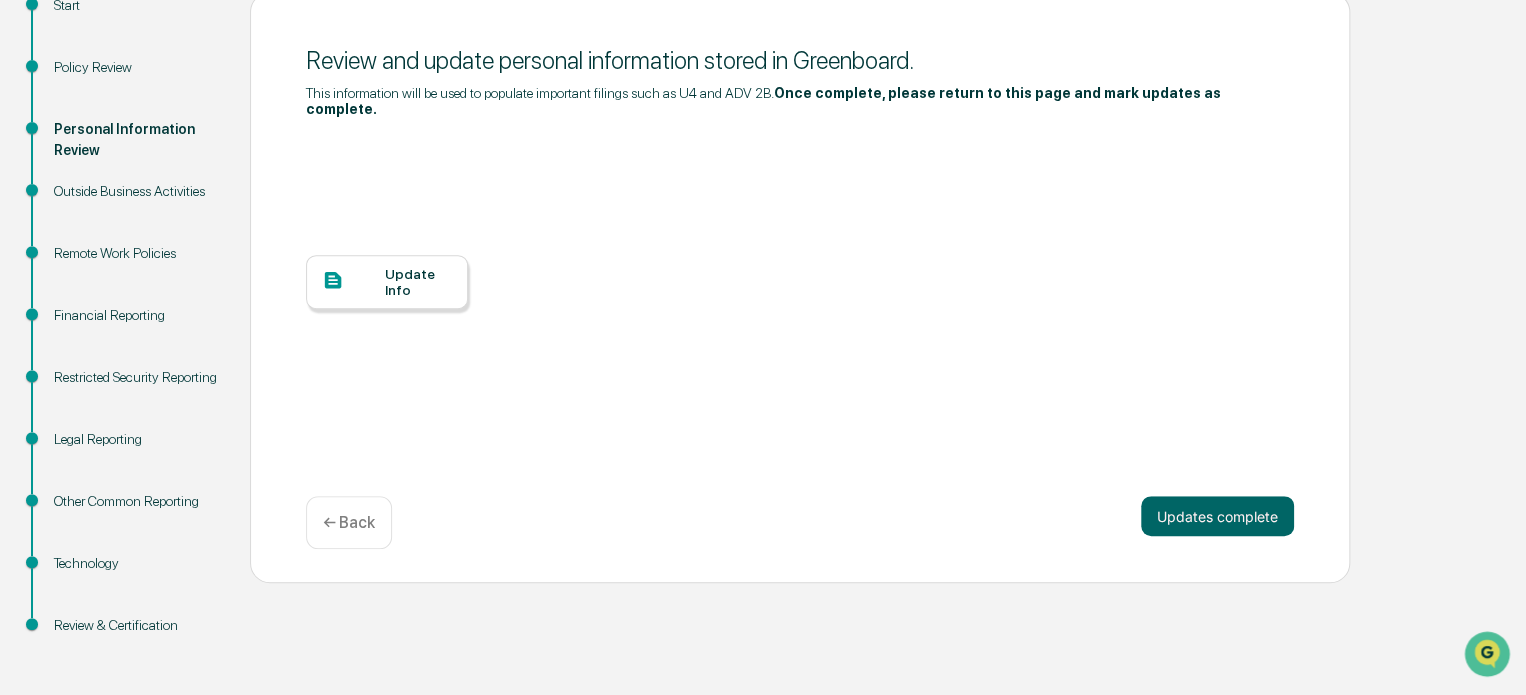 click on "Update Info" at bounding box center (418, 282) 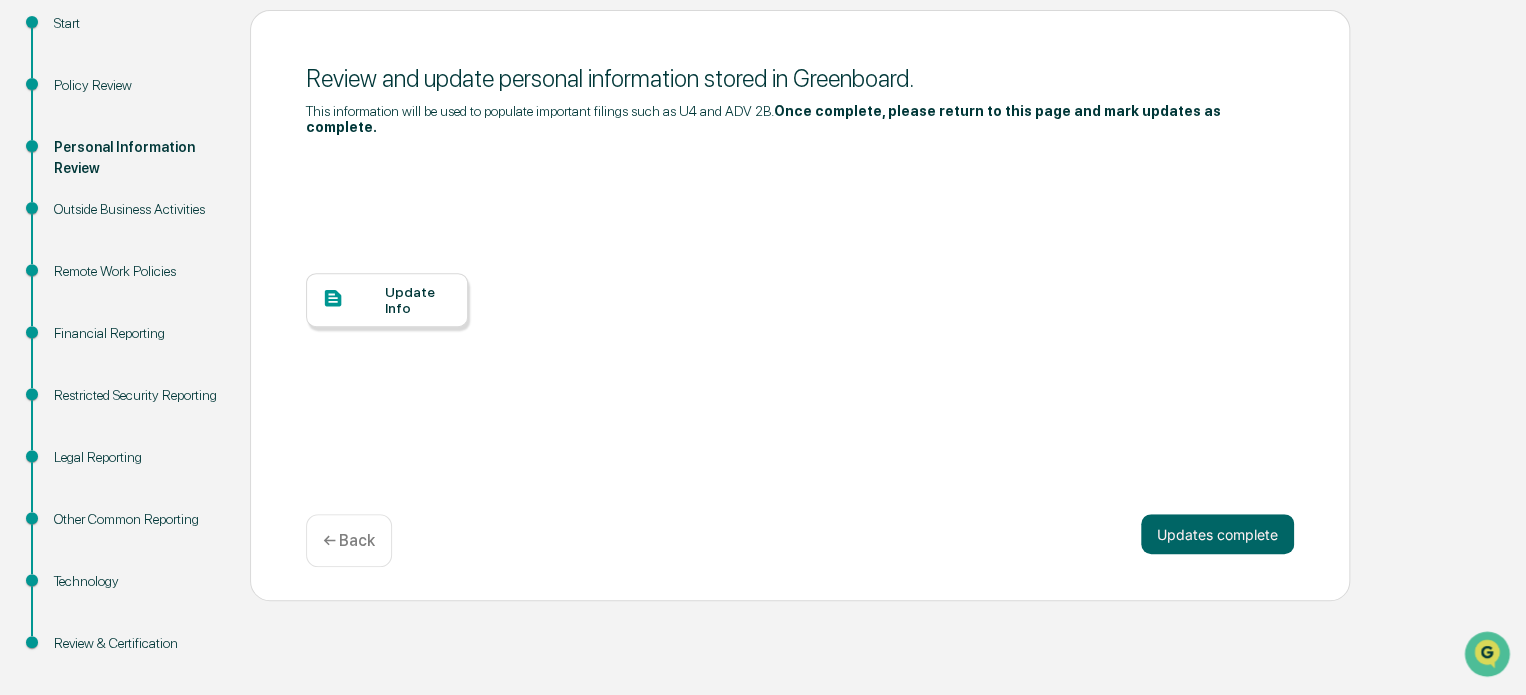 scroll, scrollTop: 246, scrollLeft: 0, axis: vertical 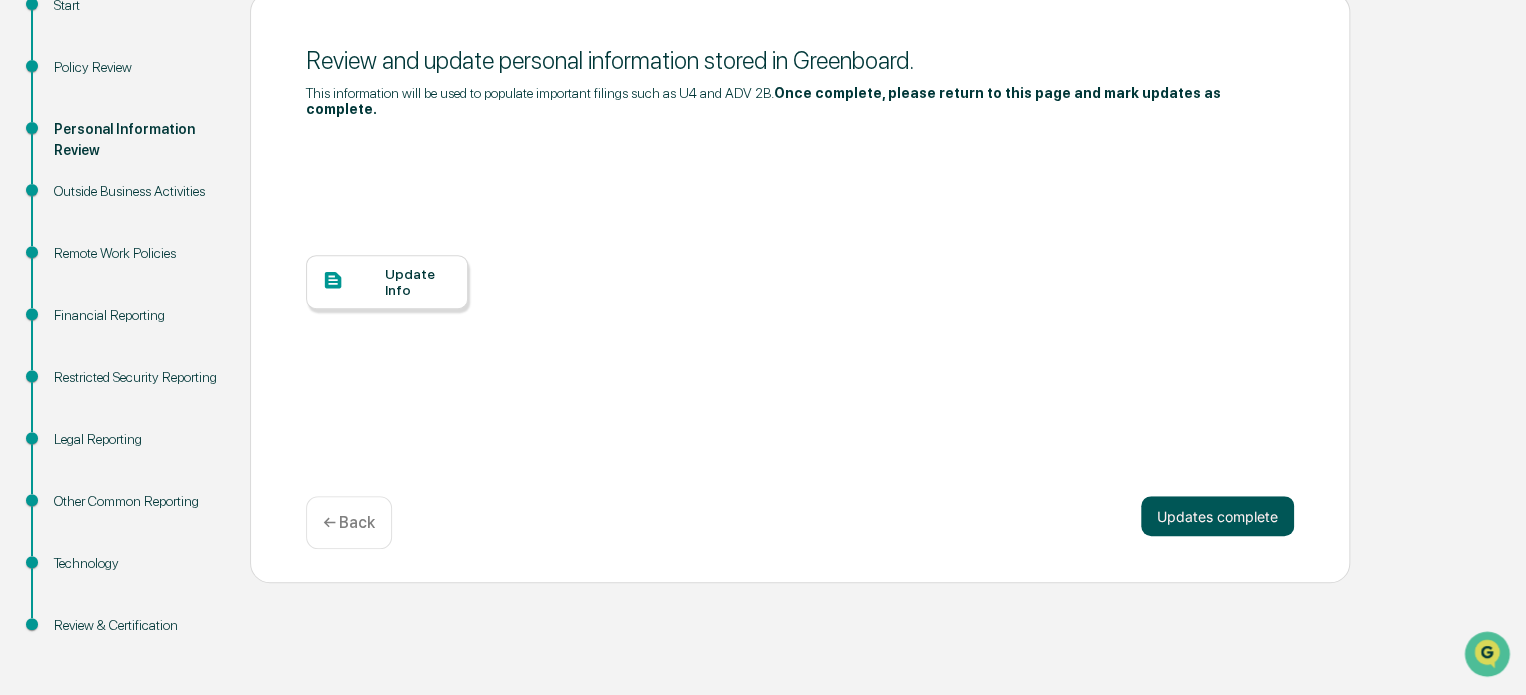 click on "Updates complete" at bounding box center [1217, 516] 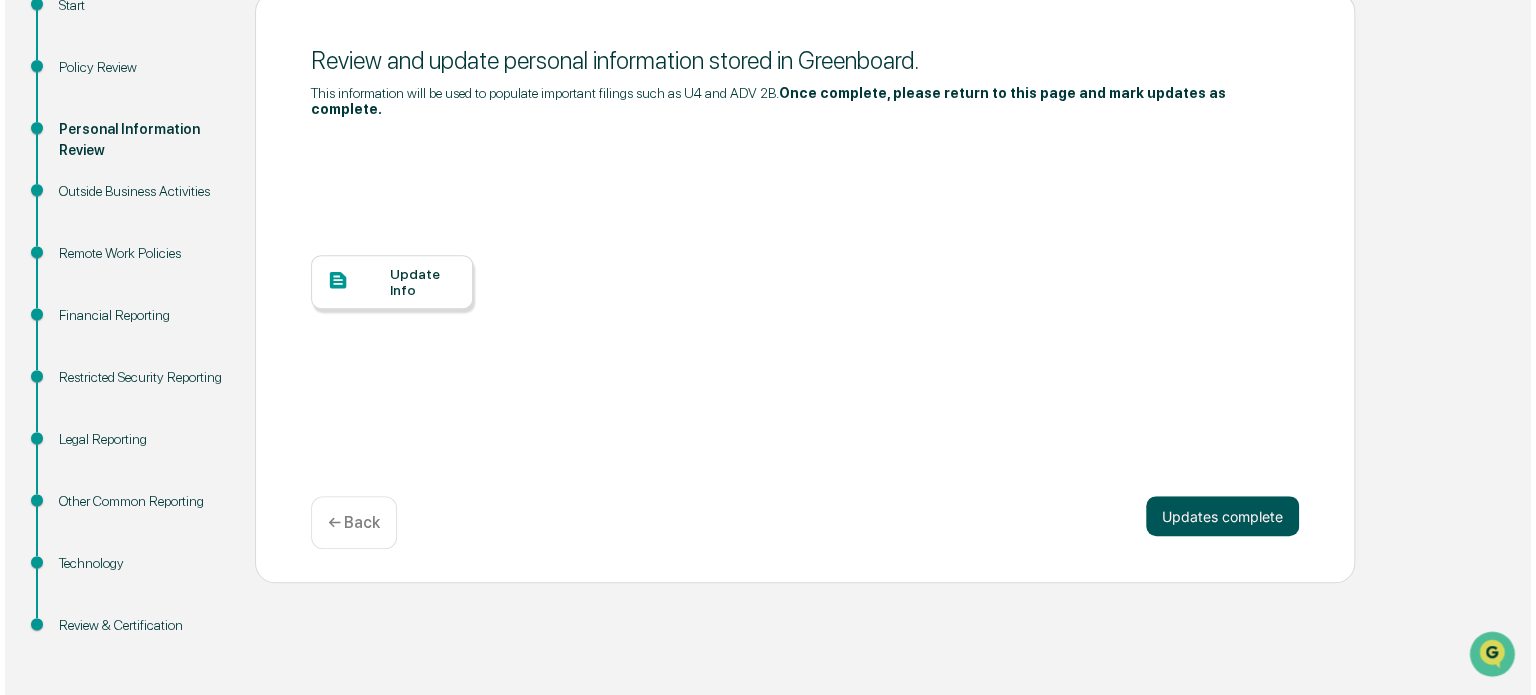 scroll, scrollTop: 0, scrollLeft: 0, axis: both 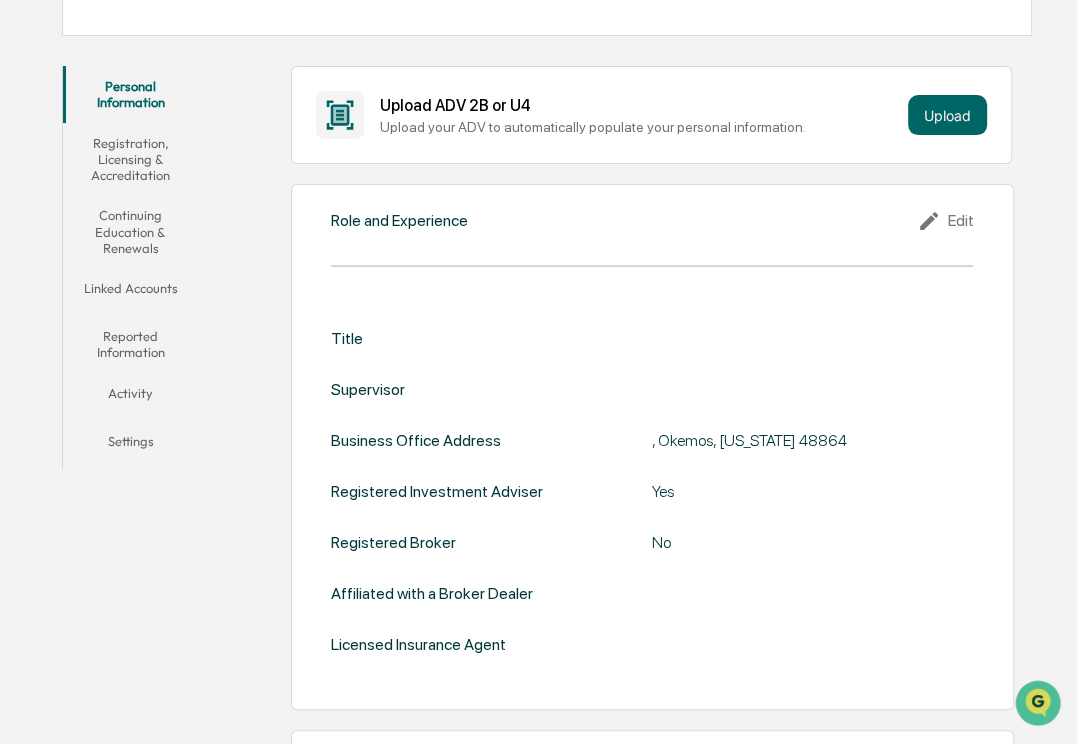 click 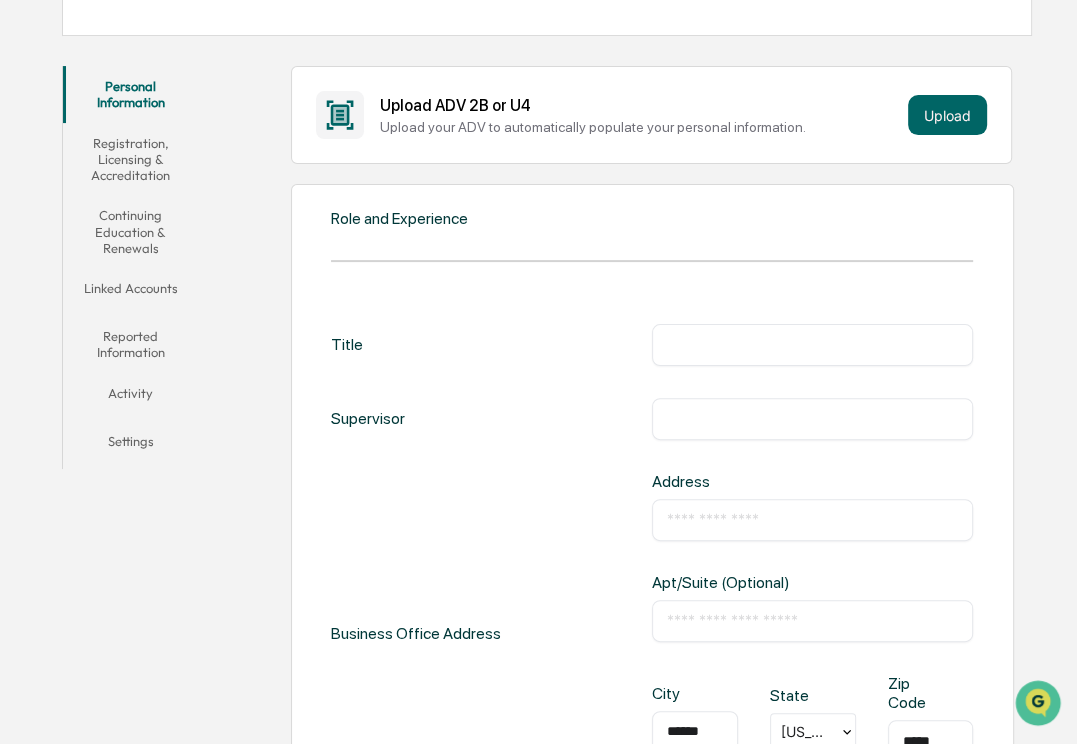 click at bounding box center (812, 345) 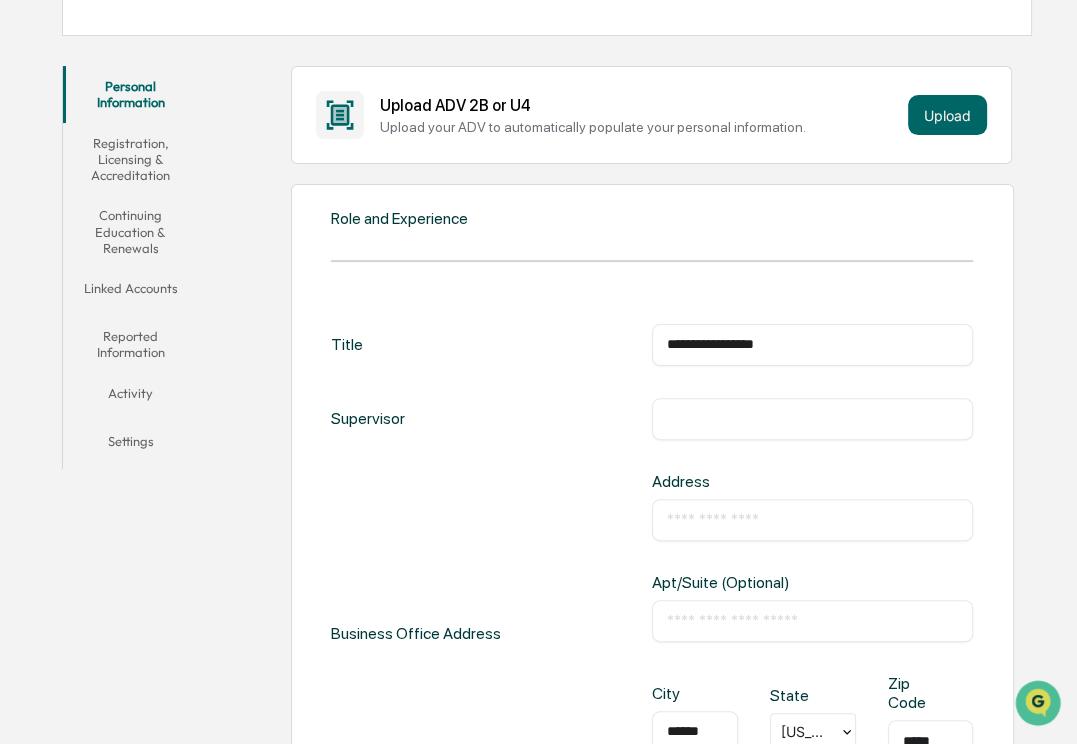 type on "**********" 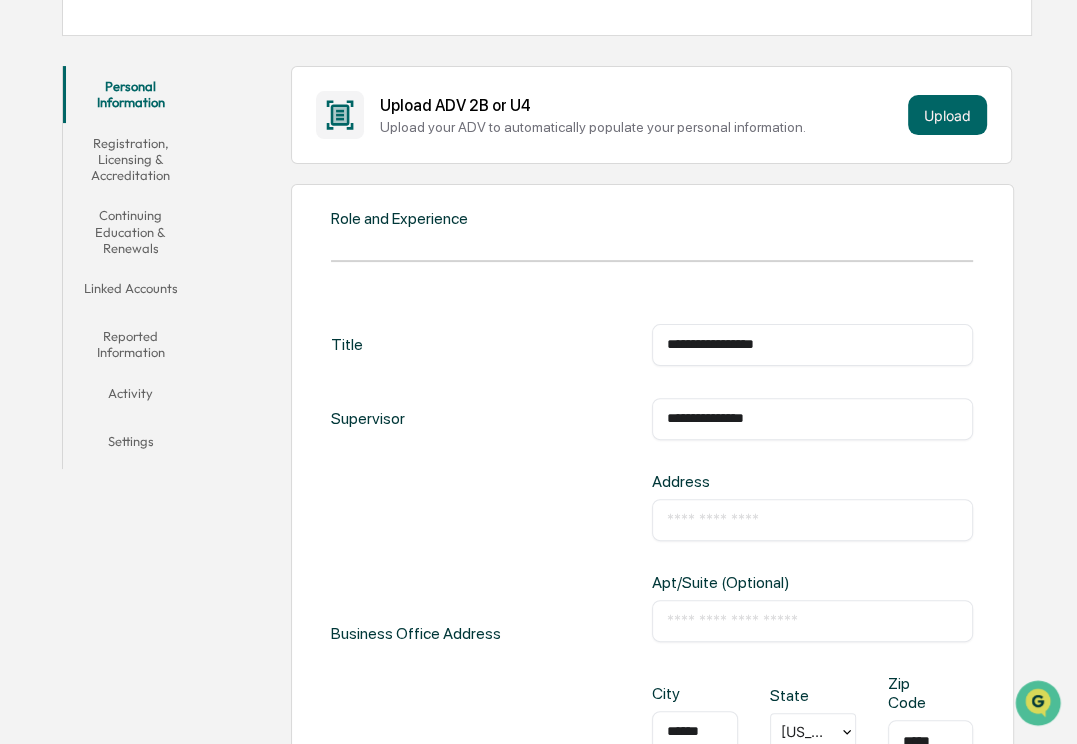 type on "**********" 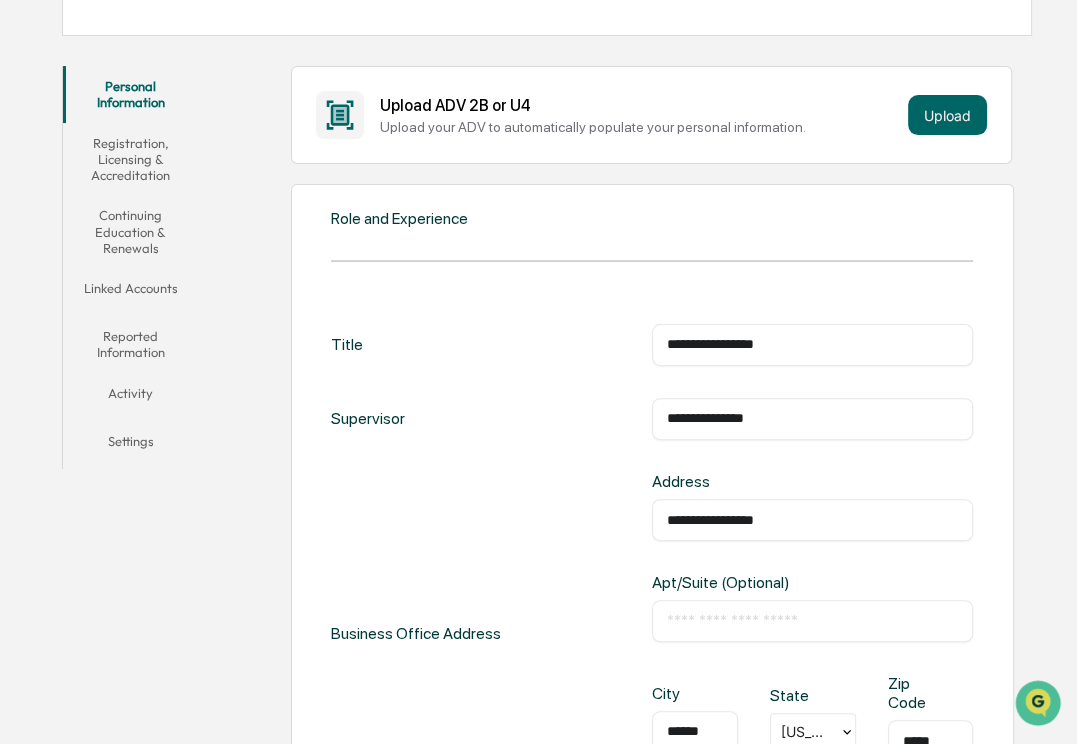 type on "**********" 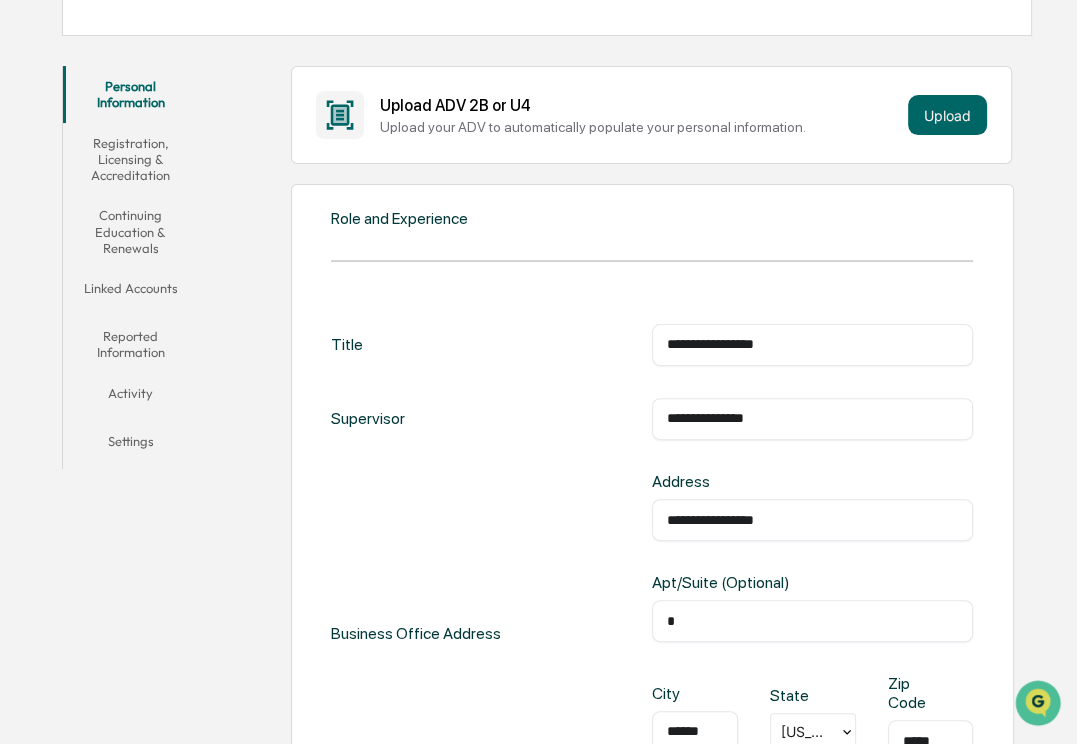 type on "*" 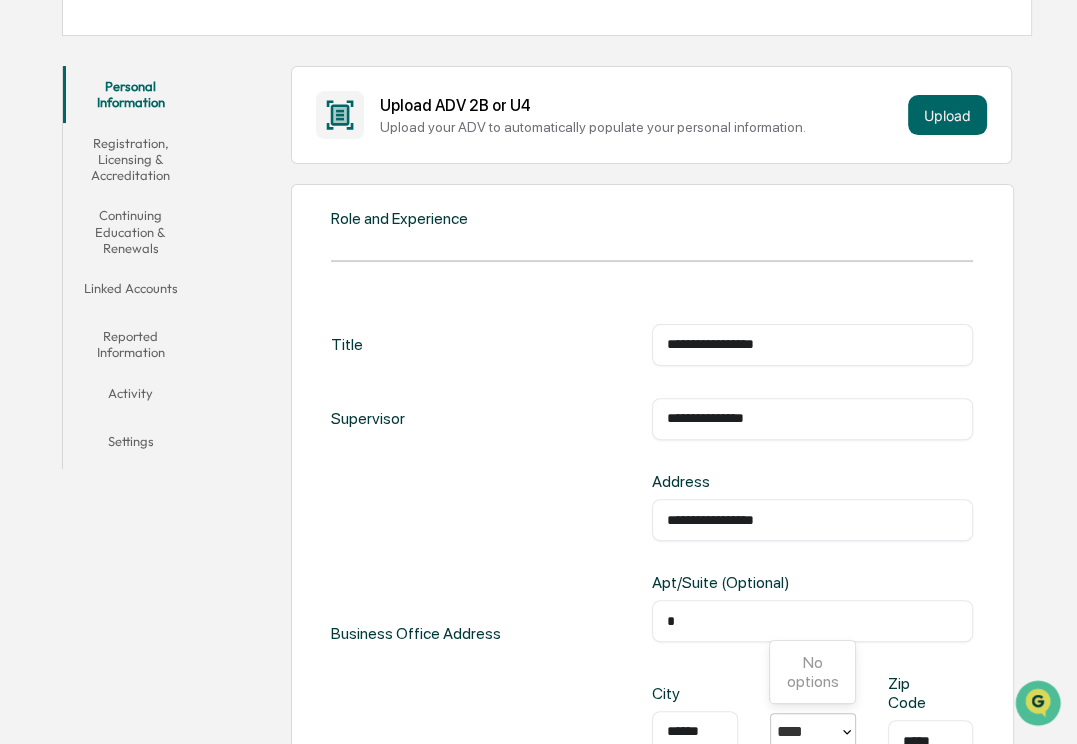 scroll, scrollTop: 0, scrollLeft: 0, axis: both 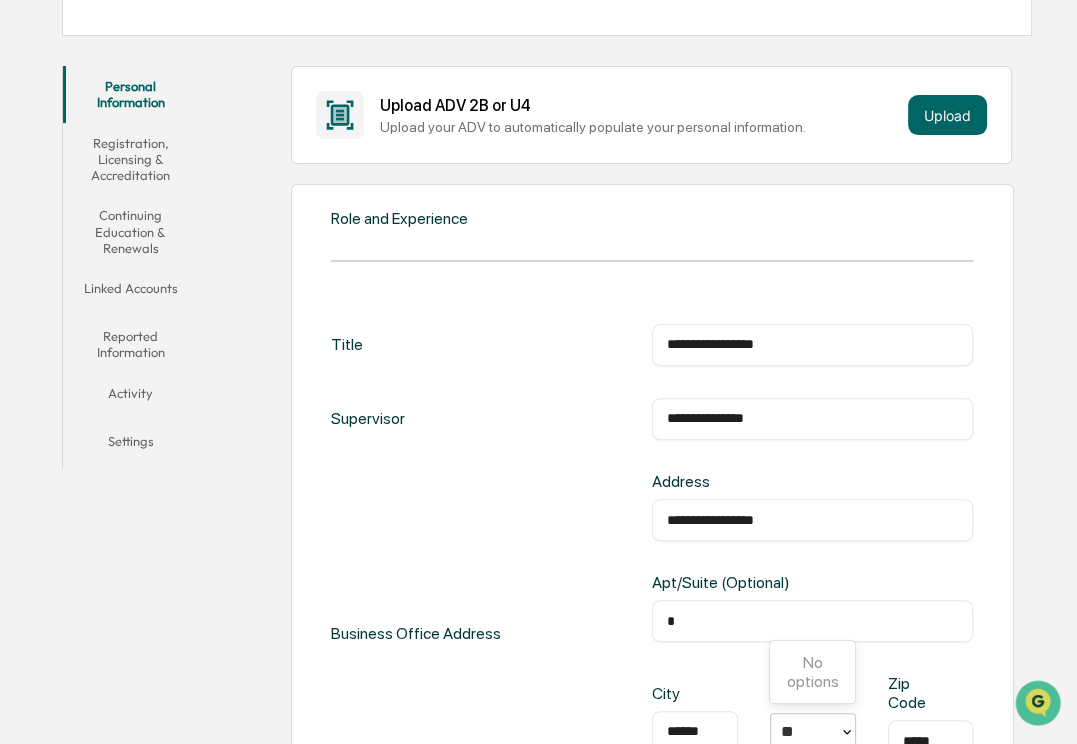 type on "*" 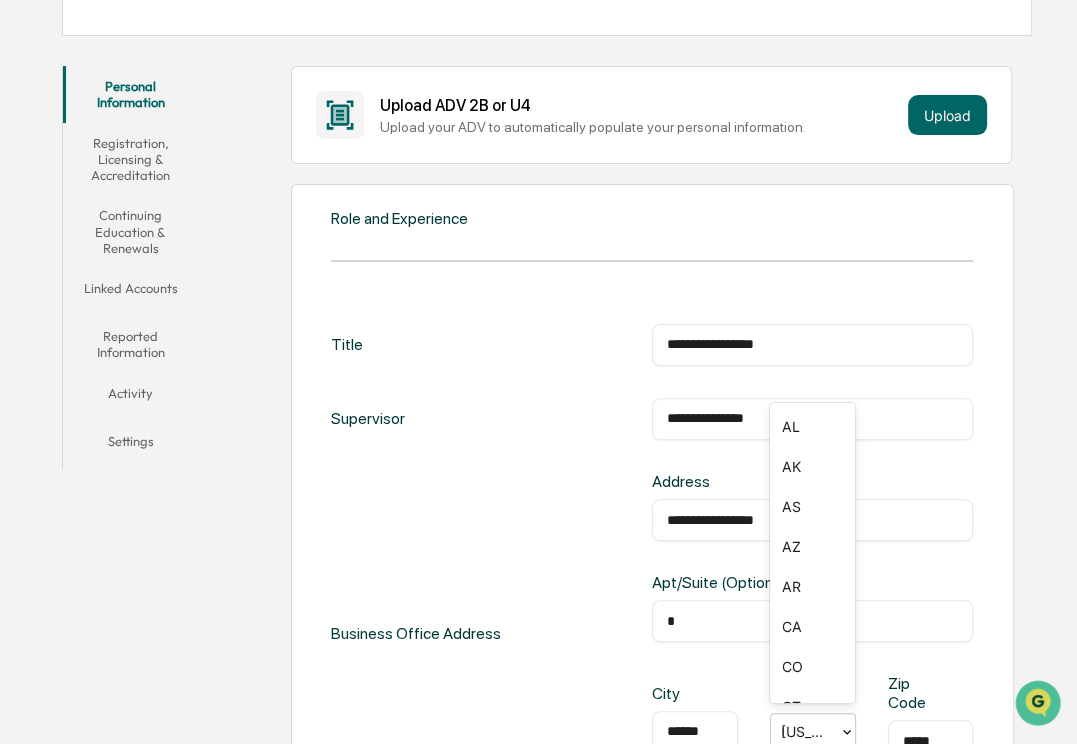 type on "**" 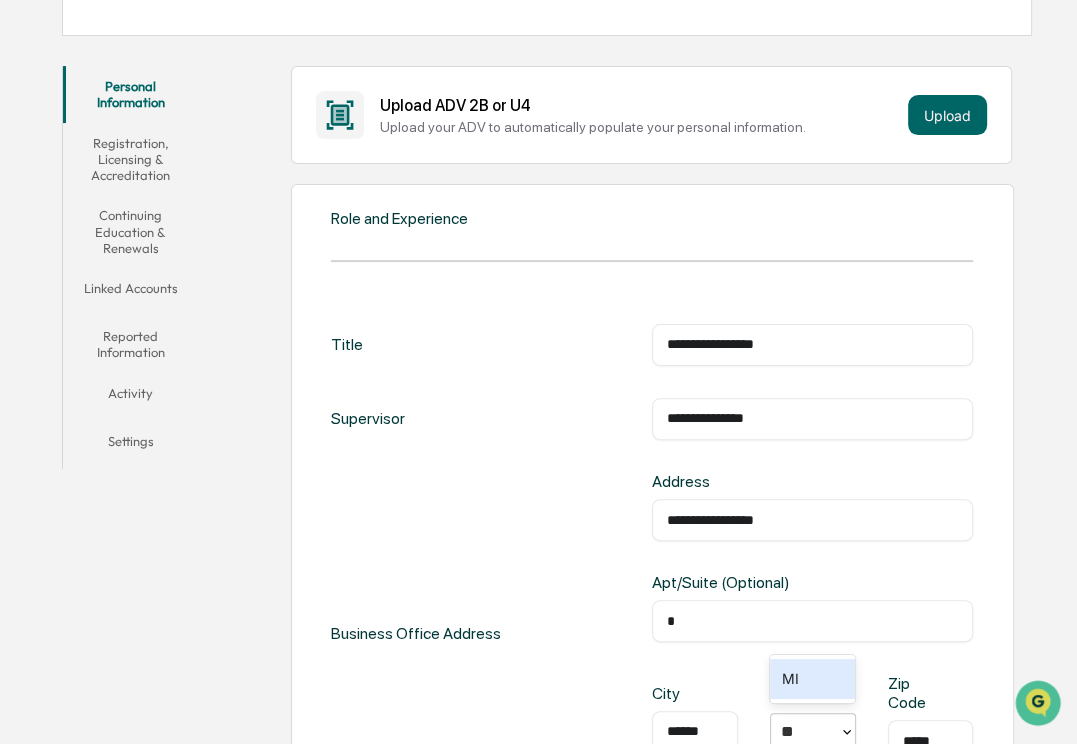 click on "MI" at bounding box center (813, 679) 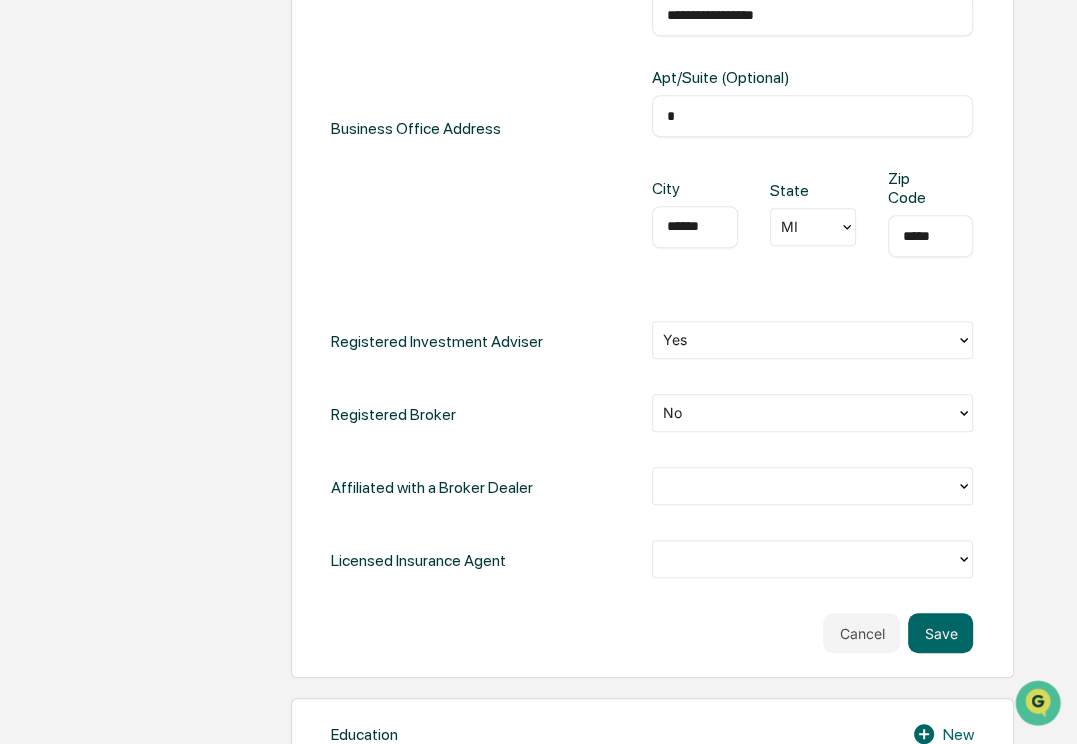 scroll, scrollTop: 905, scrollLeft: 0, axis: vertical 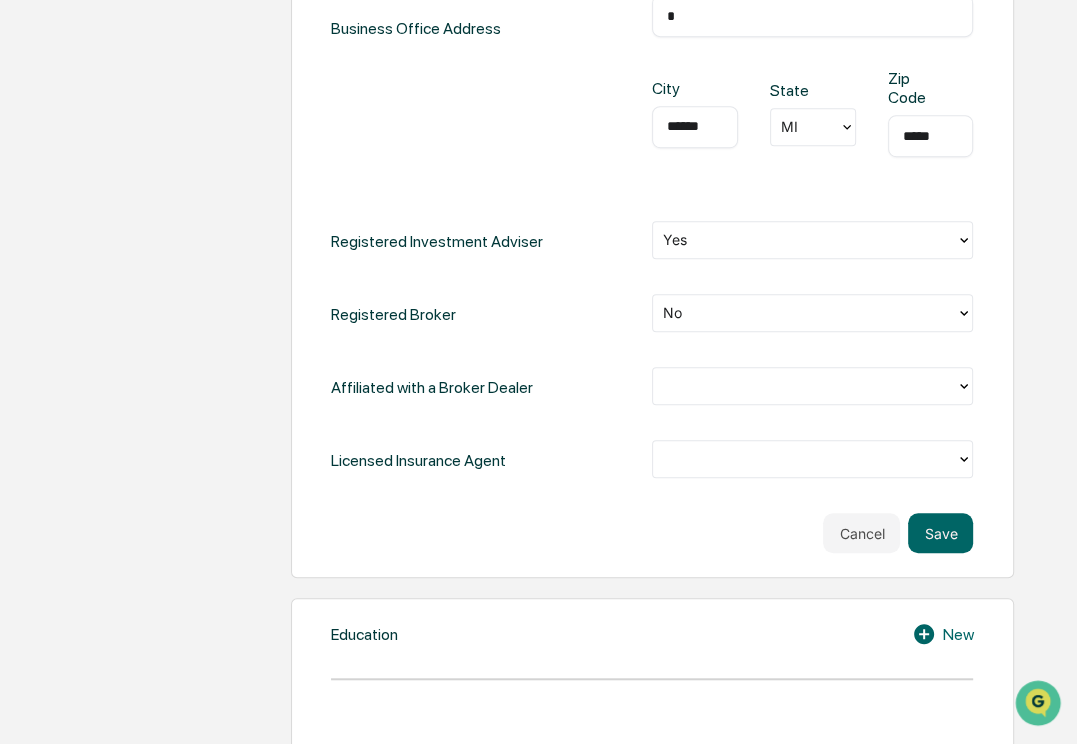 click at bounding box center (804, 386) 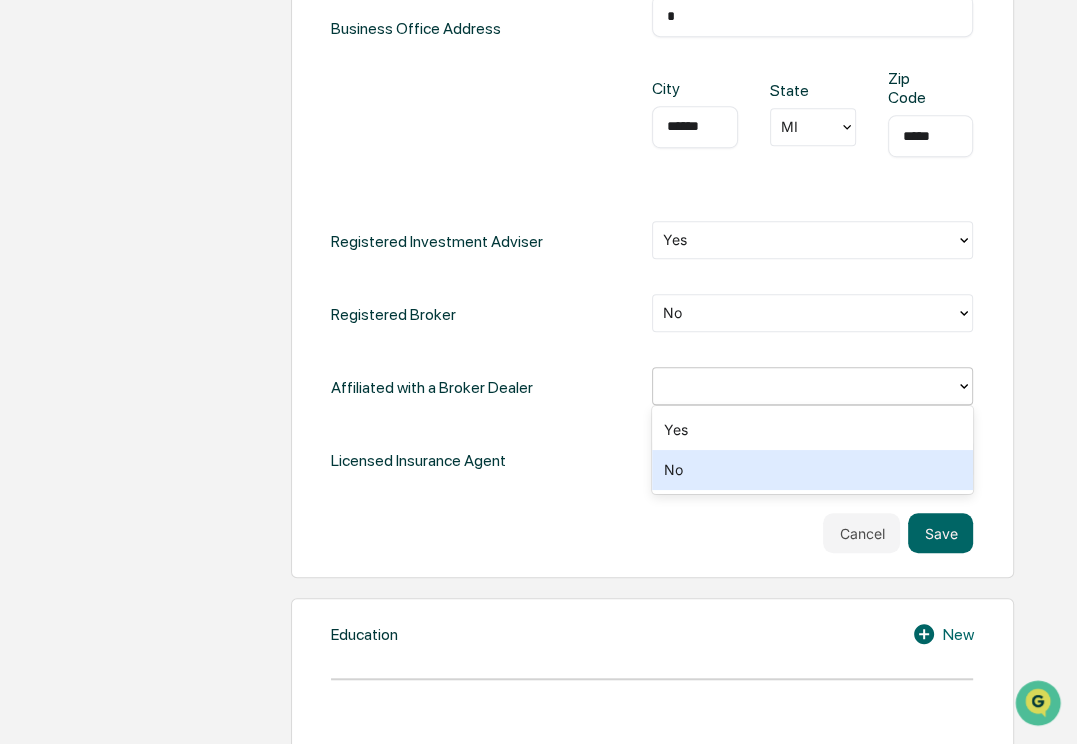 click on "No" at bounding box center (812, 470) 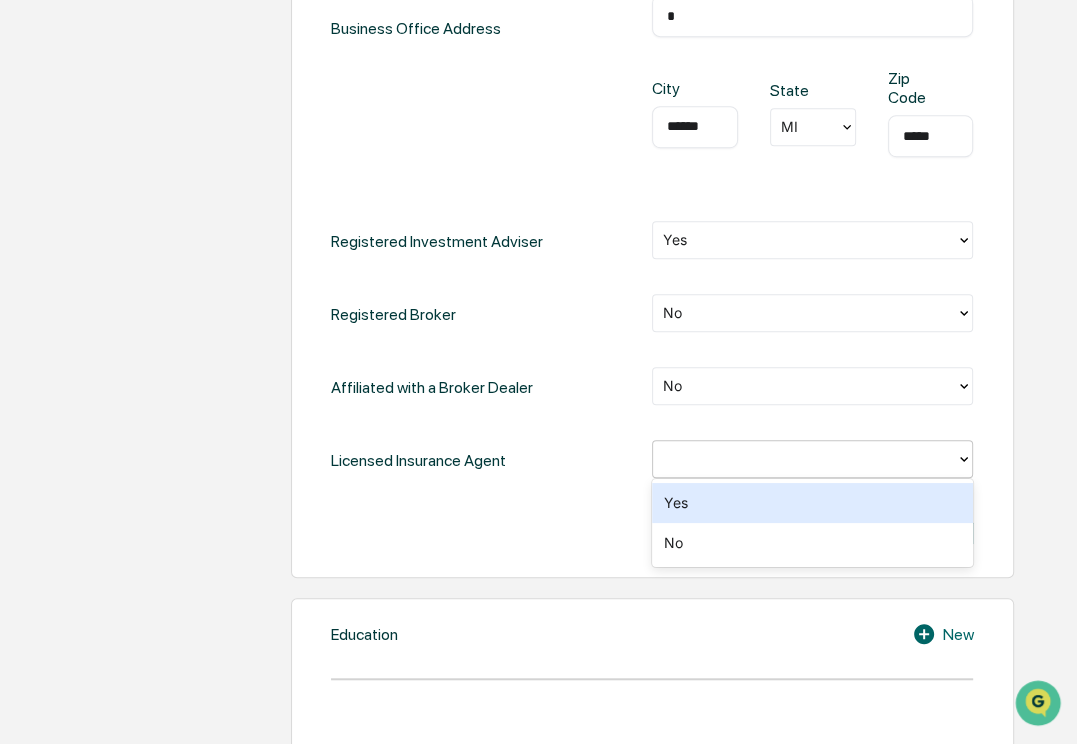 click at bounding box center [812, 459] 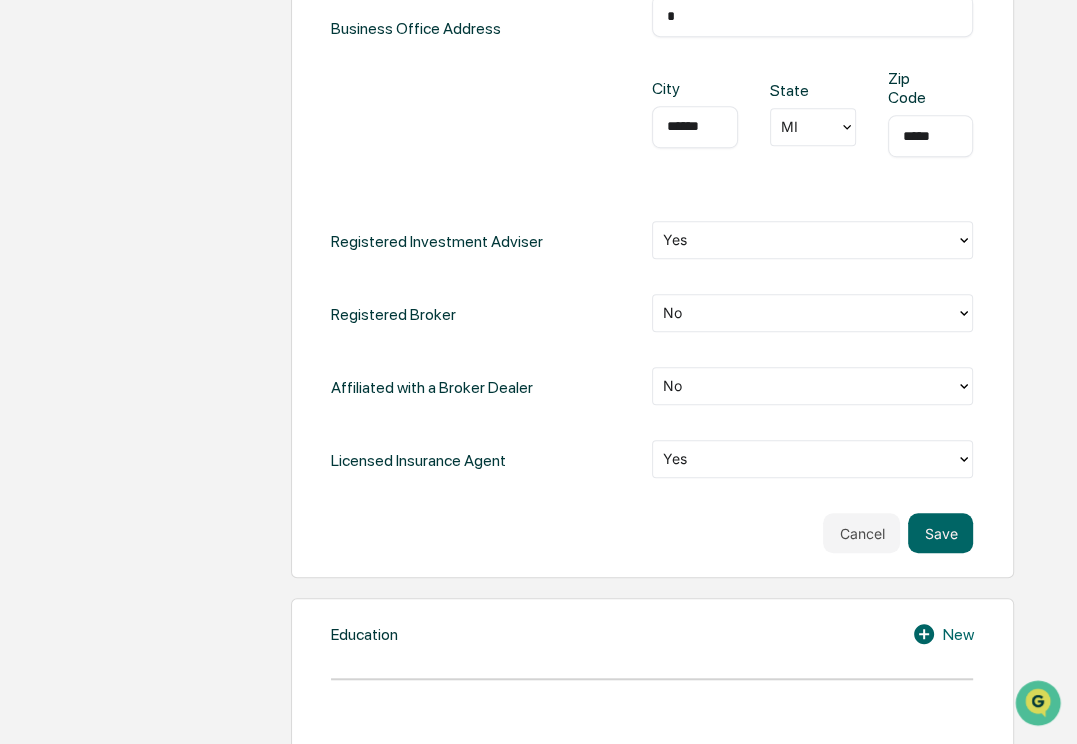 click on "**********" at bounding box center [652, 136] 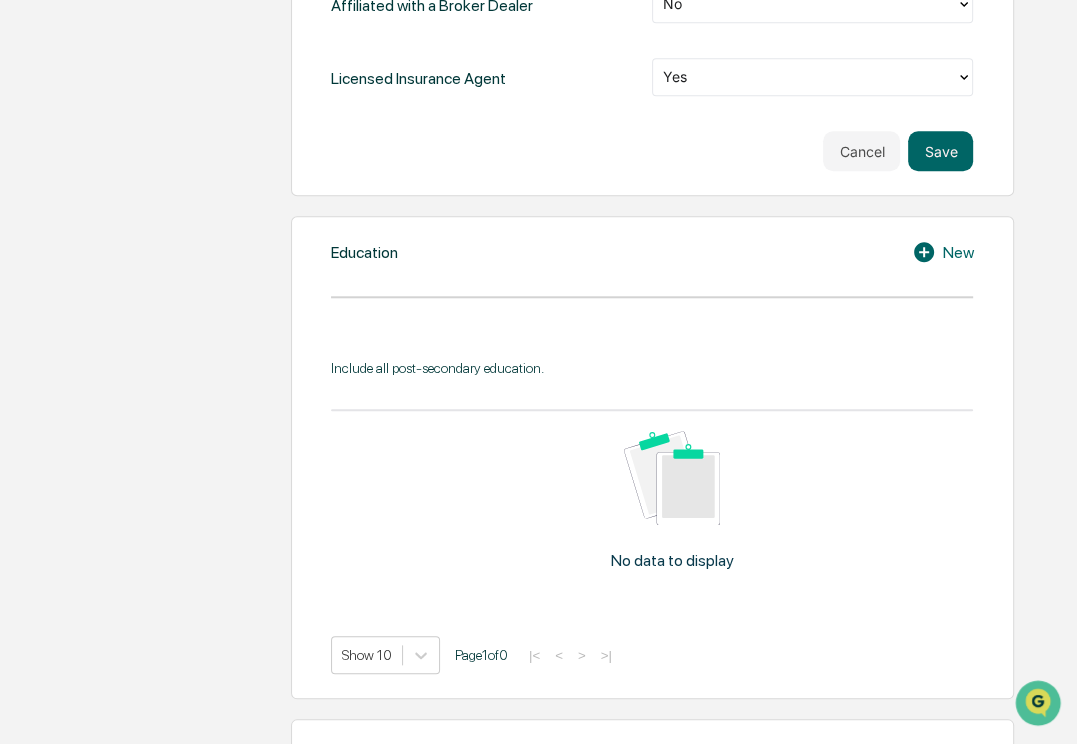 scroll, scrollTop: 1305, scrollLeft: 0, axis: vertical 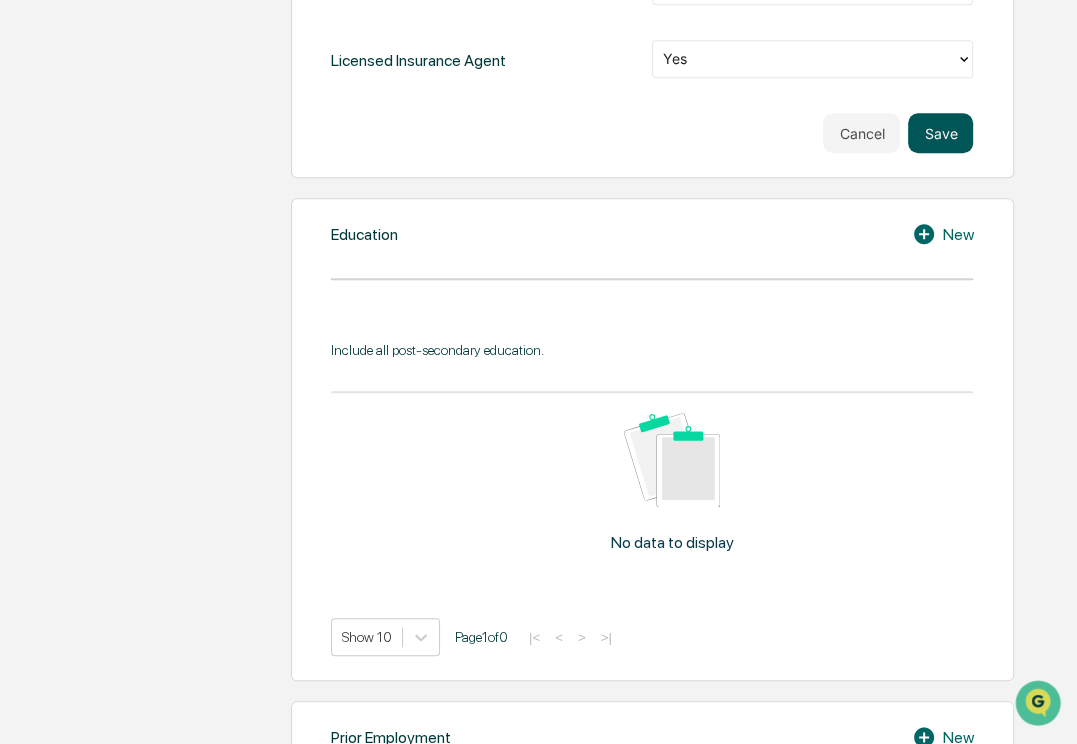 click on "Save" at bounding box center (940, 133) 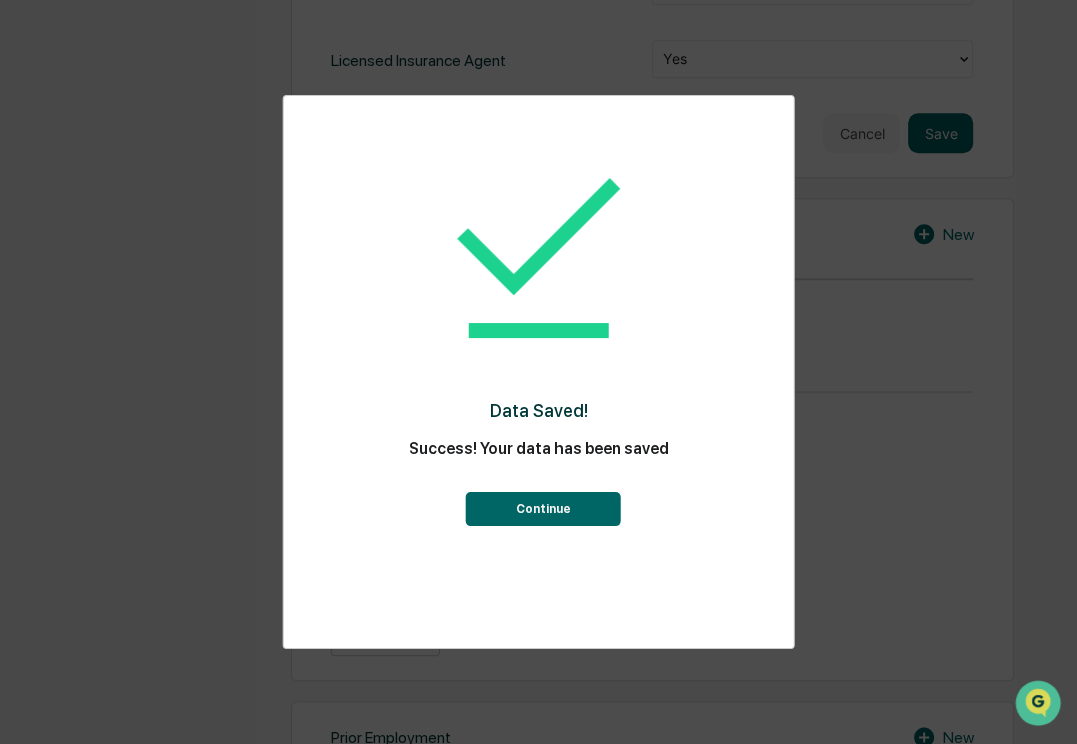 click on "Continue" at bounding box center [543, 509] 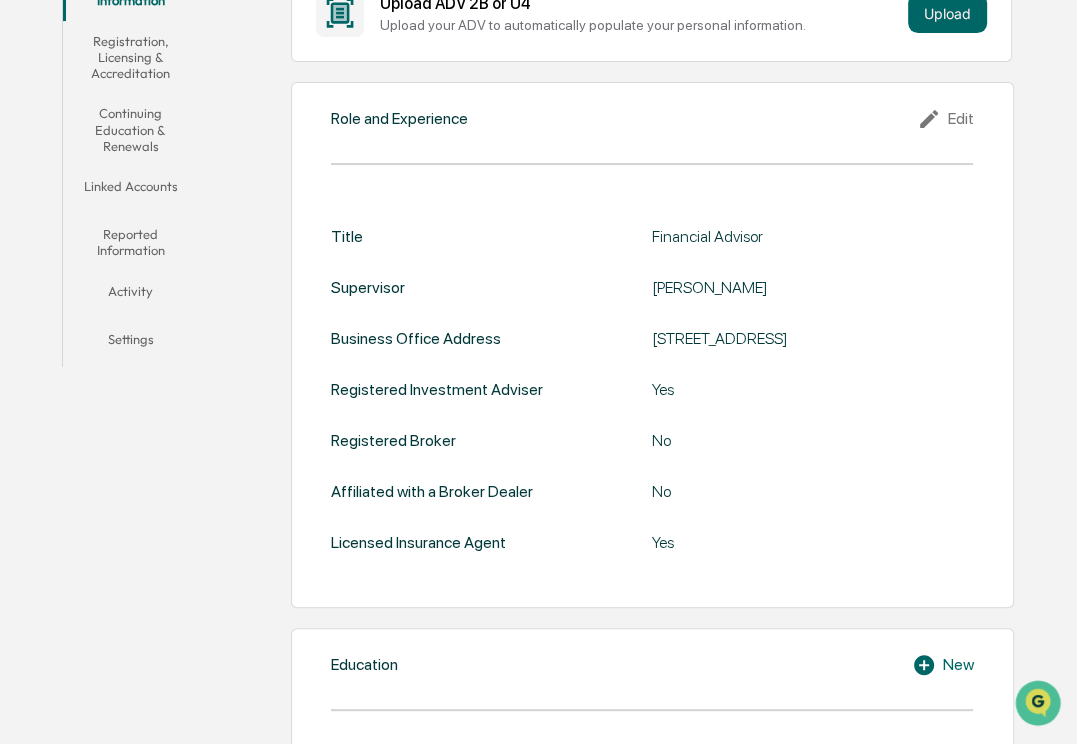 scroll, scrollTop: 719, scrollLeft: 0, axis: vertical 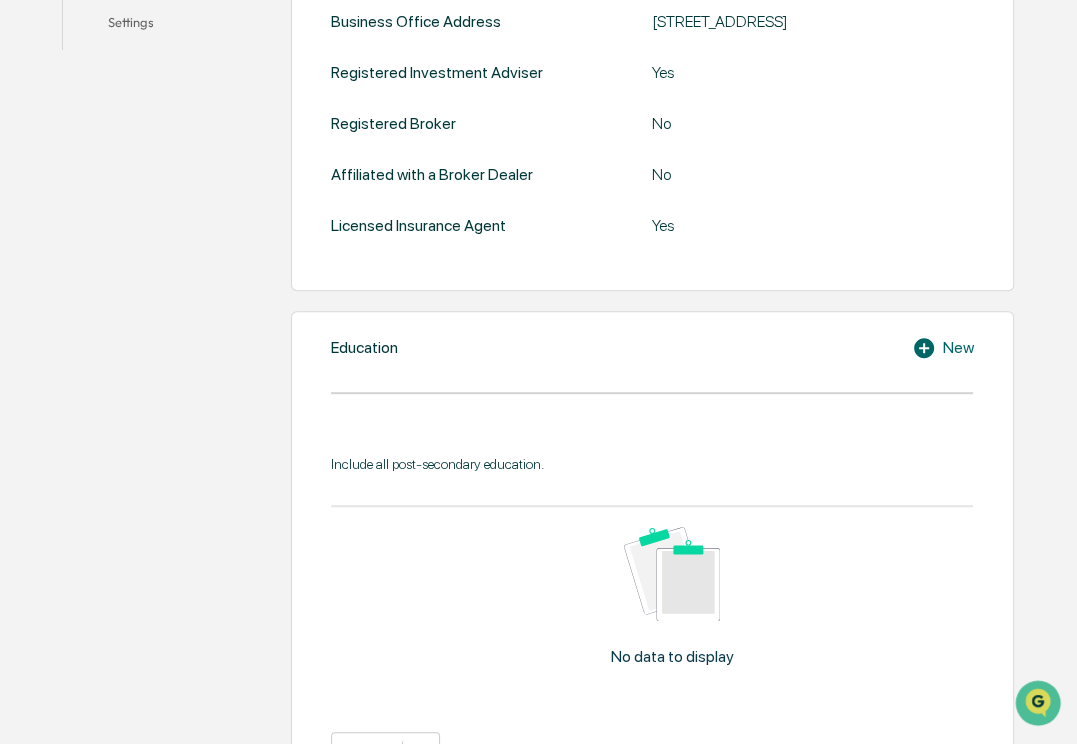 click on "Education New Include all post-secondary education. No data to display Show 10 Page  1  of  0   |<   <   >   >|" at bounding box center (652, 552) 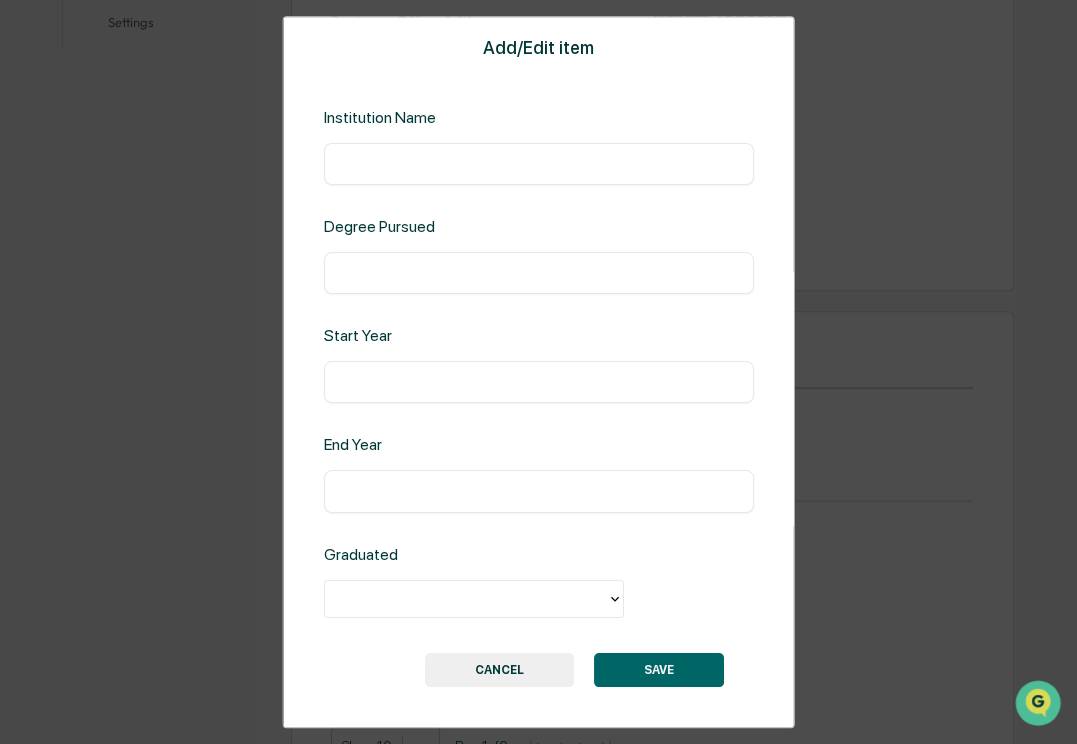 click at bounding box center [538, 164] 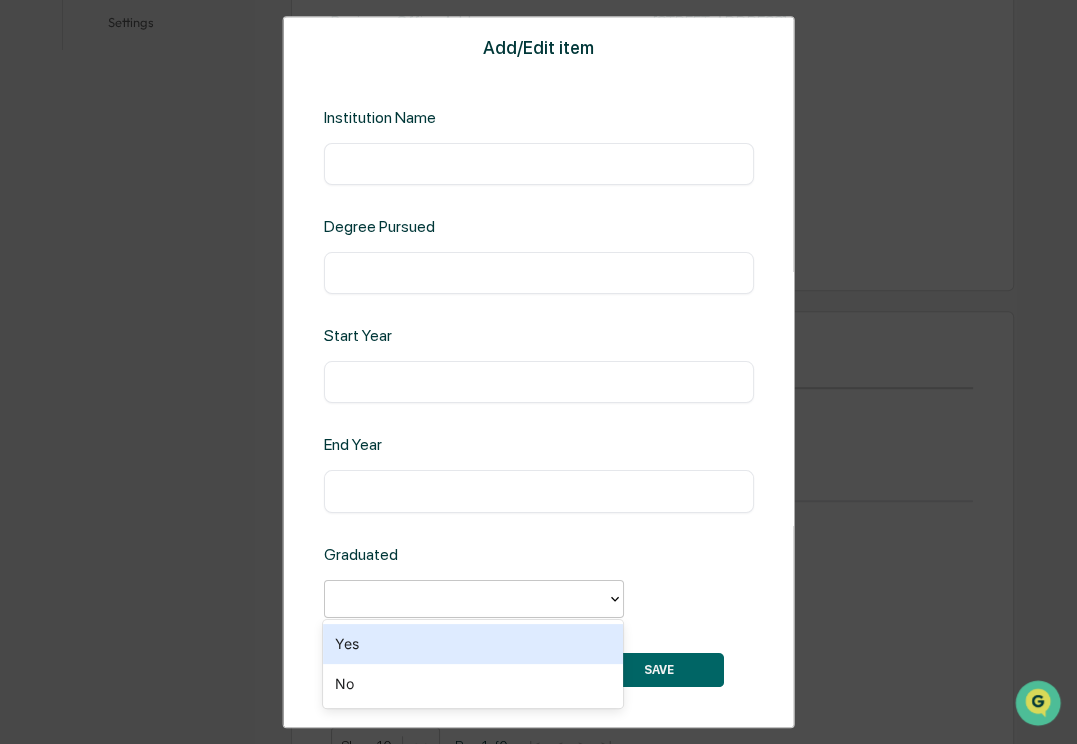 click at bounding box center [465, 598] 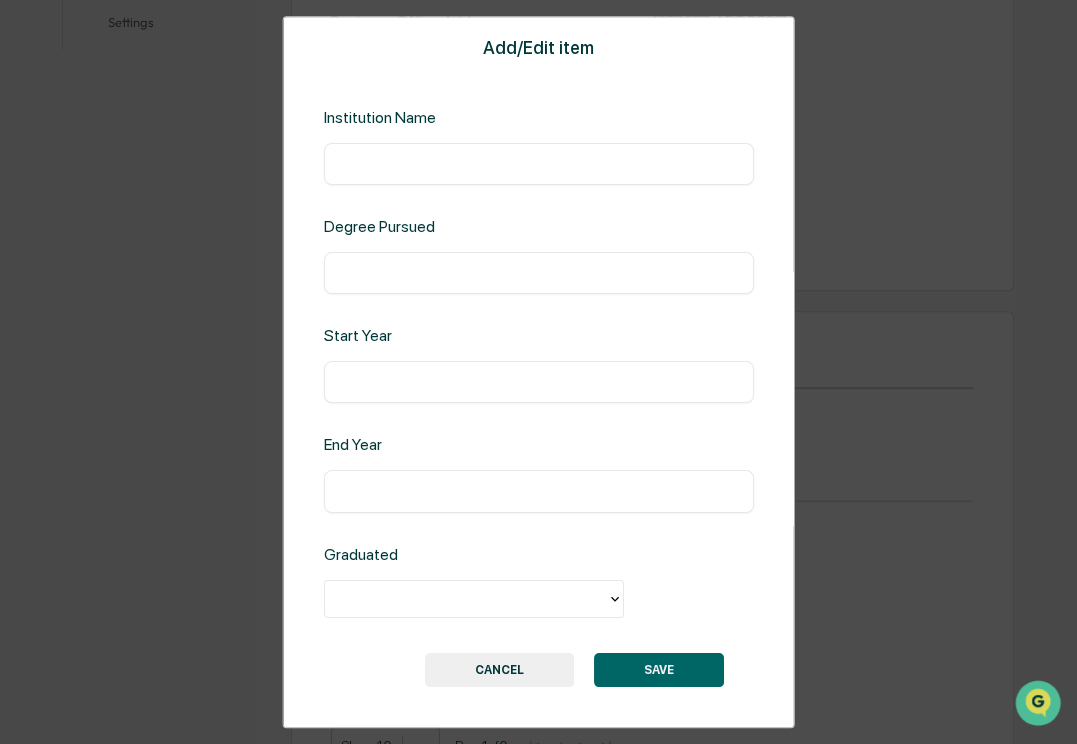 click at bounding box center (538, 600) 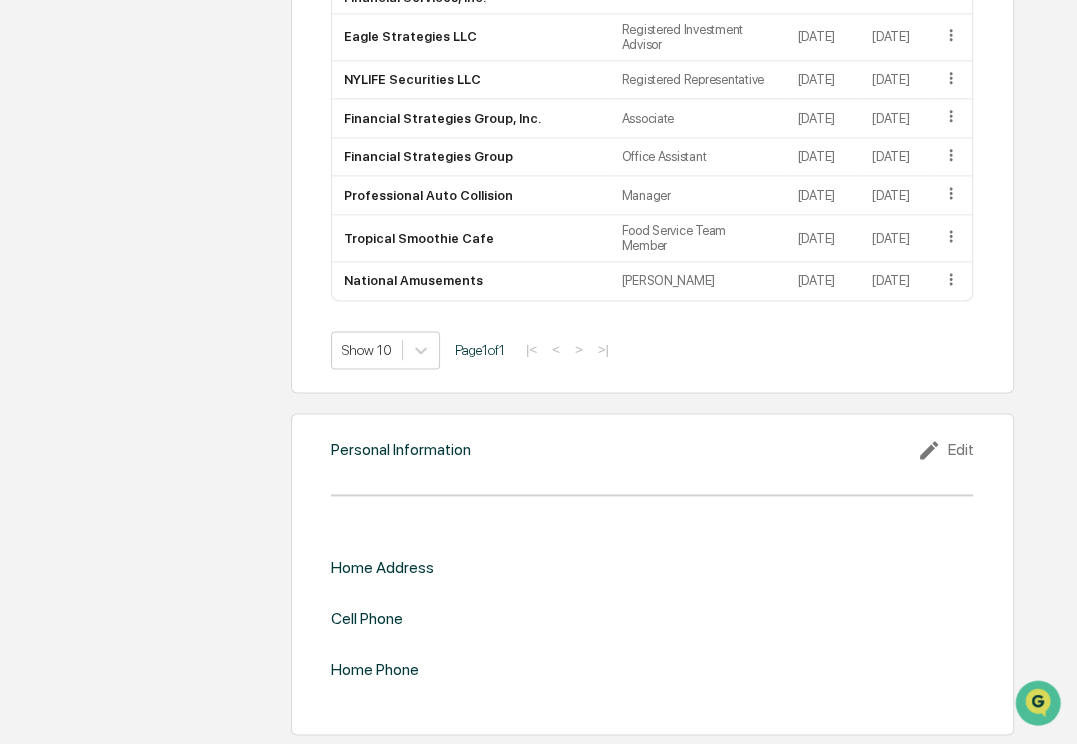 scroll, scrollTop: 1857, scrollLeft: 0, axis: vertical 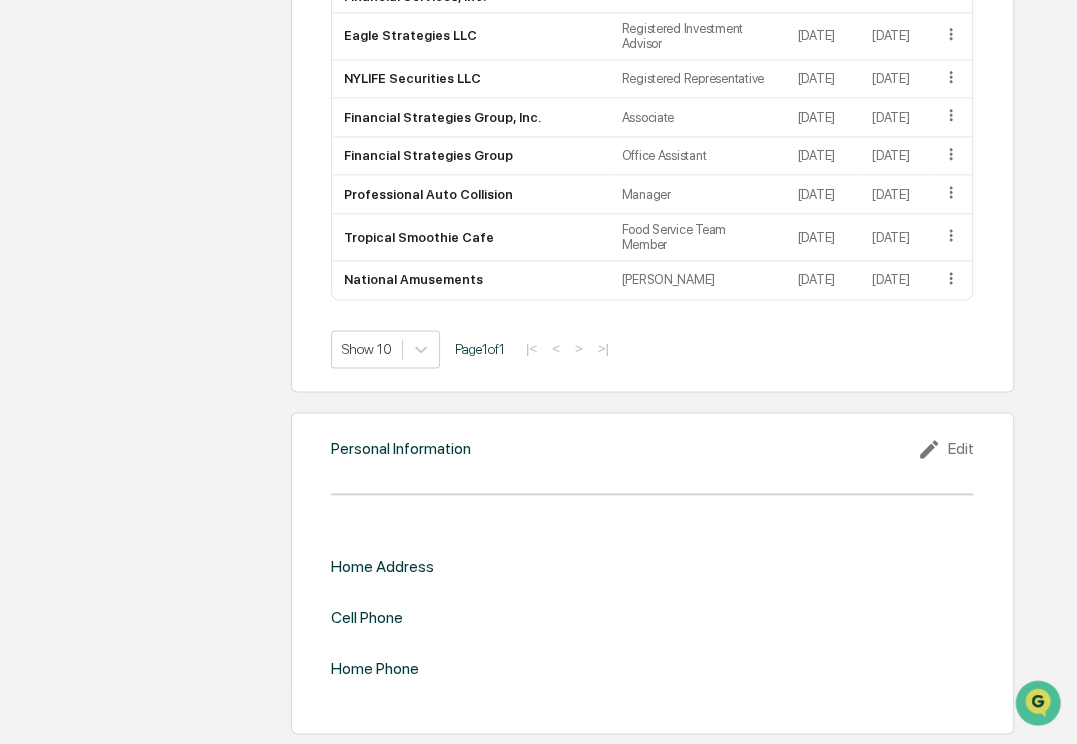 click on "Edit" at bounding box center [945, 449] 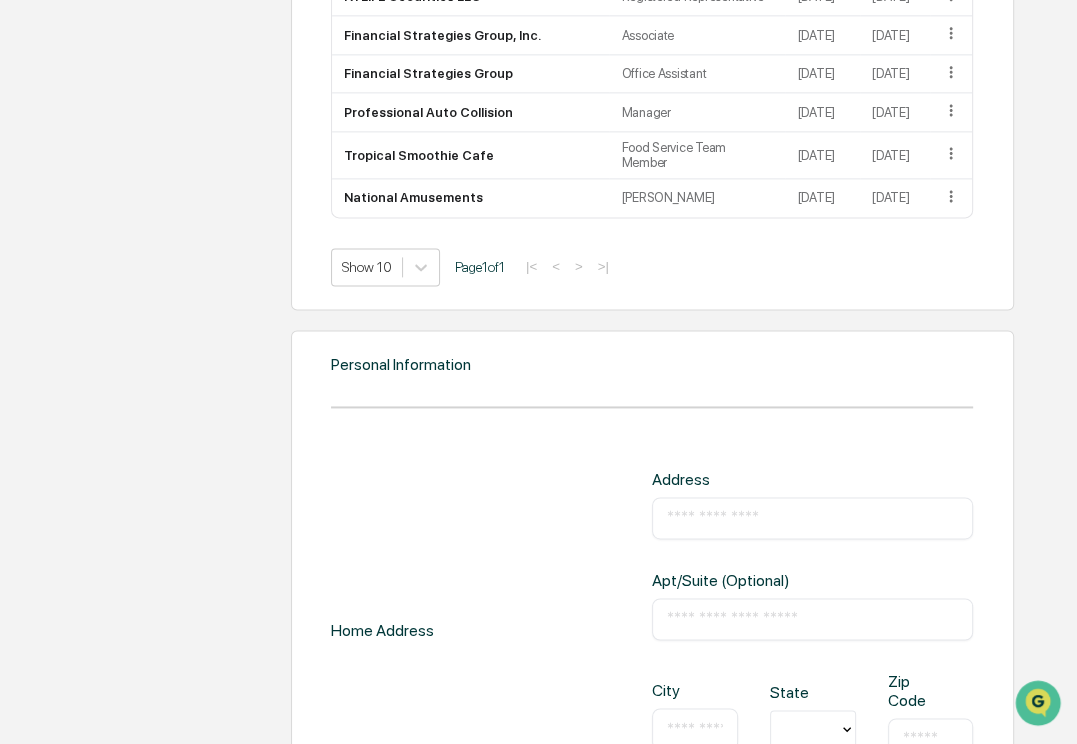 scroll, scrollTop: 2057, scrollLeft: 0, axis: vertical 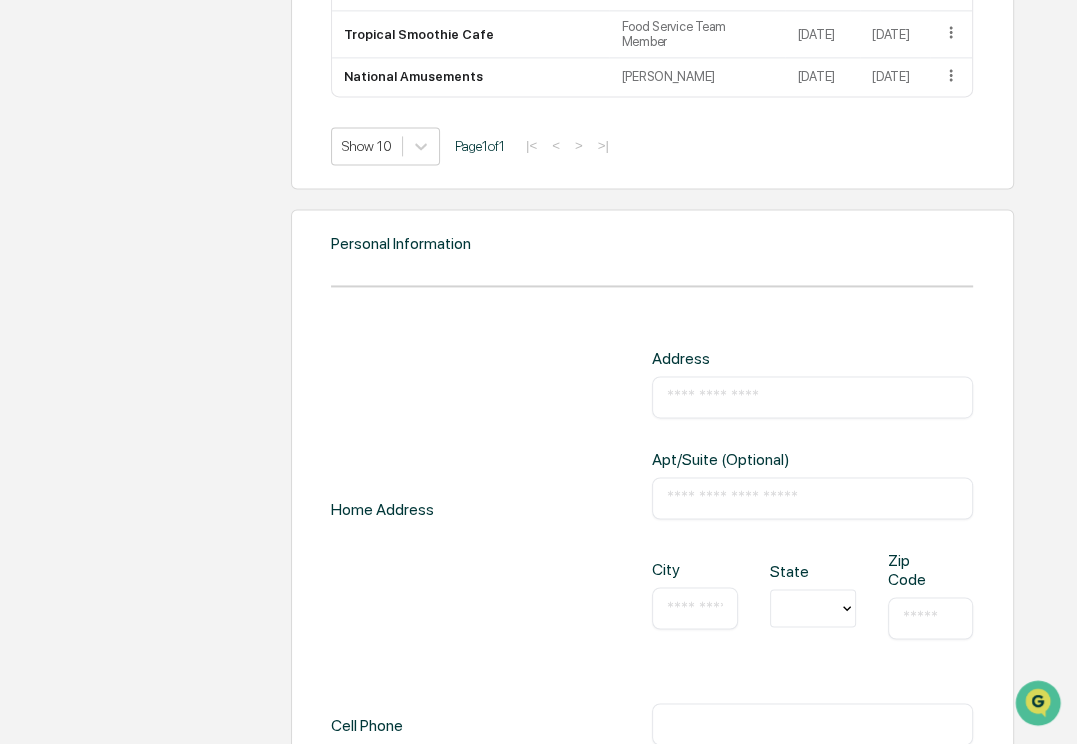 click on "​" at bounding box center (812, 397) 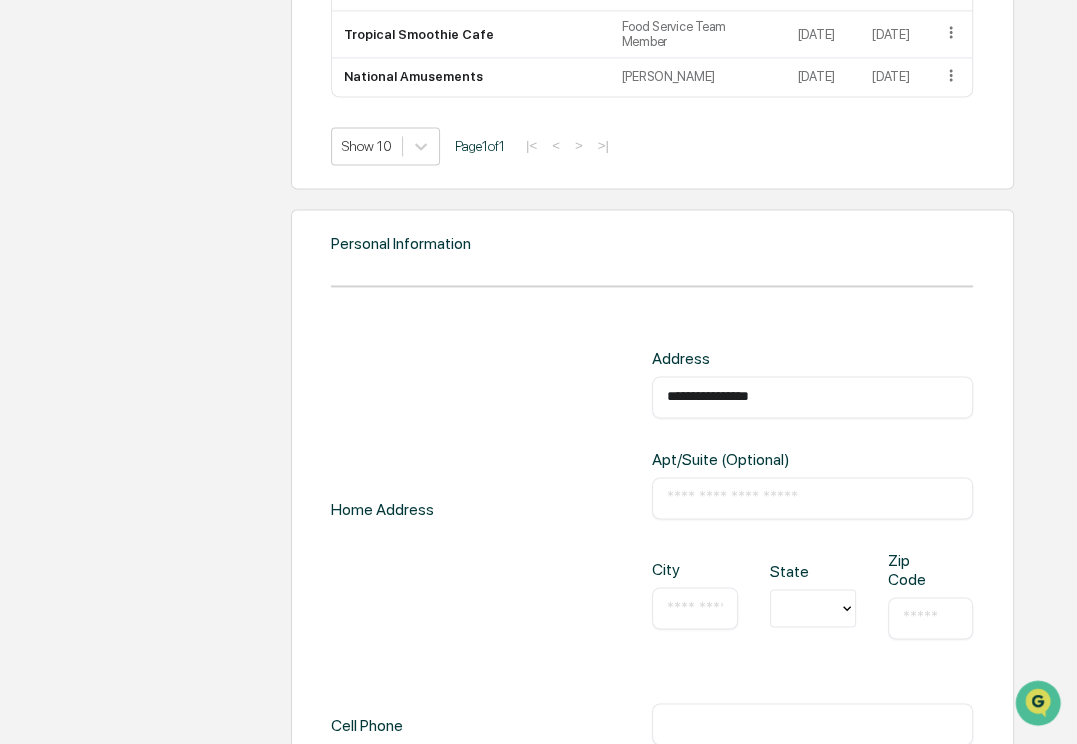 type on "**********" 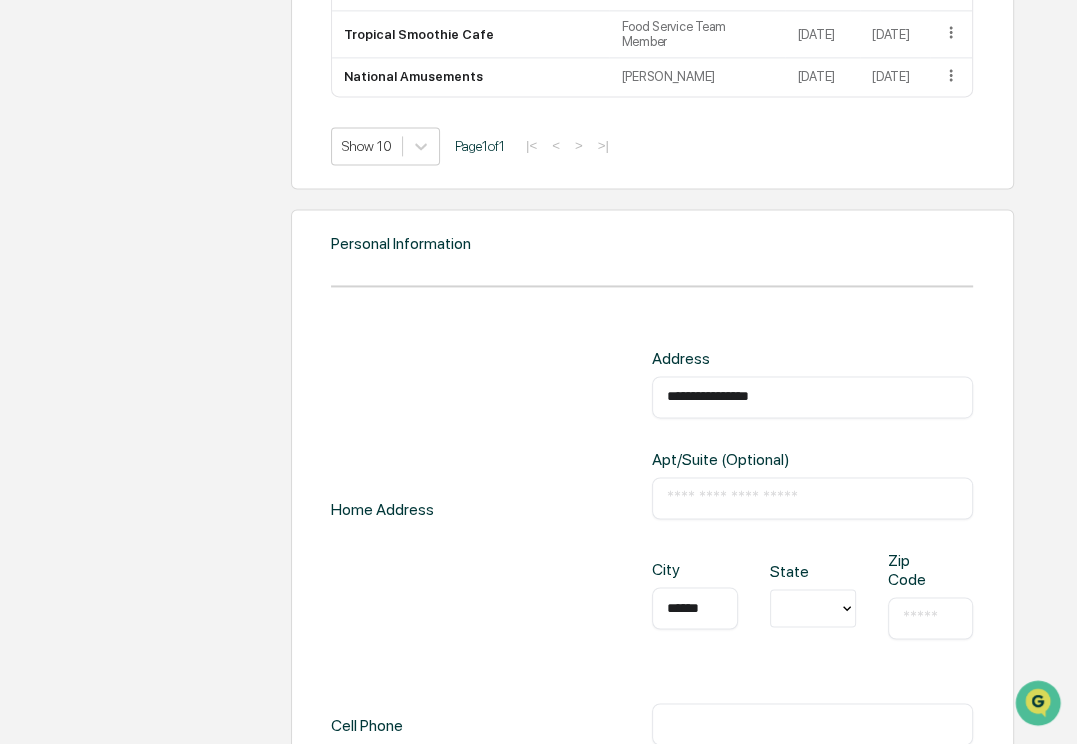 type on "******" 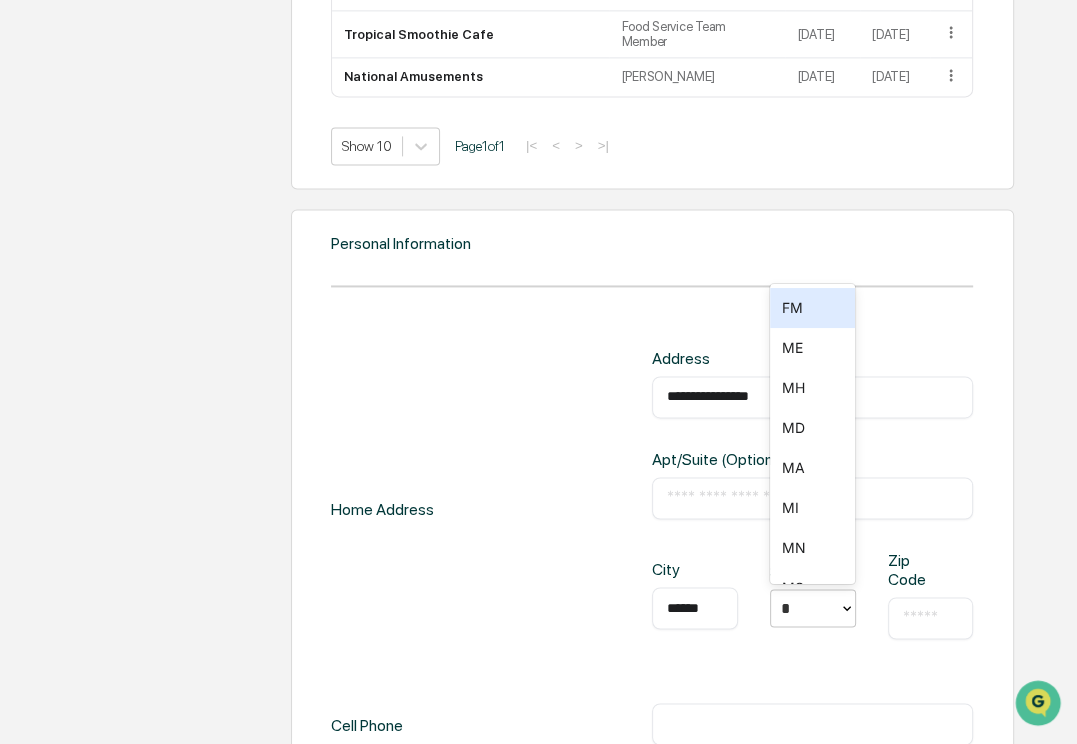 type on "**" 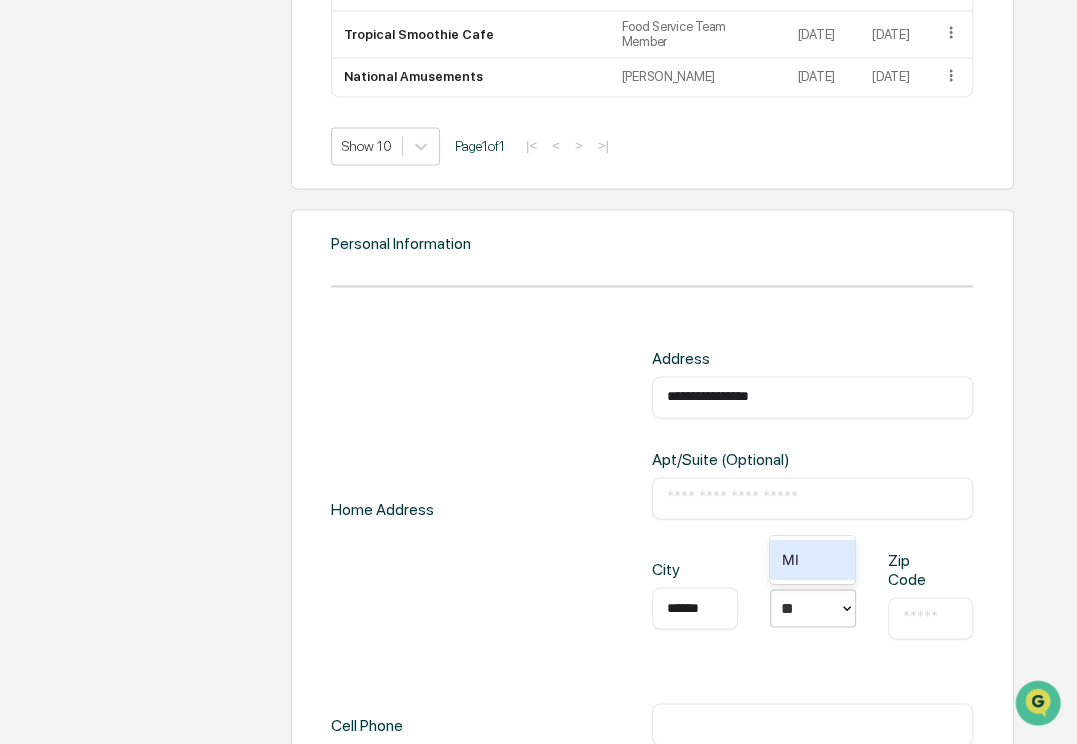 click on "MI" at bounding box center [813, 560] 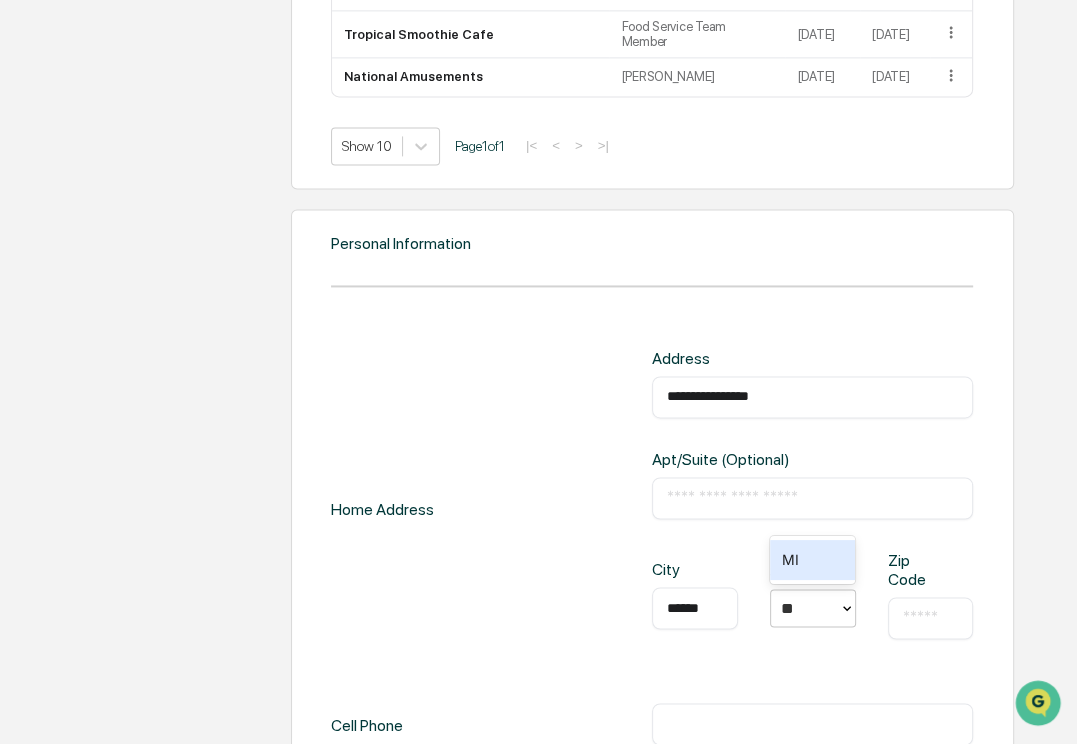 type 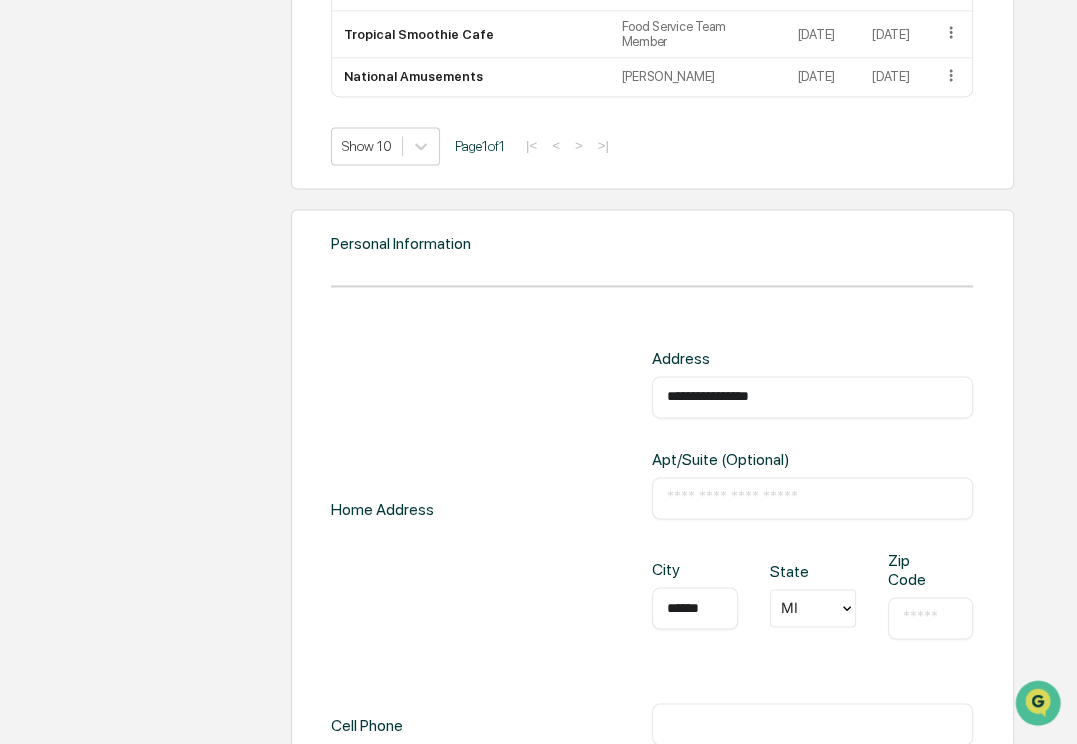 click on "​" at bounding box center [931, 618] 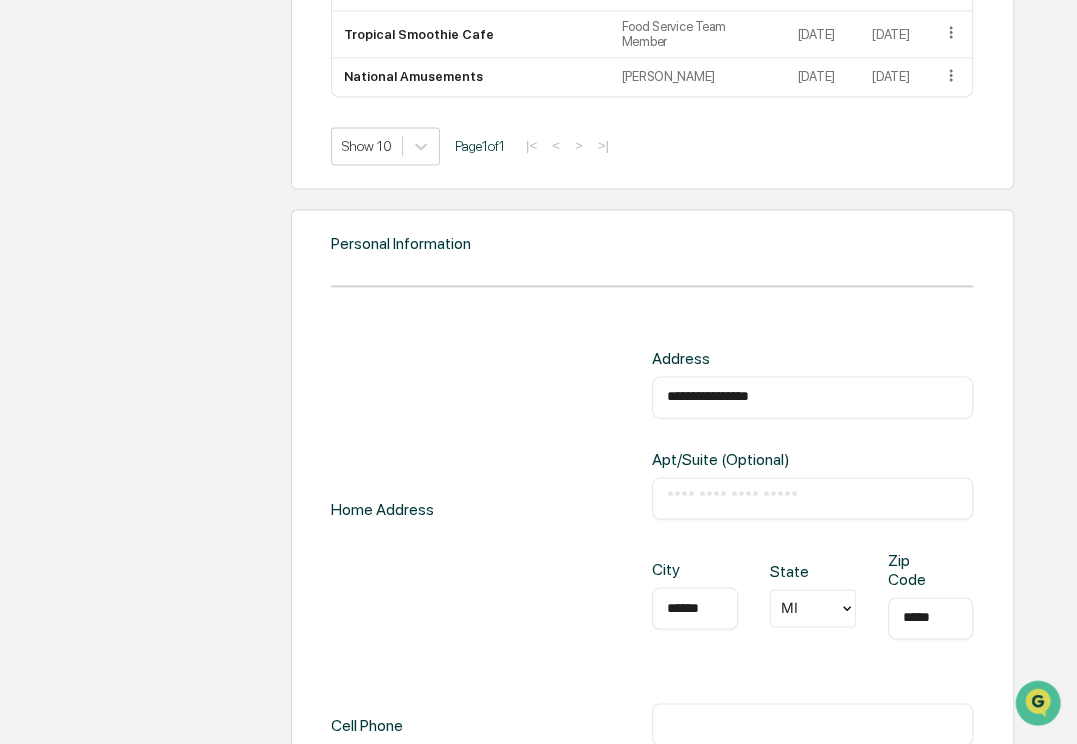 type on "*****" 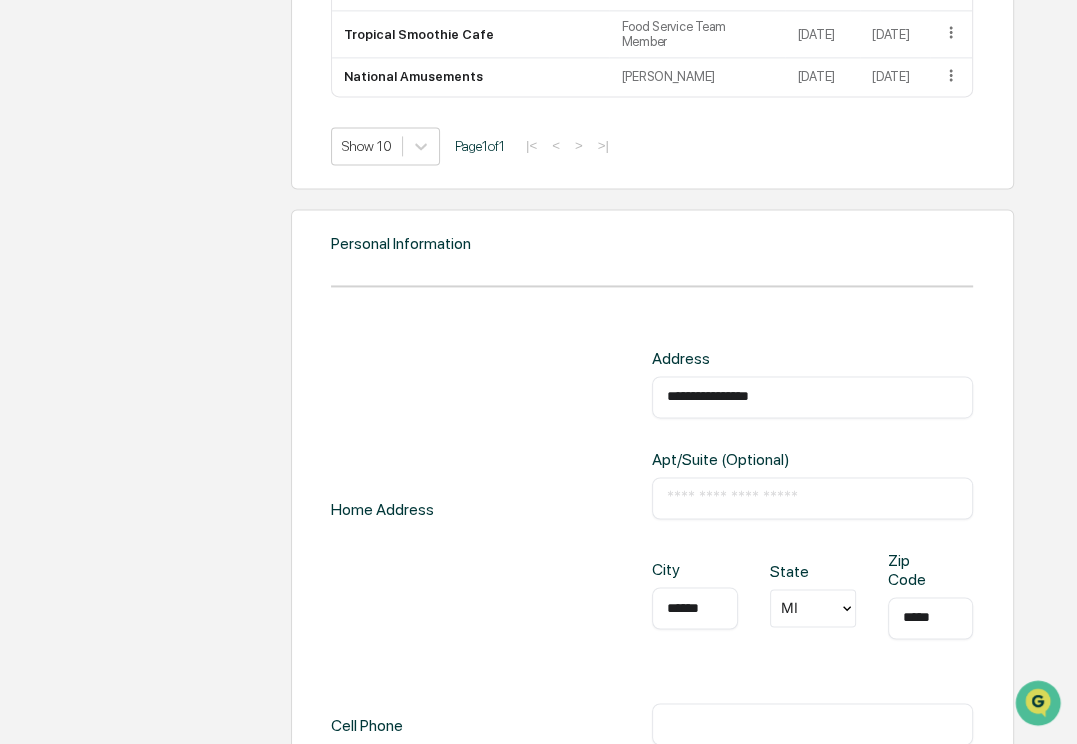 click on "**********" at bounding box center [652, 510] 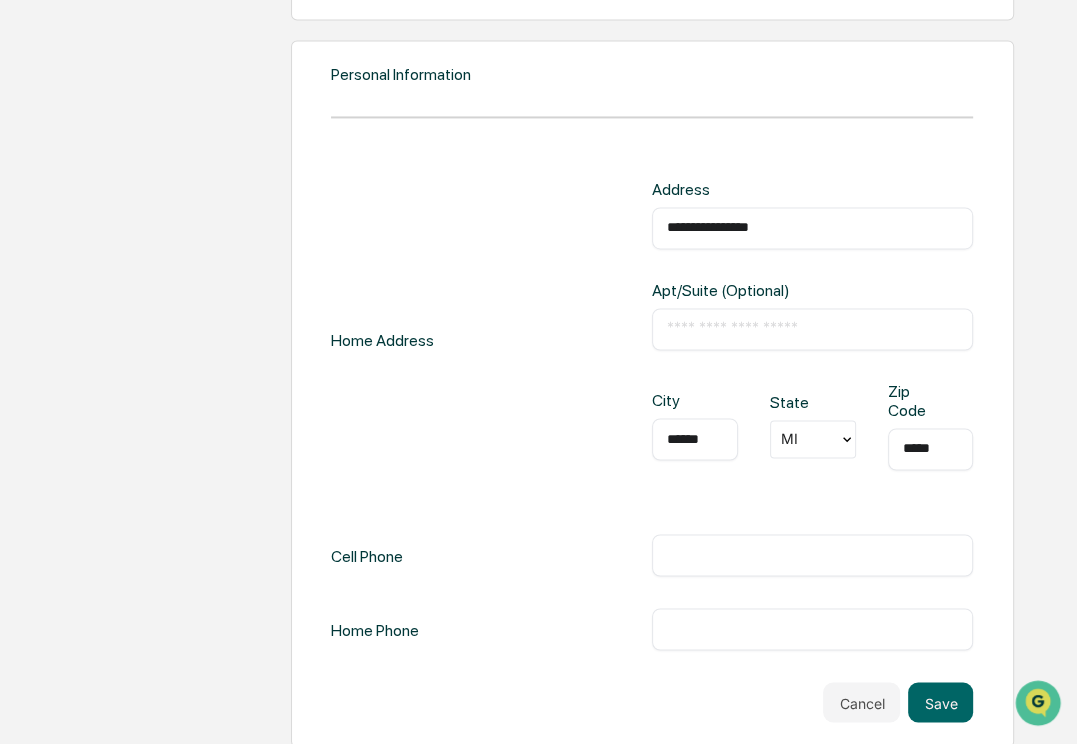 scroll, scrollTop: 2240, scrollLeft: 0, axis: vertical 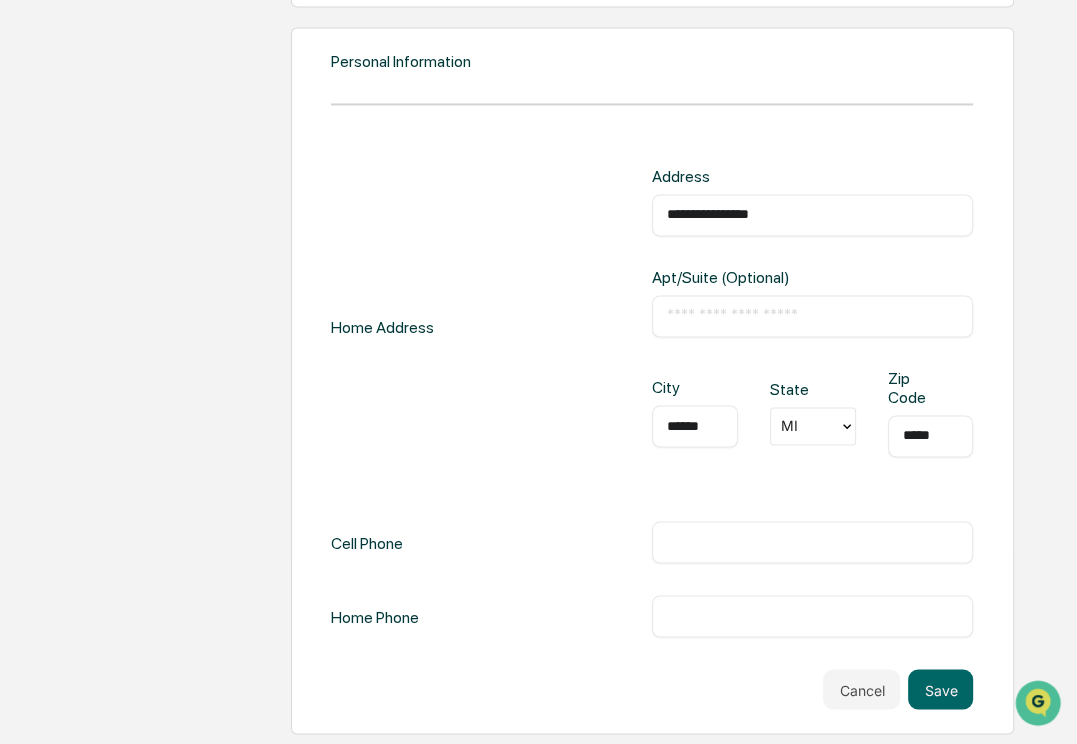 click at bounding box center (812, 542) 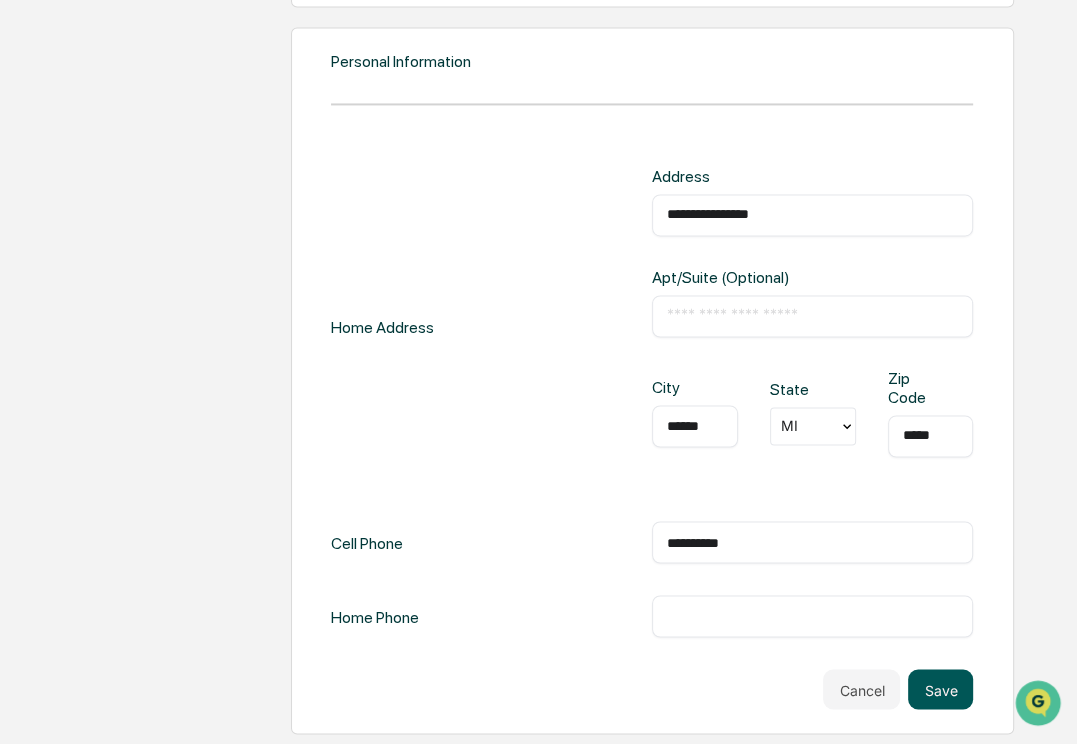 type on "**********" 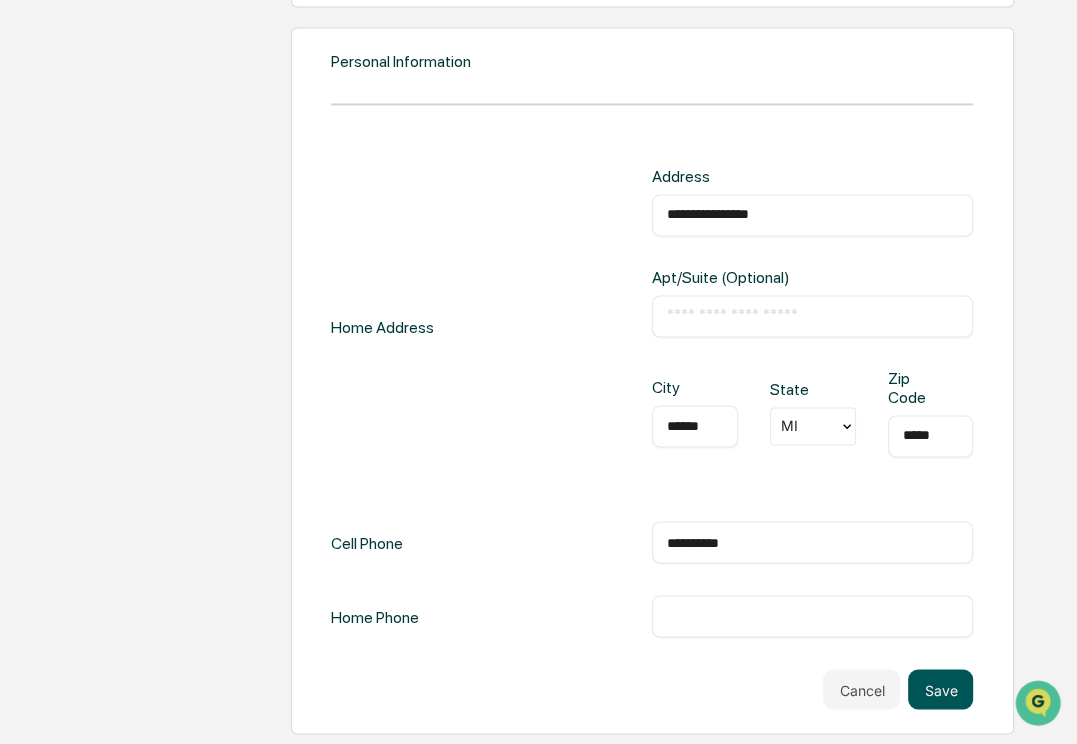click on "Save" at bounding box center (940, 689) 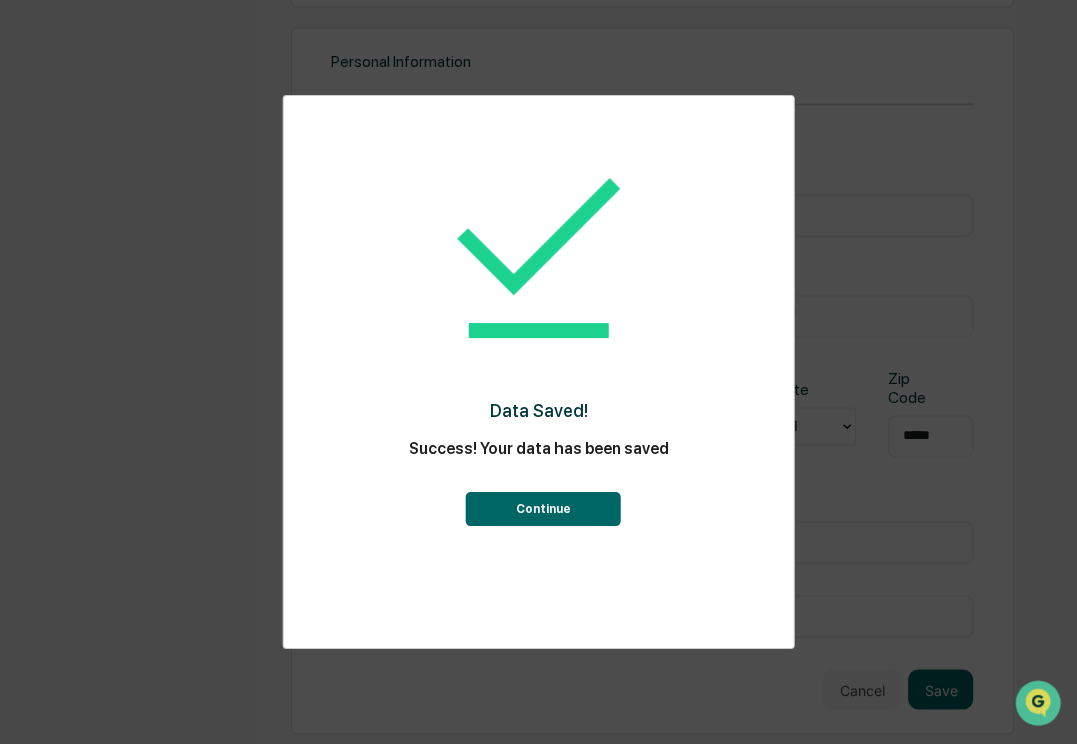 click on "Continue" at bounding box center (543, 509) 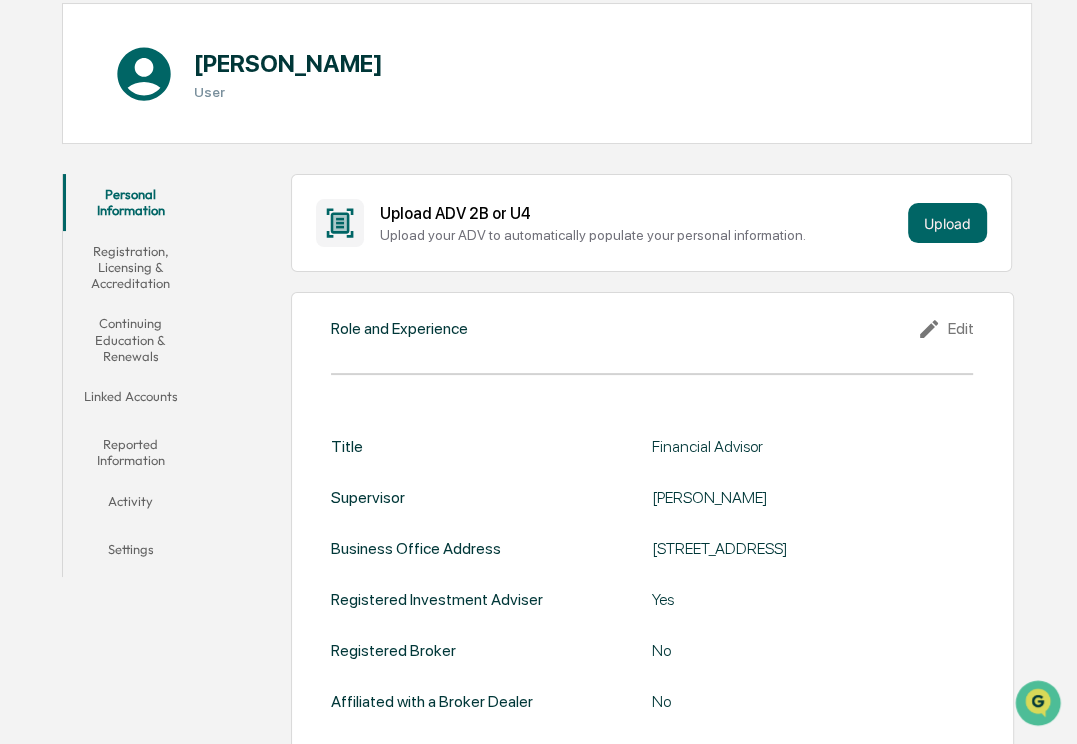 scroll, scrollTop: 200, scrollLeft: 0, axis: vertical 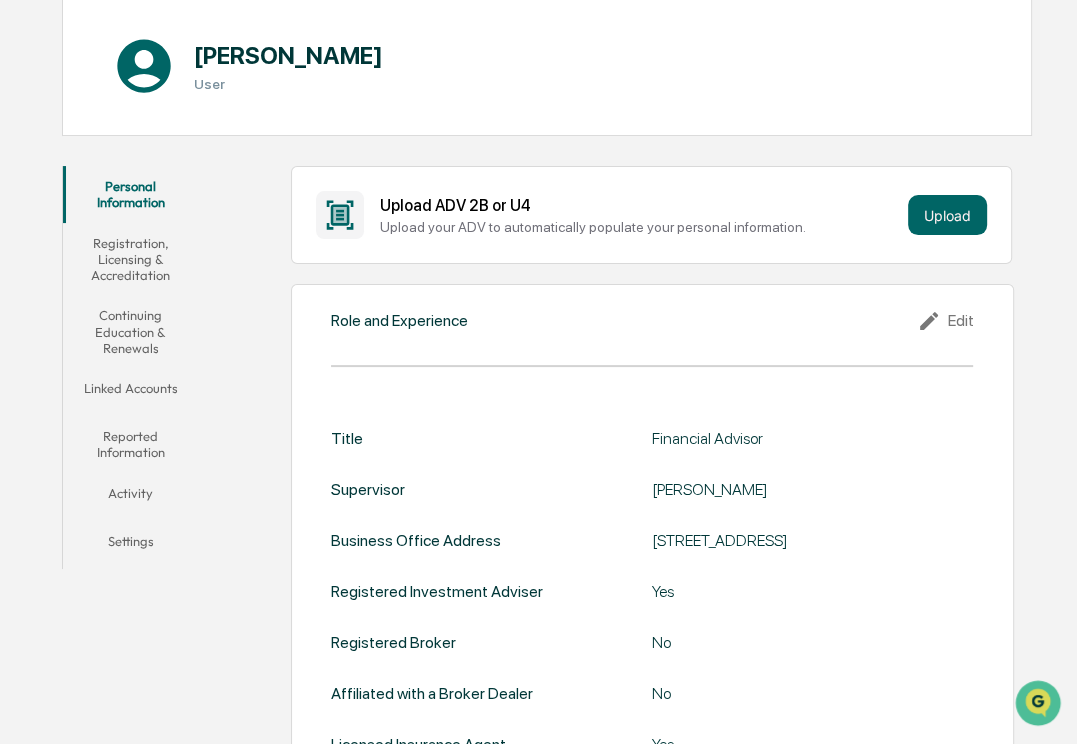 click on "Registration, Licensing & Accreditation" at bounding box center (130, 259) 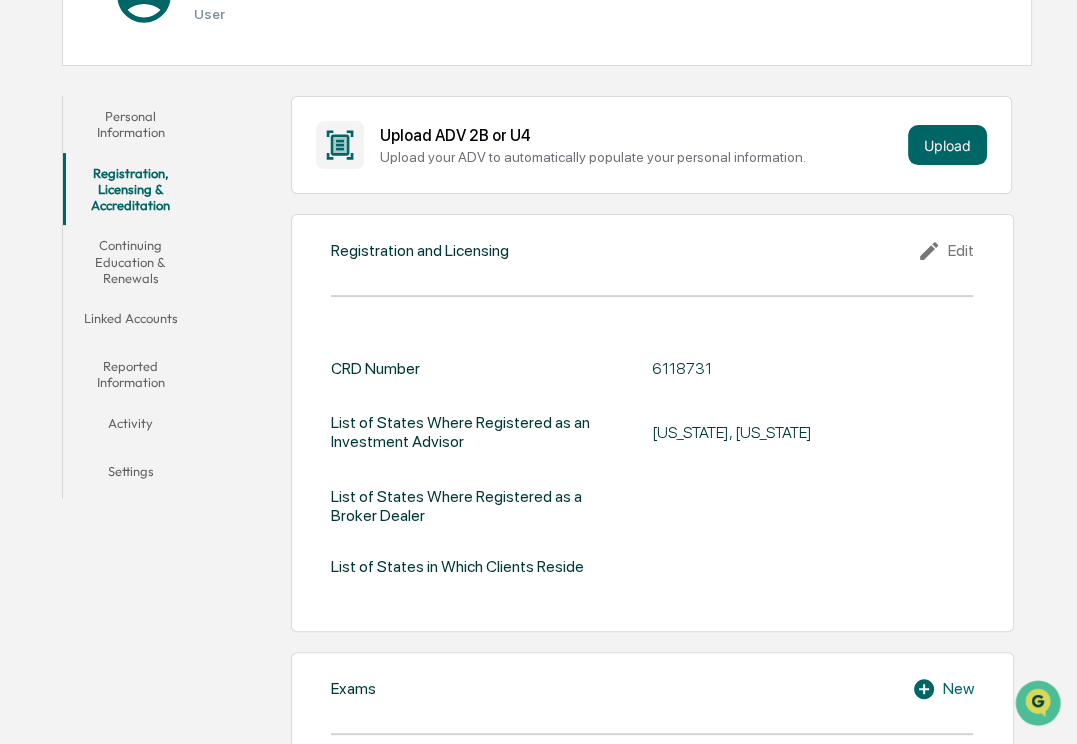 scroll, scrollTop: 300, scrollLeft: 0, axis: vertical 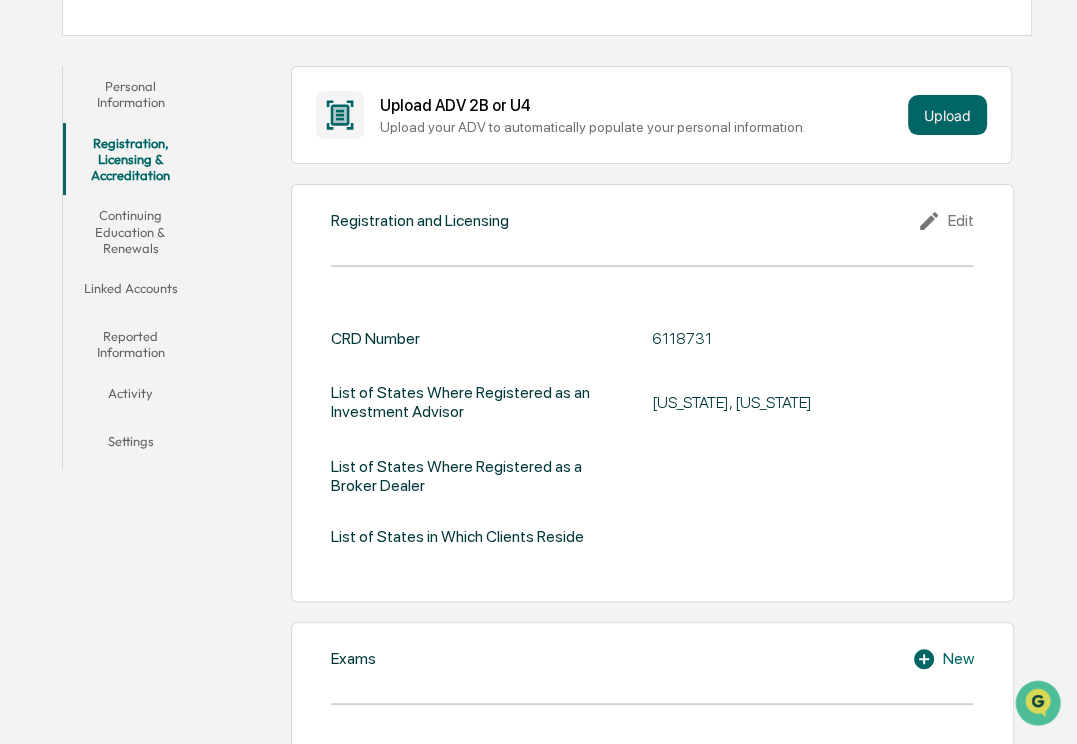 click 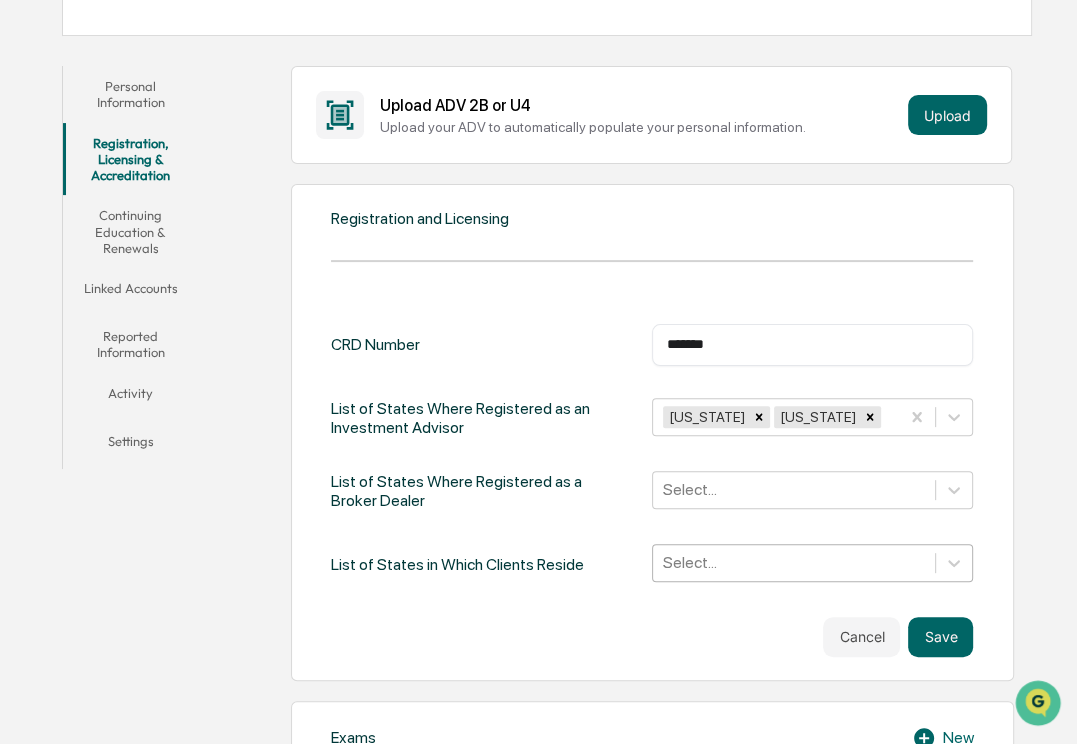 scroll, scrollTop: 452, scrollLeft: 0, axis: vertical 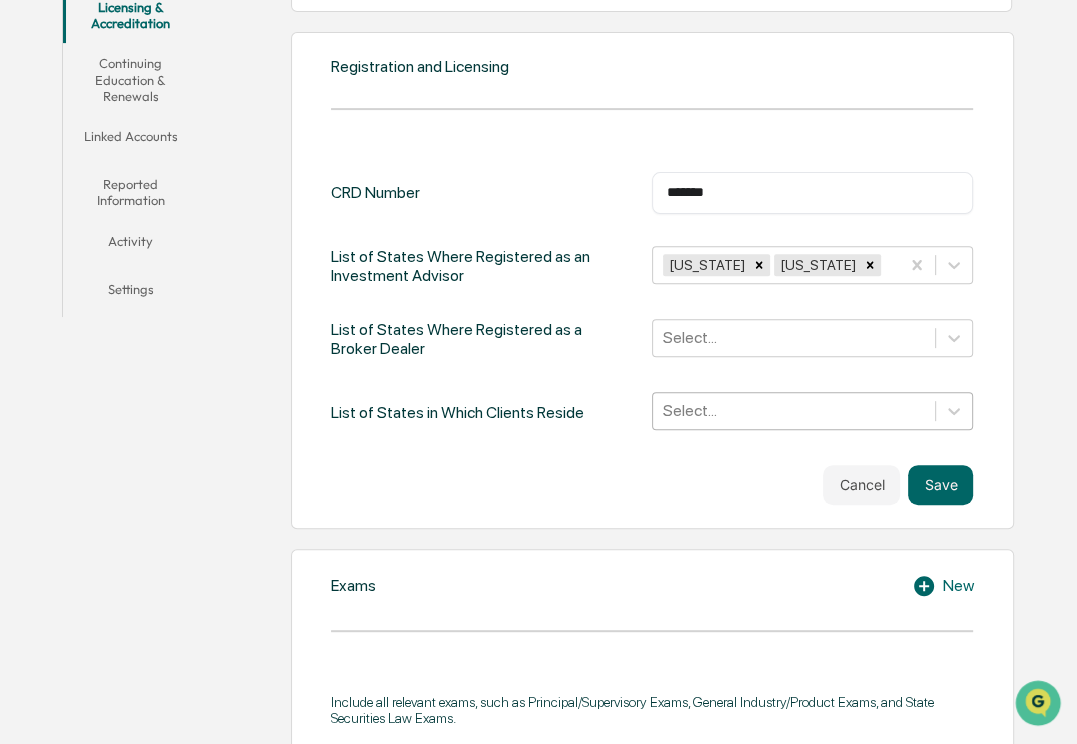 click on "Select..." at bounding box center (812, 411) 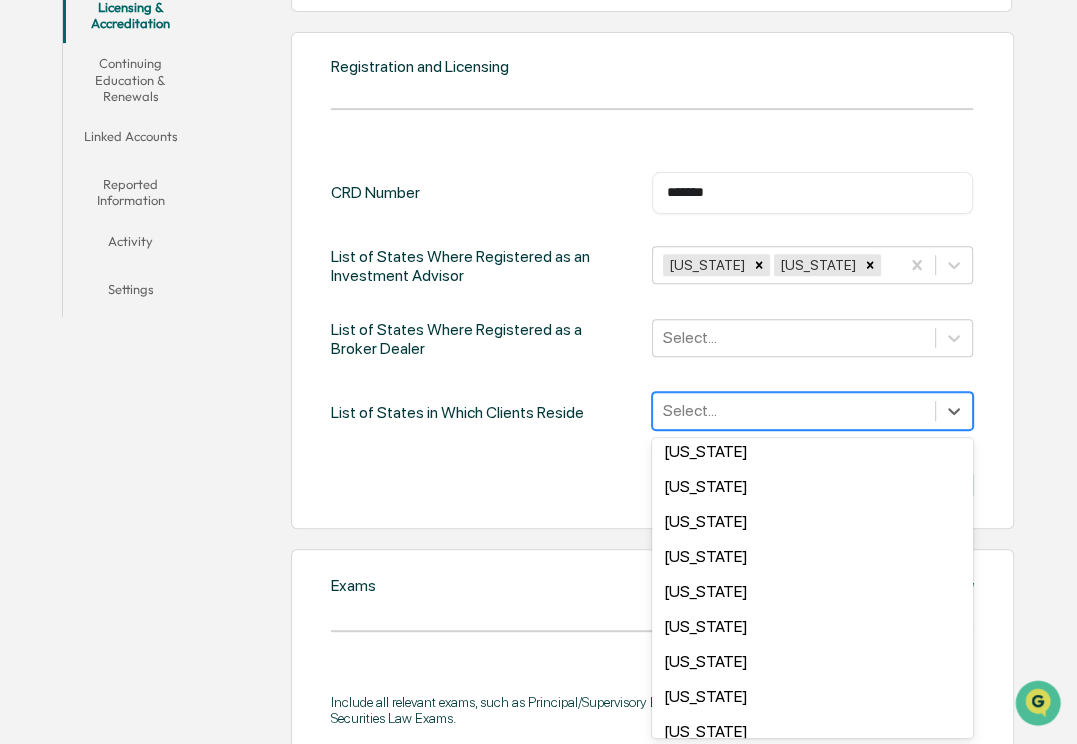 scroll, scrollTop: 600, scrollLeft: 0, axis: vertical 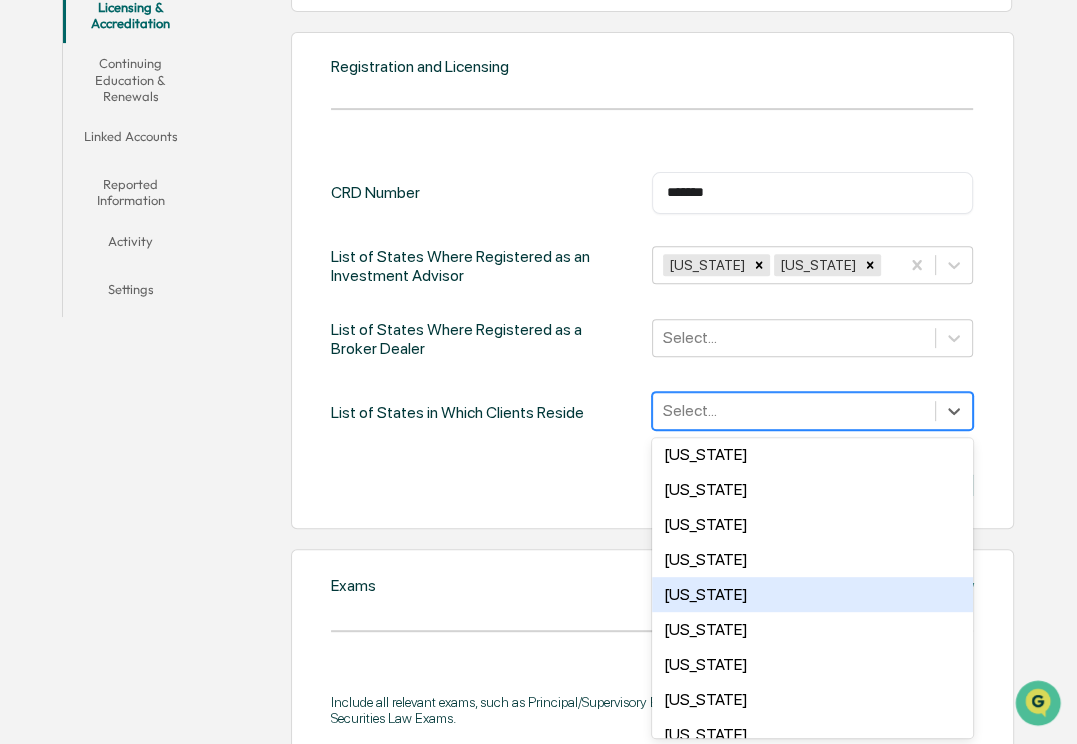 click on "Michigan" at bounding box center [812, 594] 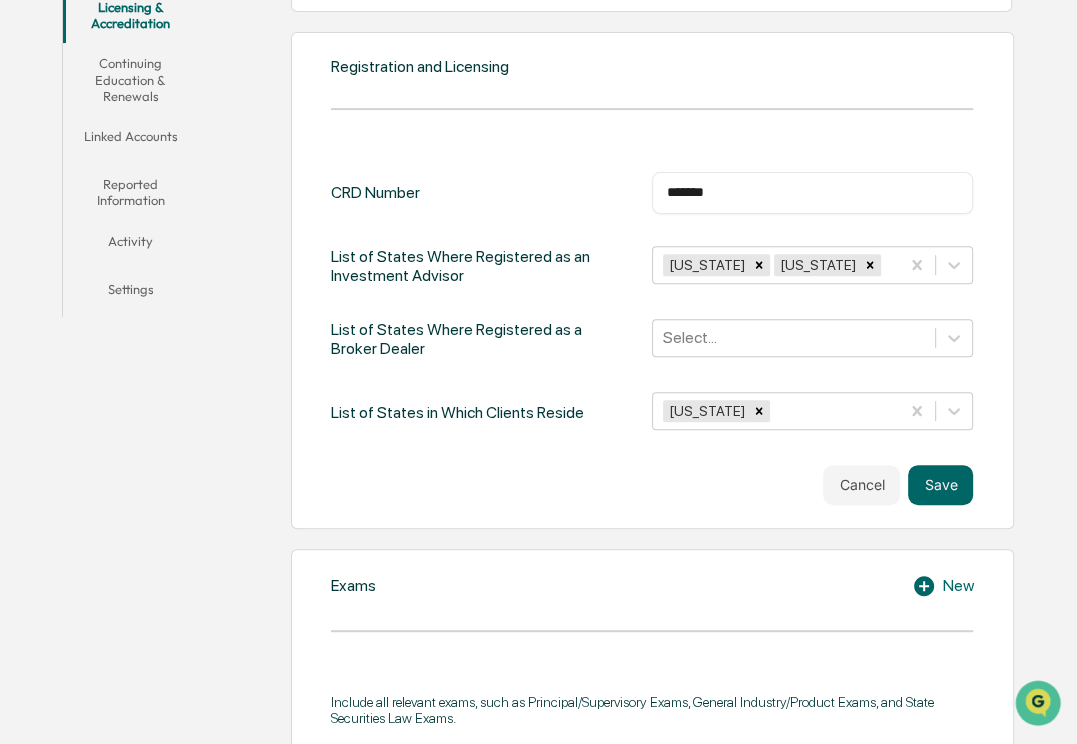 click on "Cancel Save" at bounding box center (652, 485) 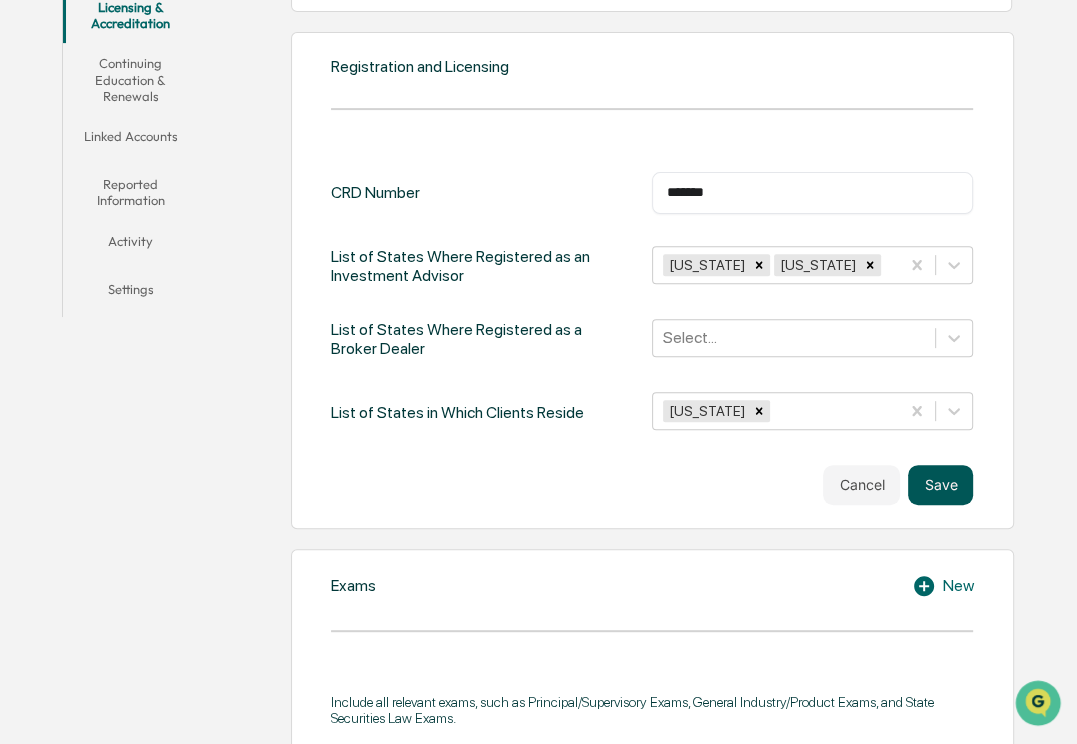 click on "Save" at bounding box center [940, 485] 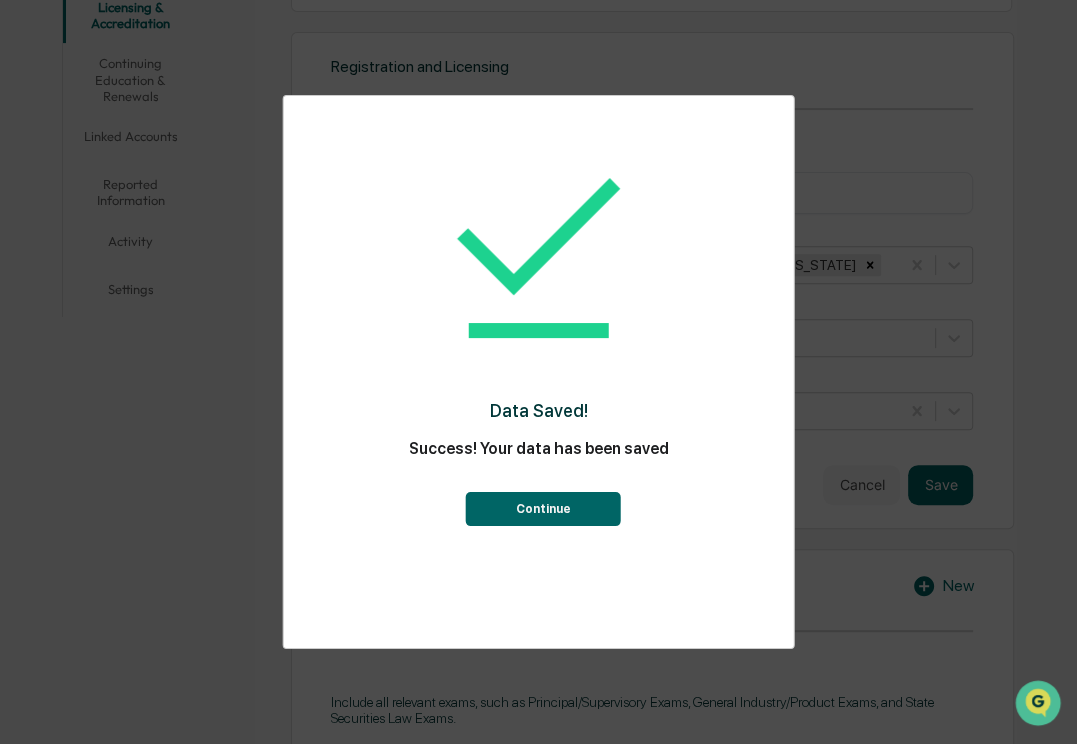 click on "Continue" at bounding box center (543, 509) 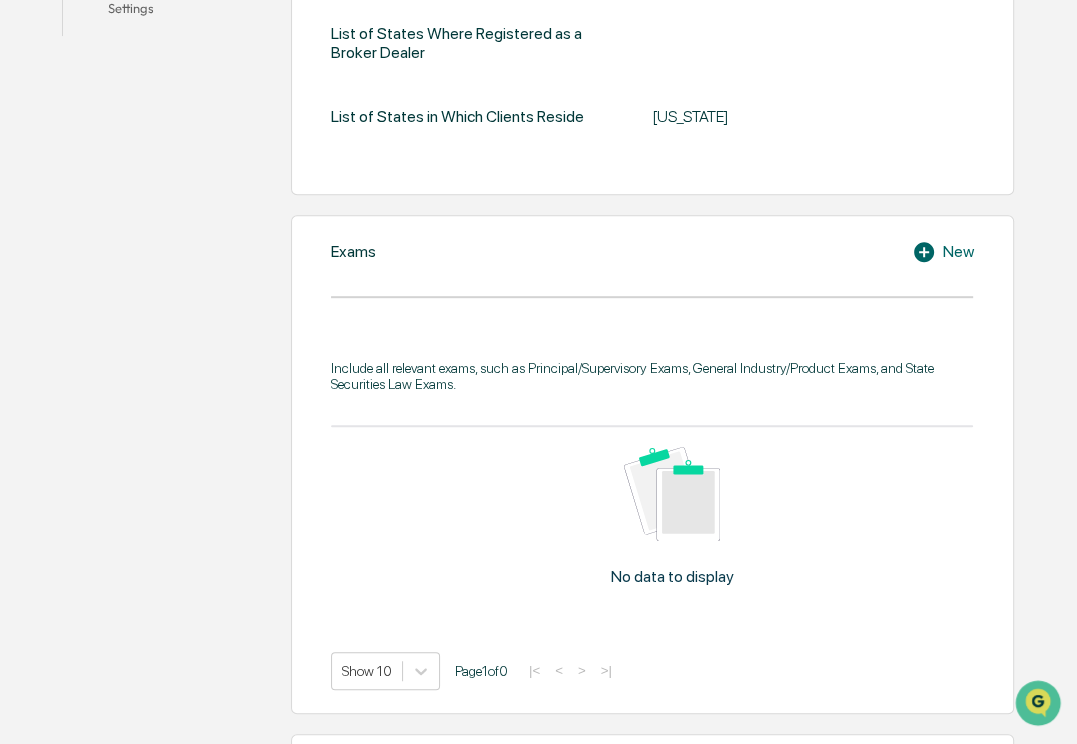 scroll, scrollTop: 752, scrollLeft: 0, axis: vertical 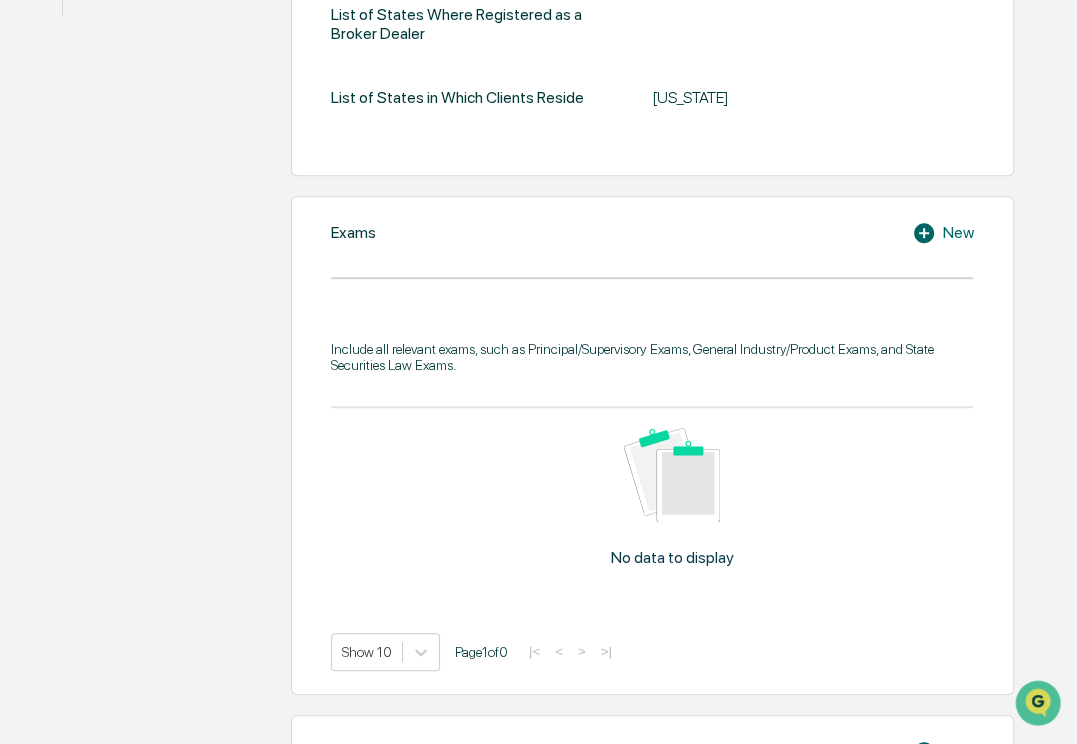 click 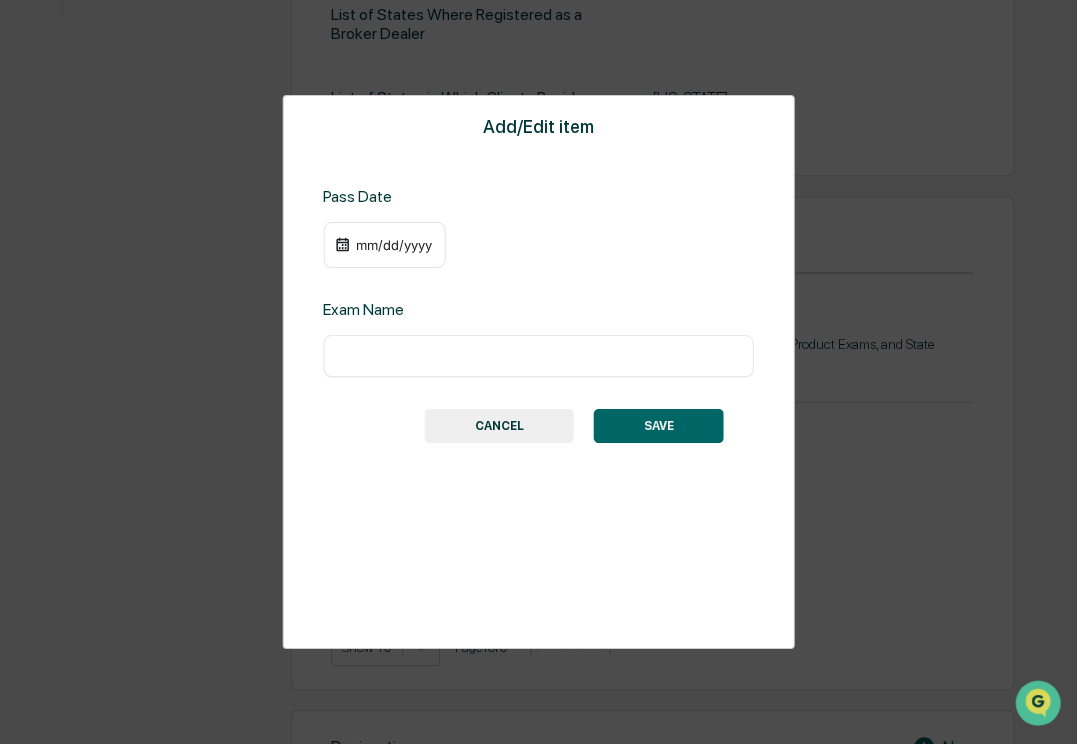 click on "CANCEL" at bounding box center (499, 426) 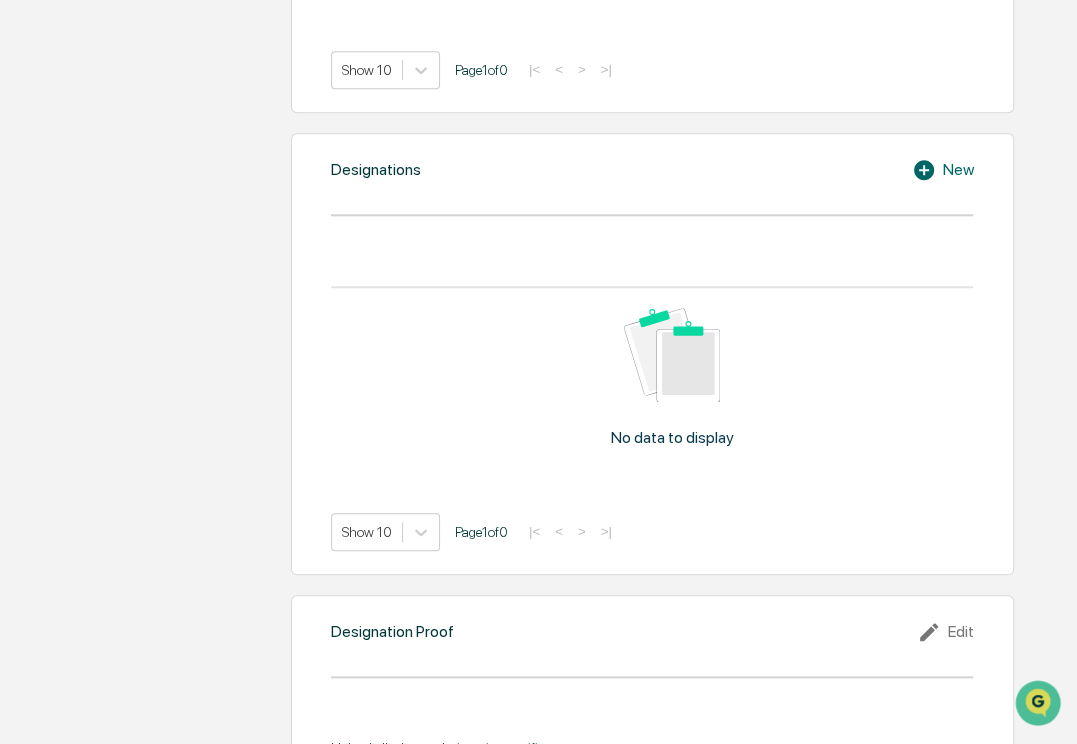 scroll, scrollTop: 1252, scrollLeft: 0, axis: vertical 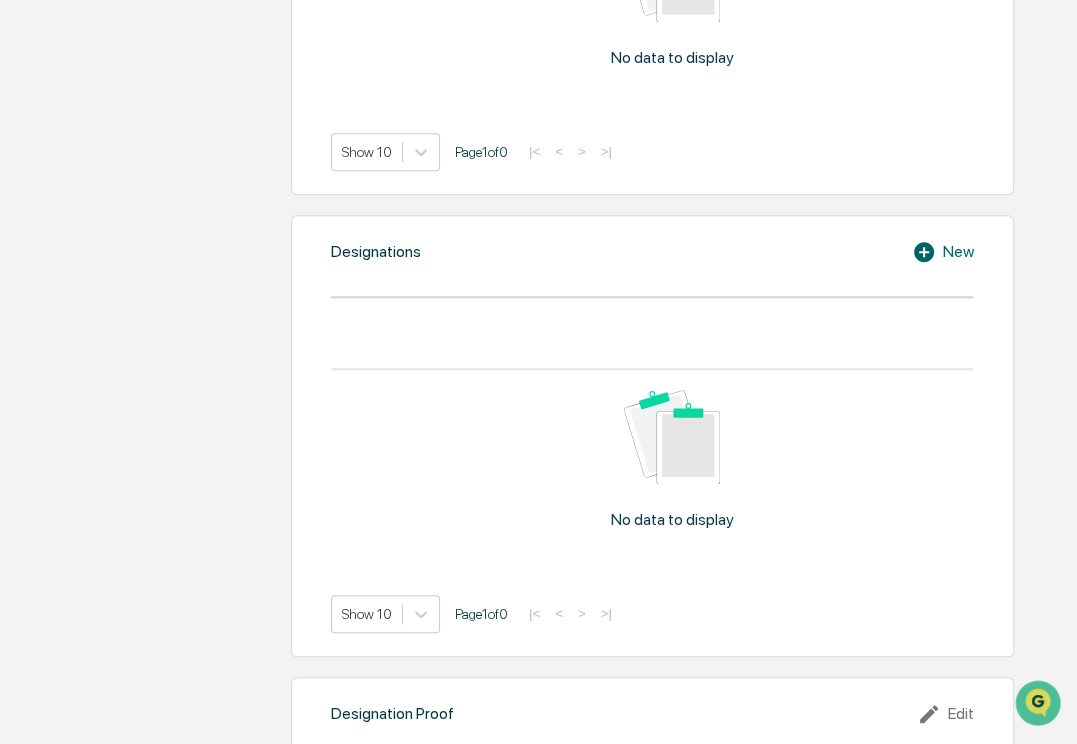 click 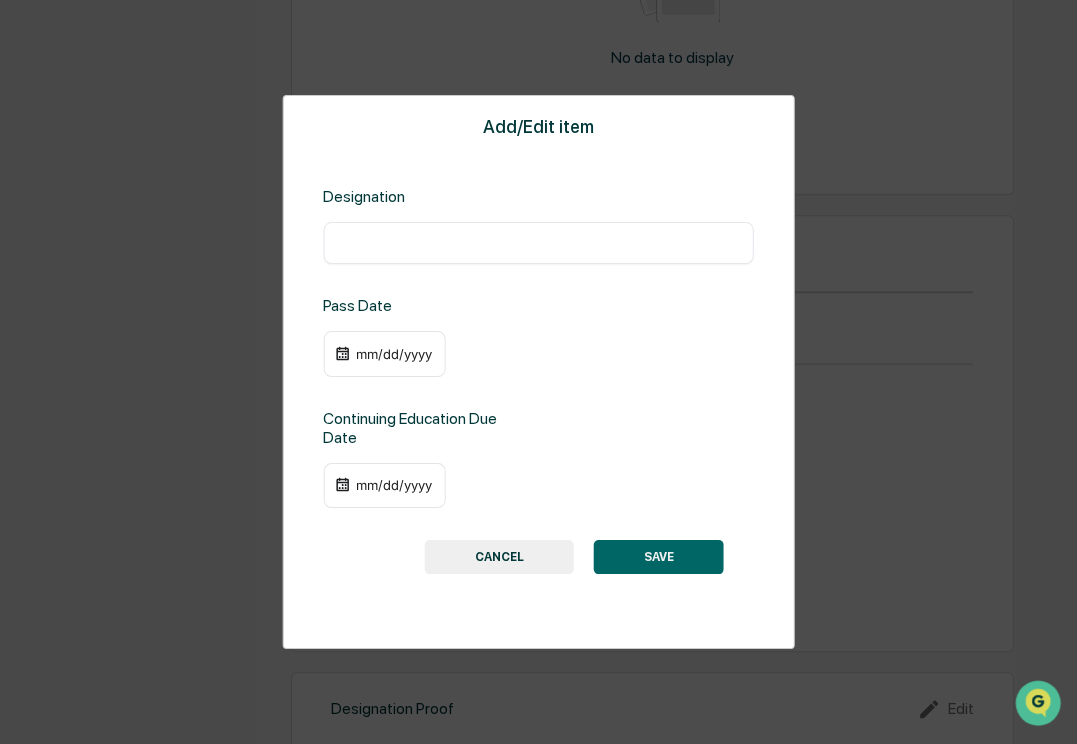 click at bounding box center (538, 243) 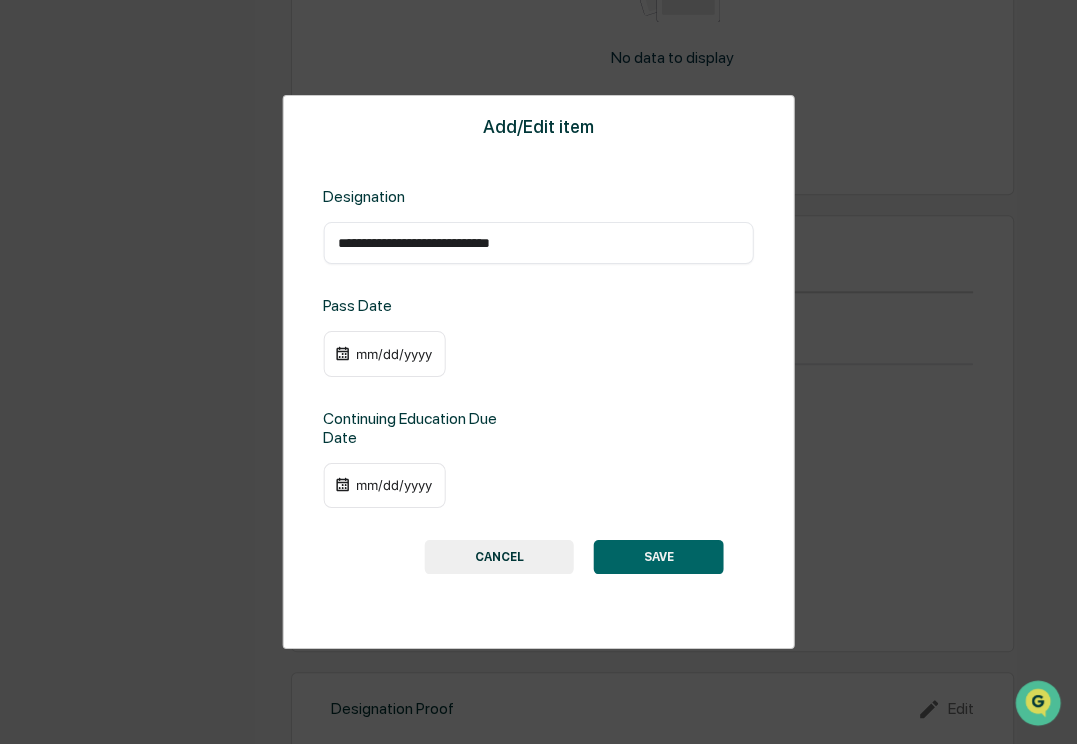 type on "**********" 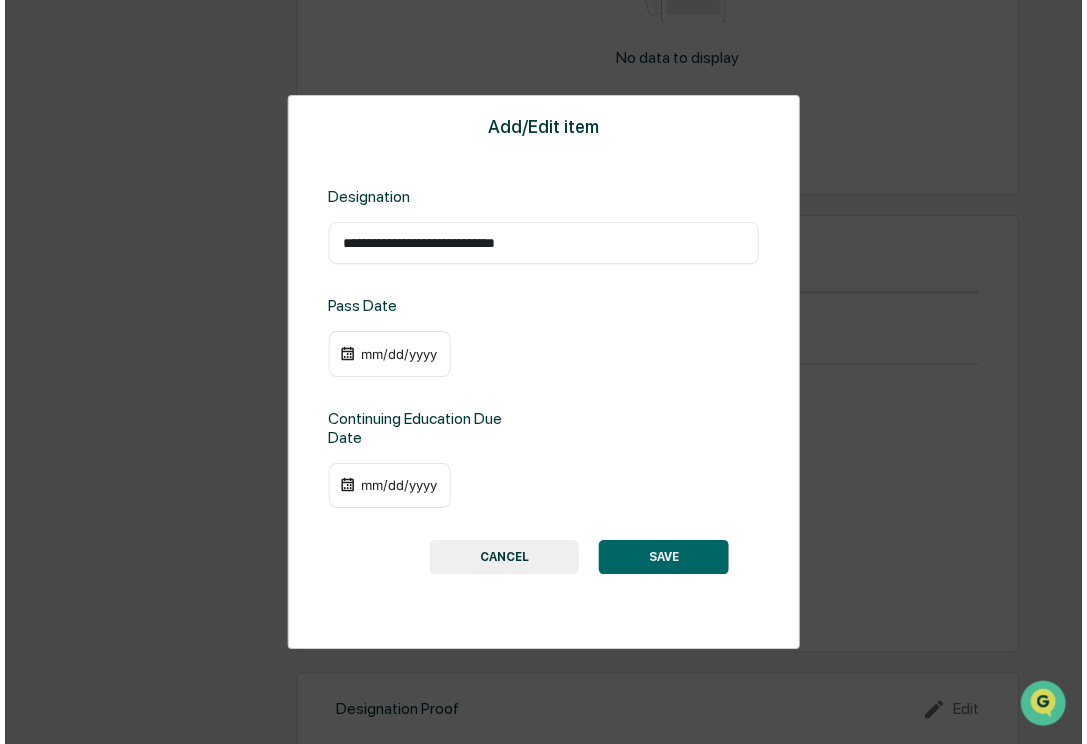 scroll, scrollTop: 1254, scrollLeft: 0, axis: vertical 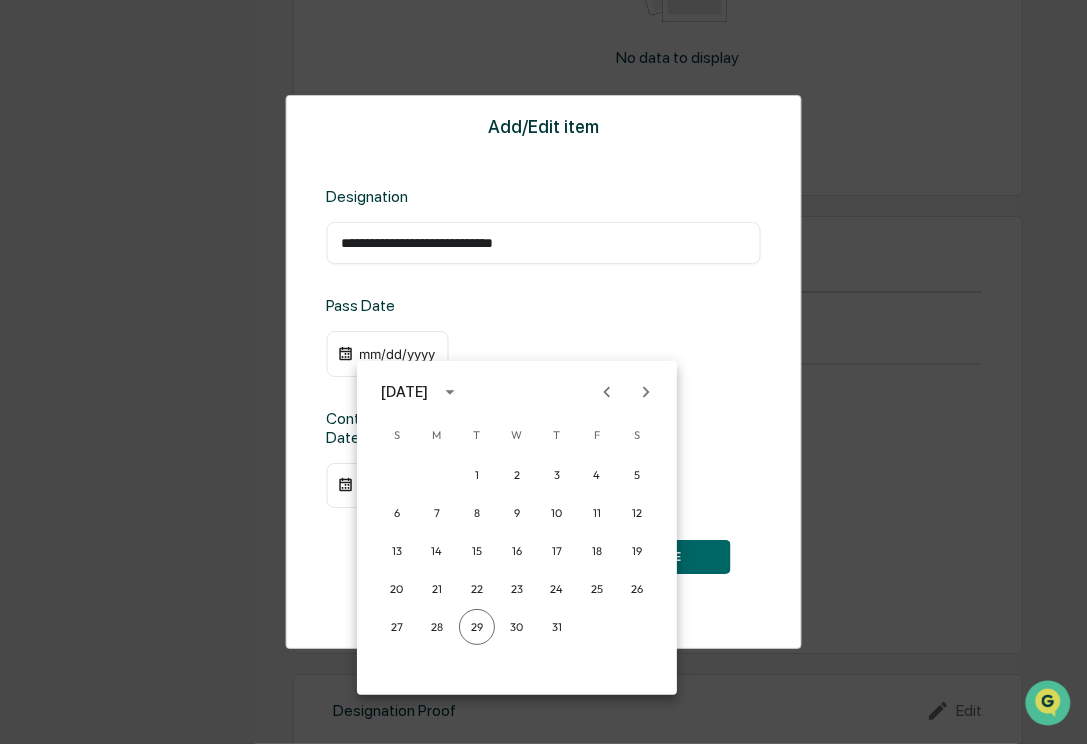 click on "July 2025" at bounding box center (404, 392) 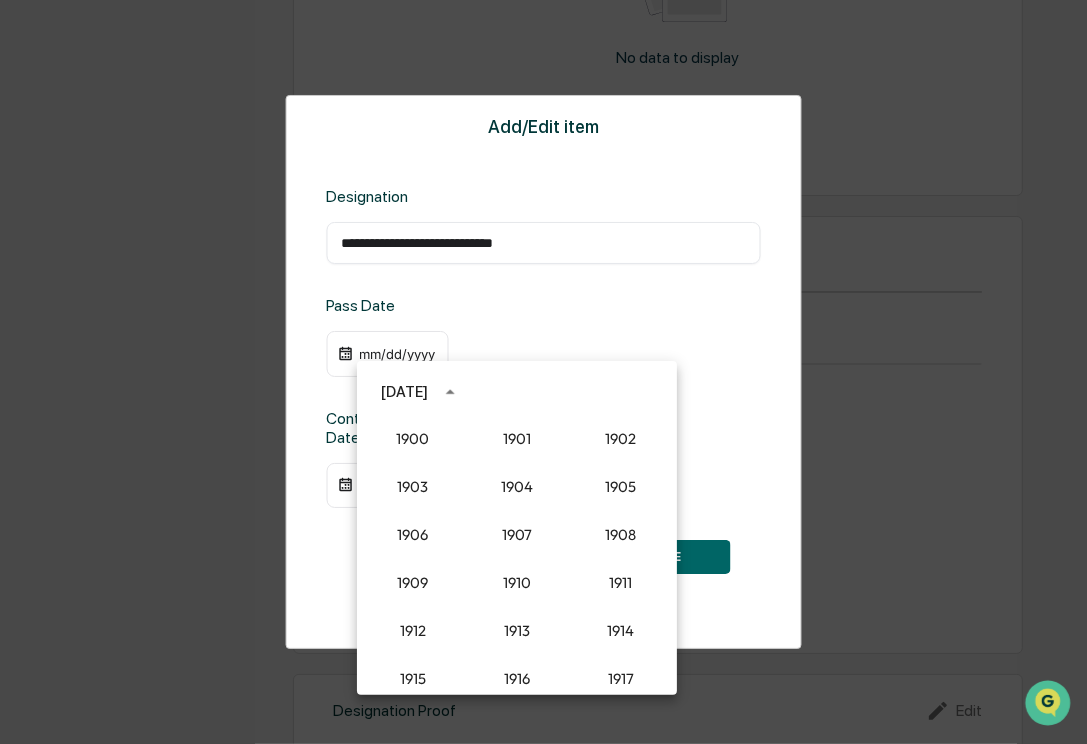 scroll, scrollTop: 1852, scrollLeft: 0, axis: vertical 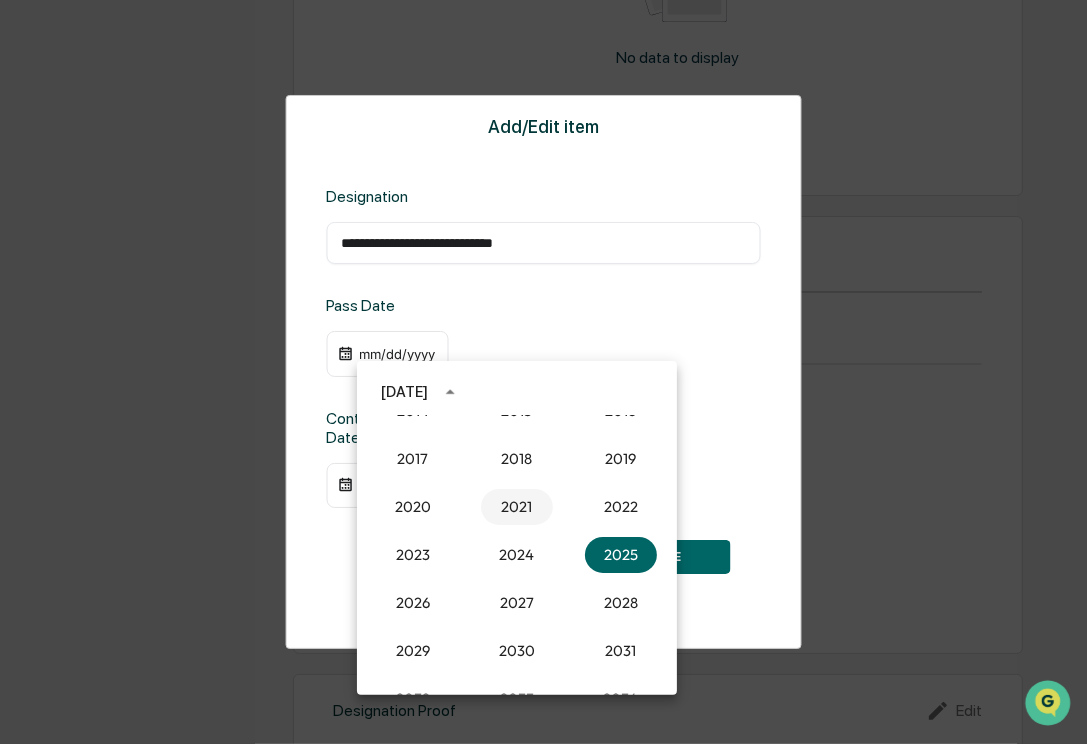 click on "2021" at bounding box center (517, 507) 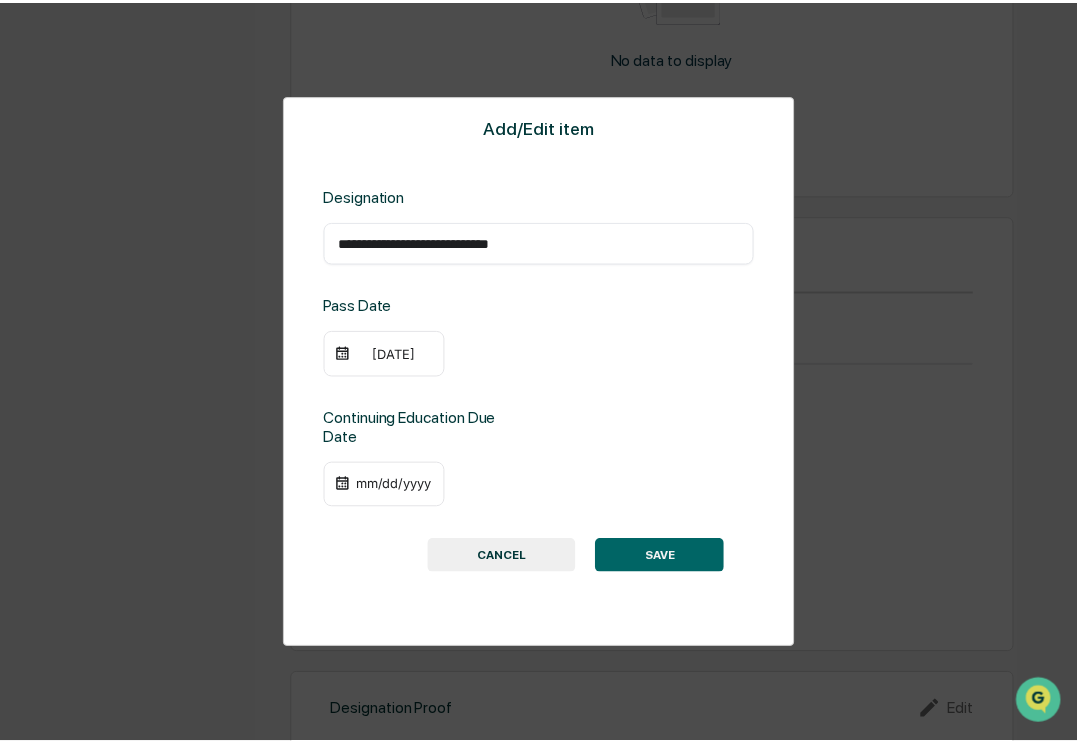 scroll, scrollTop: 1252, scrollLeft: 0, axis: vertical 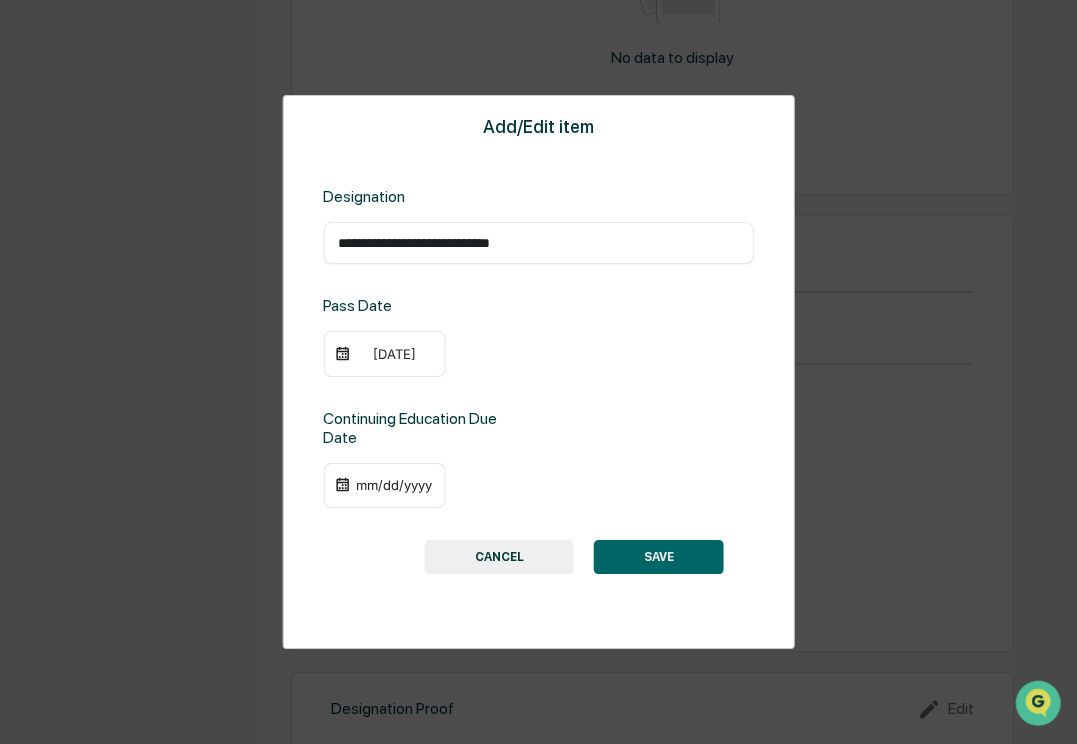 click on "07/29/2021" at bounding box center [384, 354] 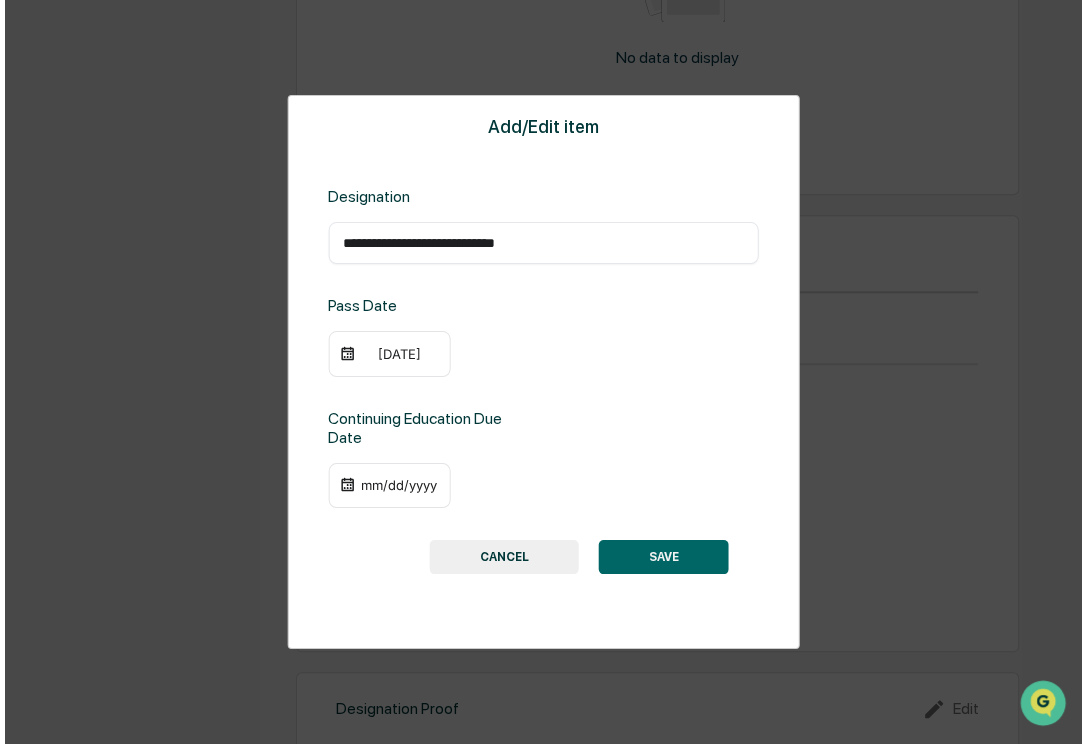 scroll, scrollTop: 1254, scrollLeft: 0, axis: vertical 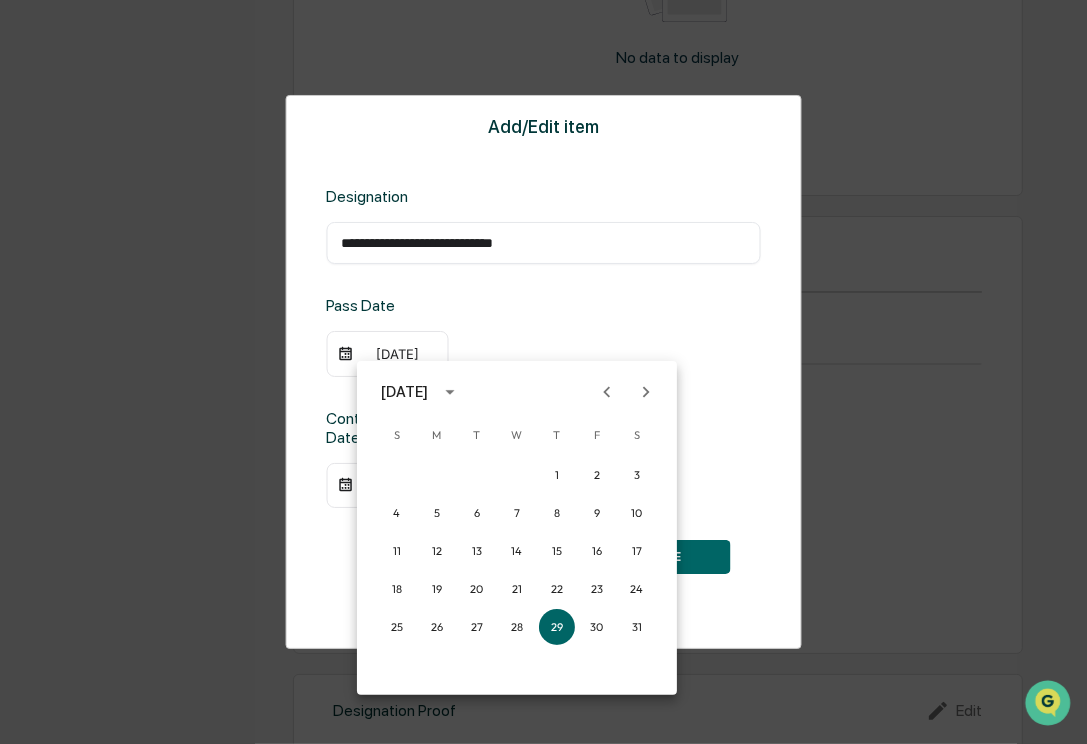 click 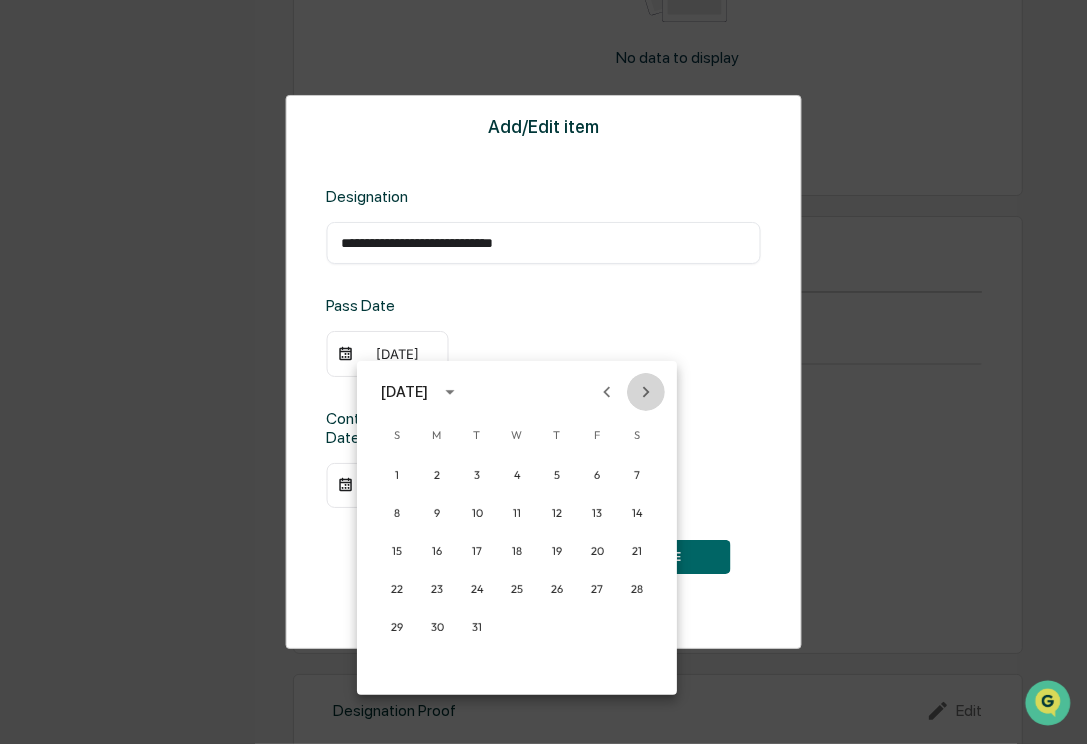 click 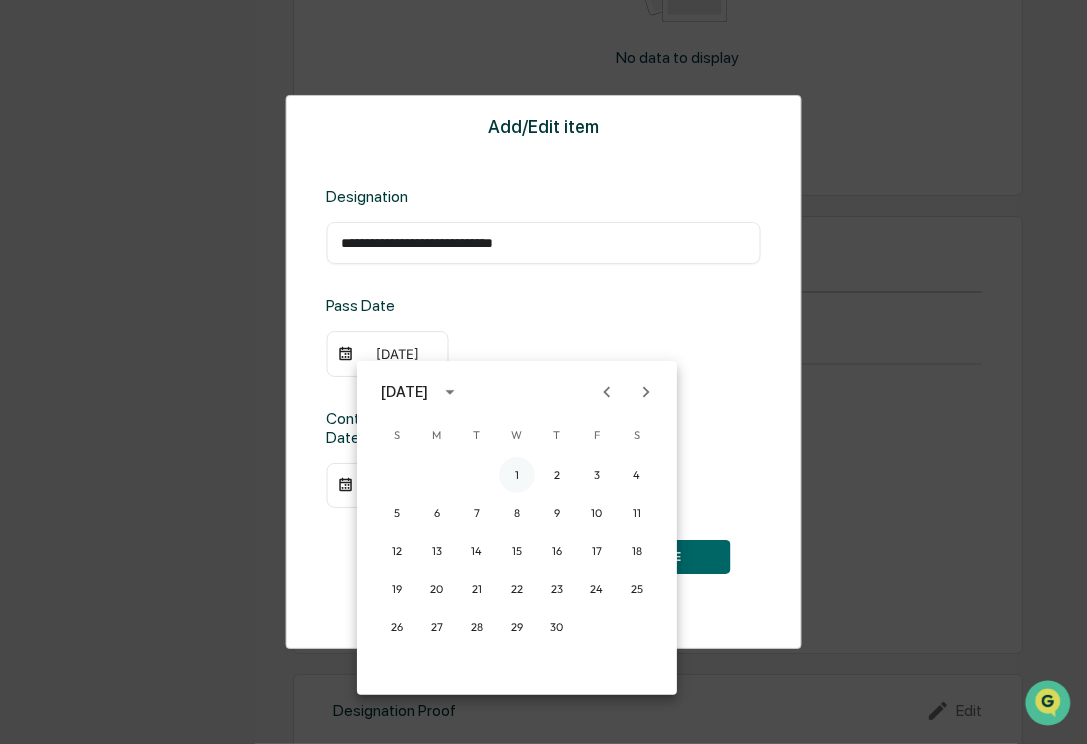 click on "1" at bounding box center (517, 475) 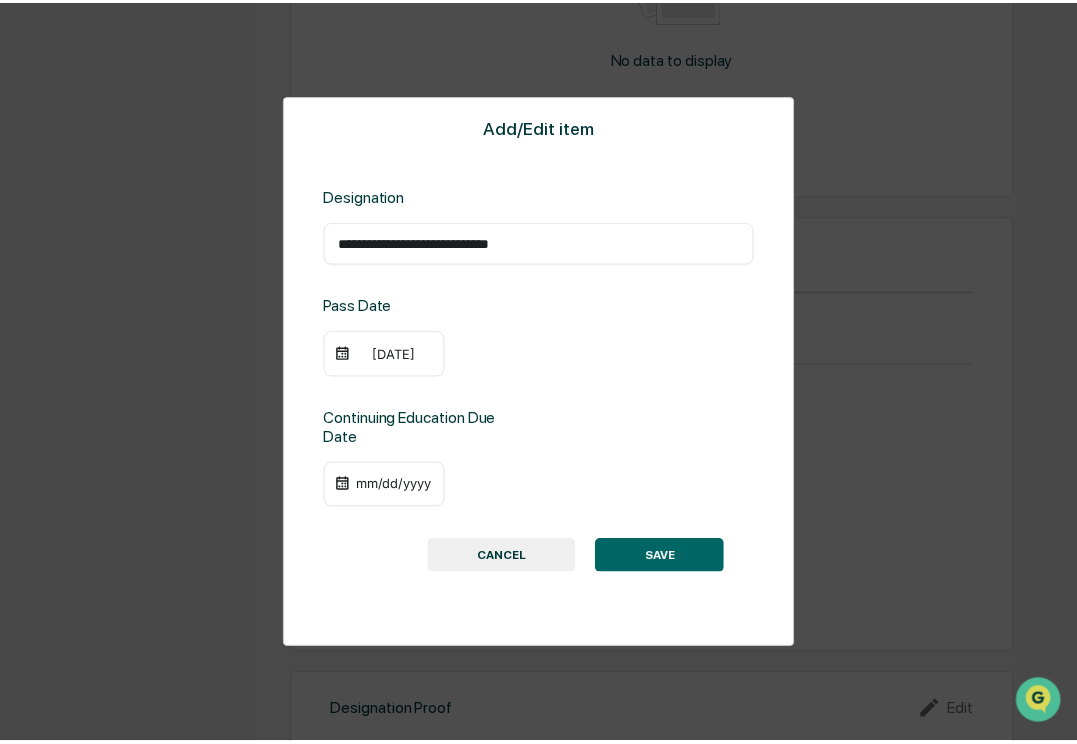 scroll, scrollTop: 1252, scrollLeft: 0, axis: vertical 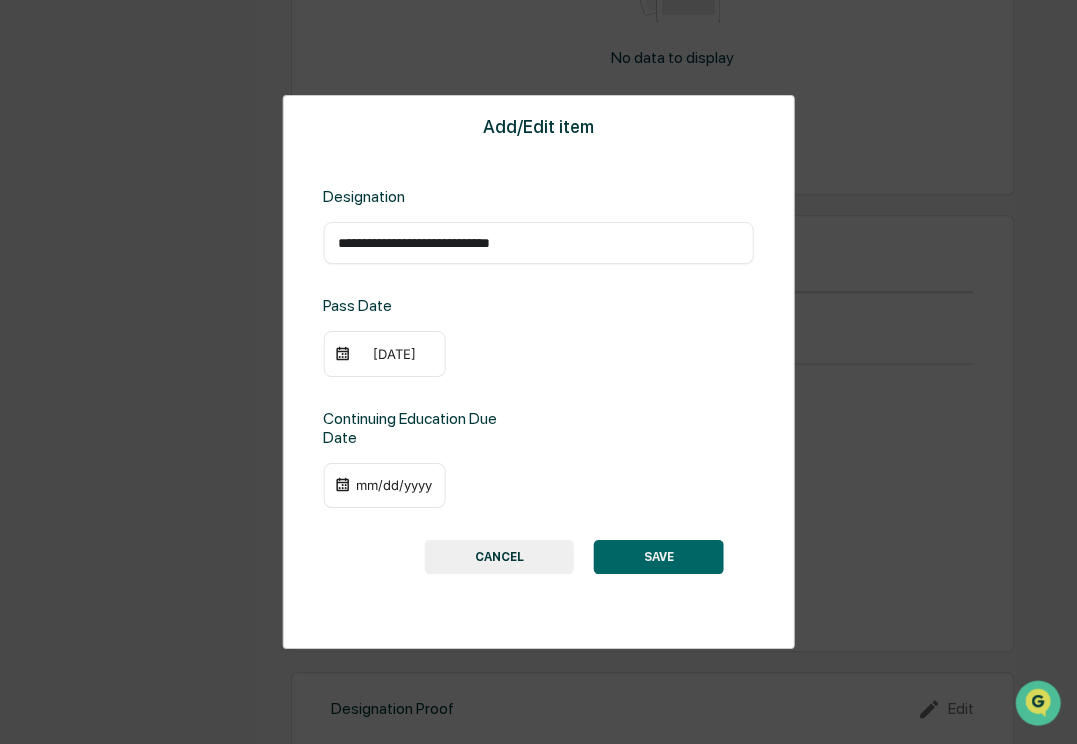 click on "SAVE" at bounding box center [659, 557] 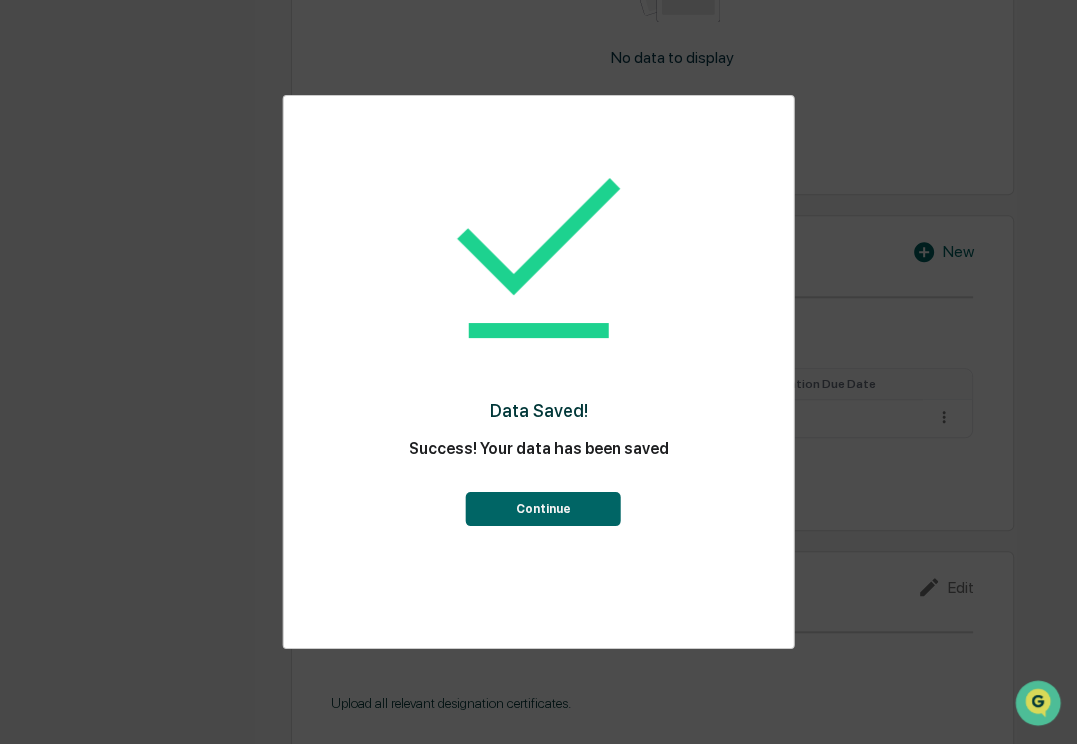click on "Continue" at bounding box center (543, 509) 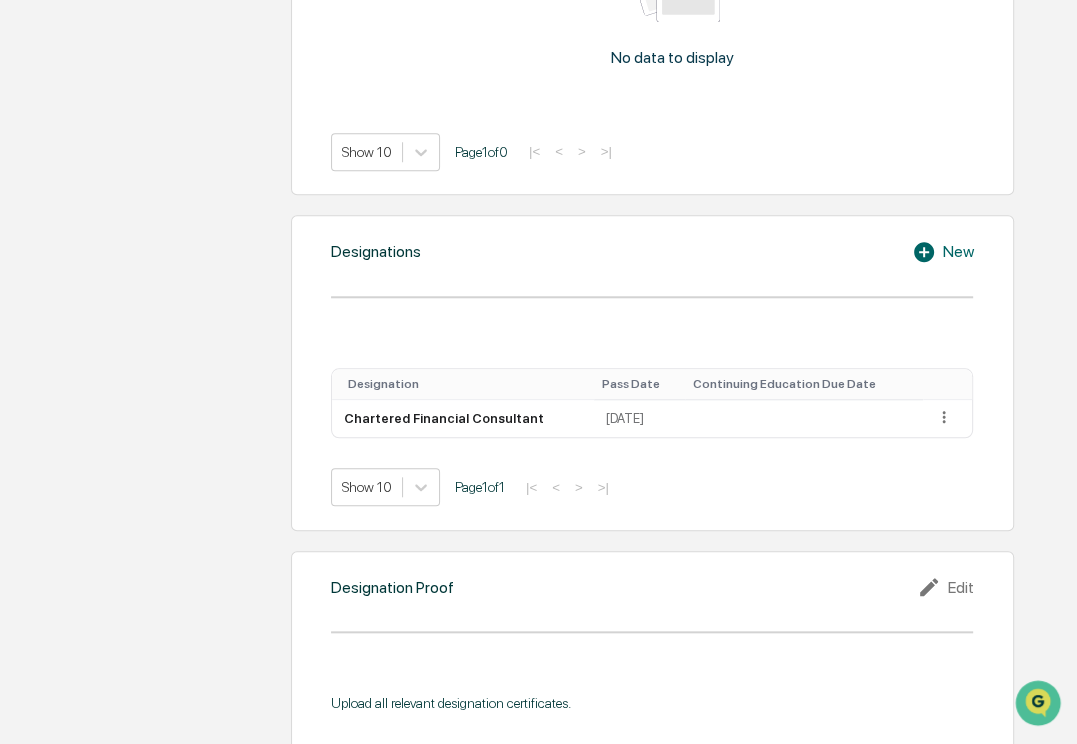 click on "New" at bounding box center [942, 252] 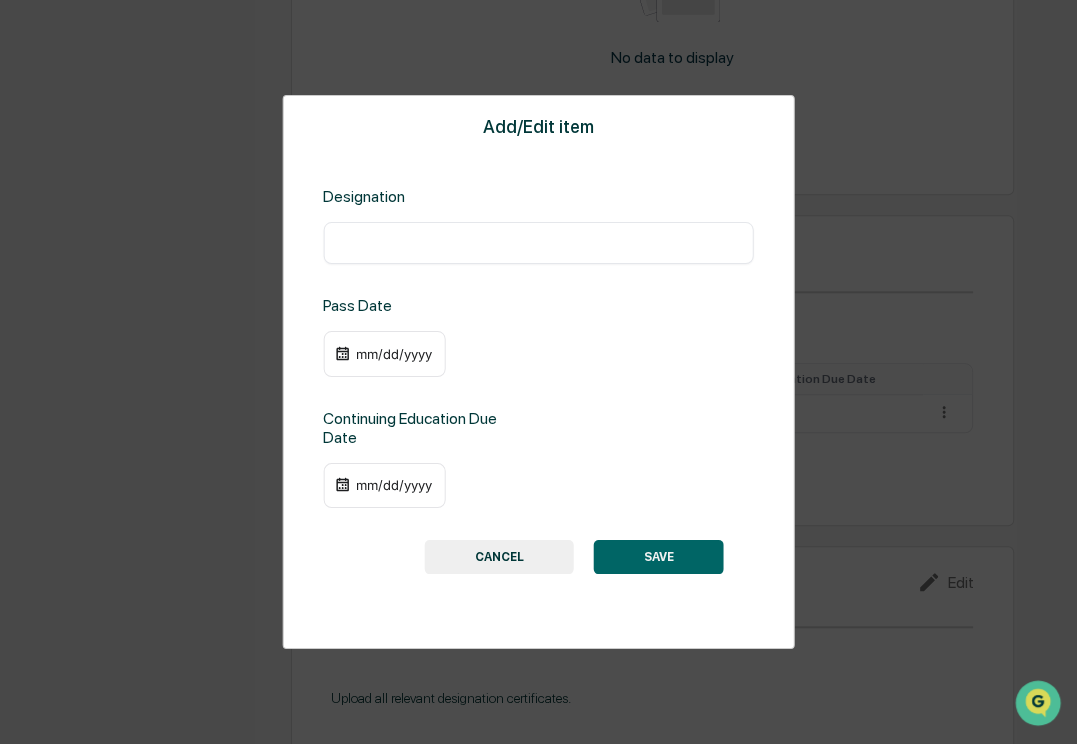 click on "​" at bounding box center [538, 243] 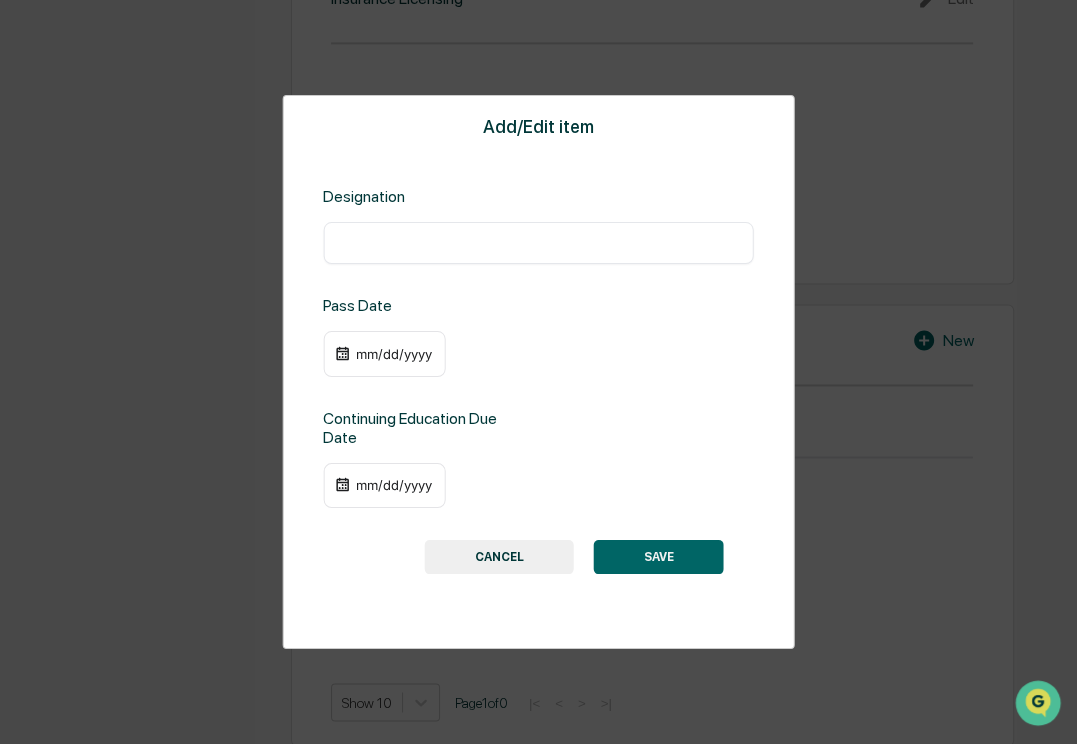 scroll, scrollTop: 2076, scrollLeft: 0, axis: vertical 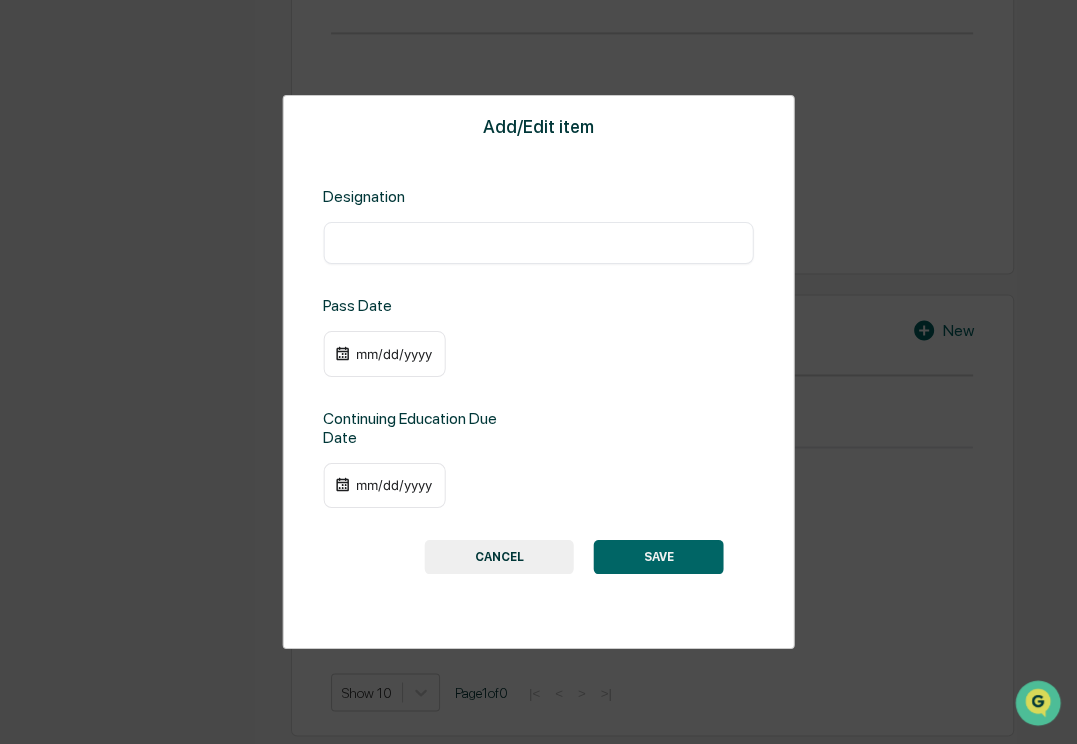 click at bounding box center [538, 243] 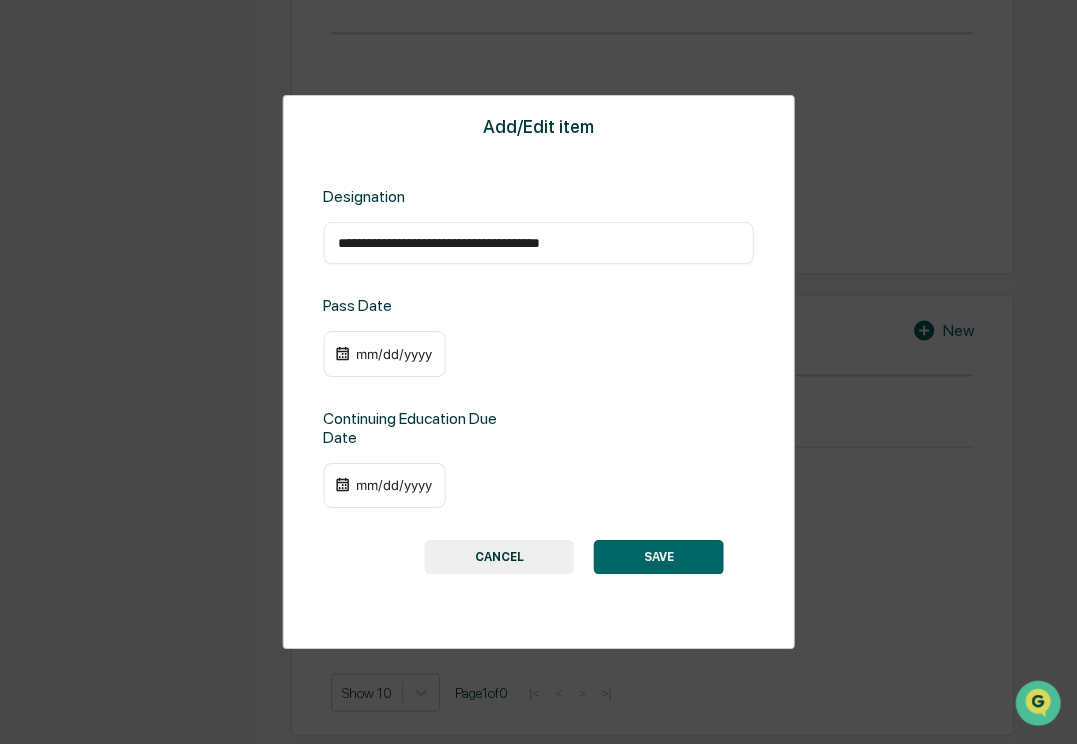 type on "**********" 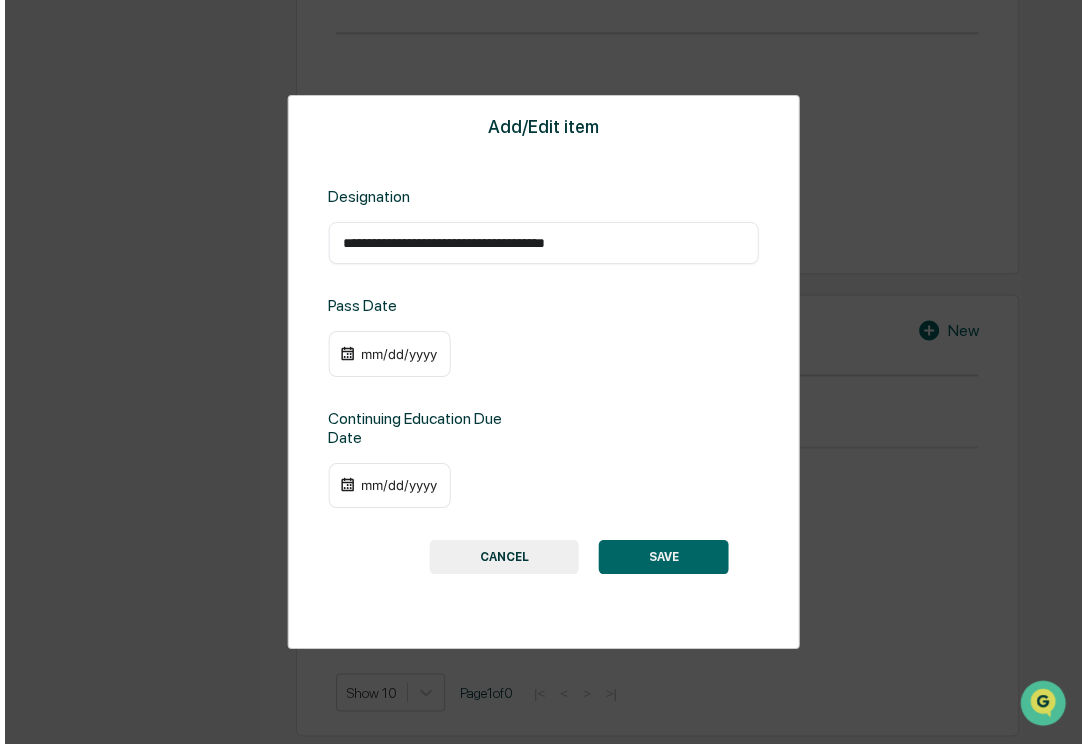 scroll, scrollTop: 2080, scrollLeft: 0, axis: vertical 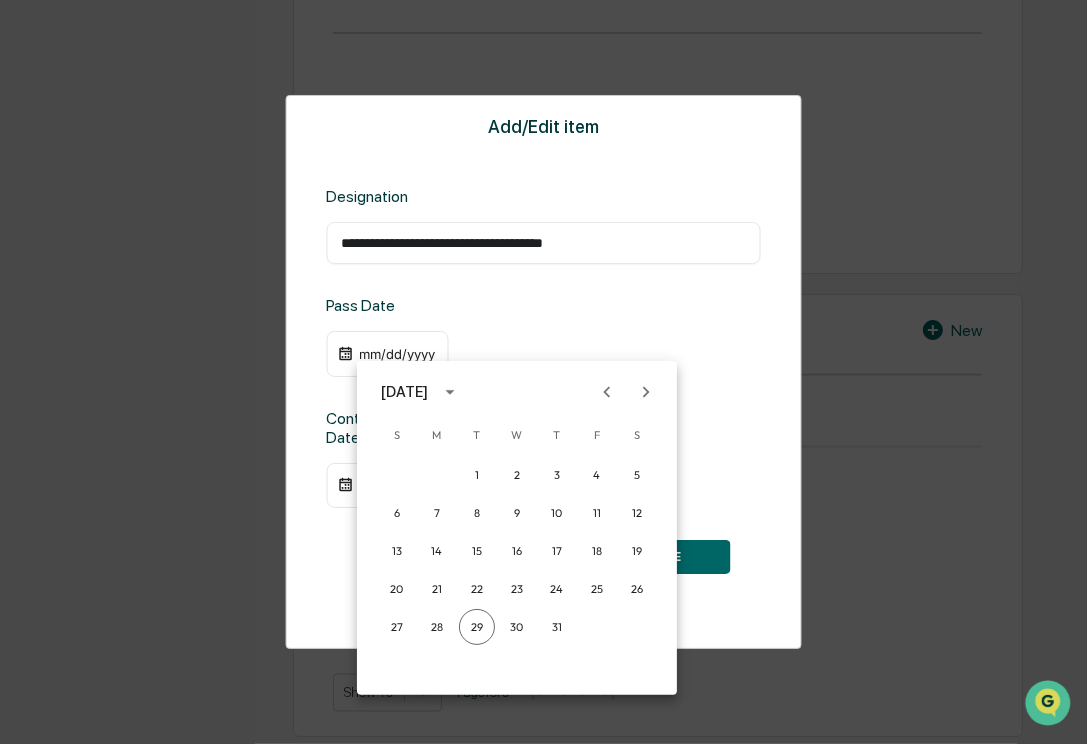 drag, startPoint x: 482, startPoint y: 381, endPoint x: 455, endPoint y: 391, distance: 28.79236 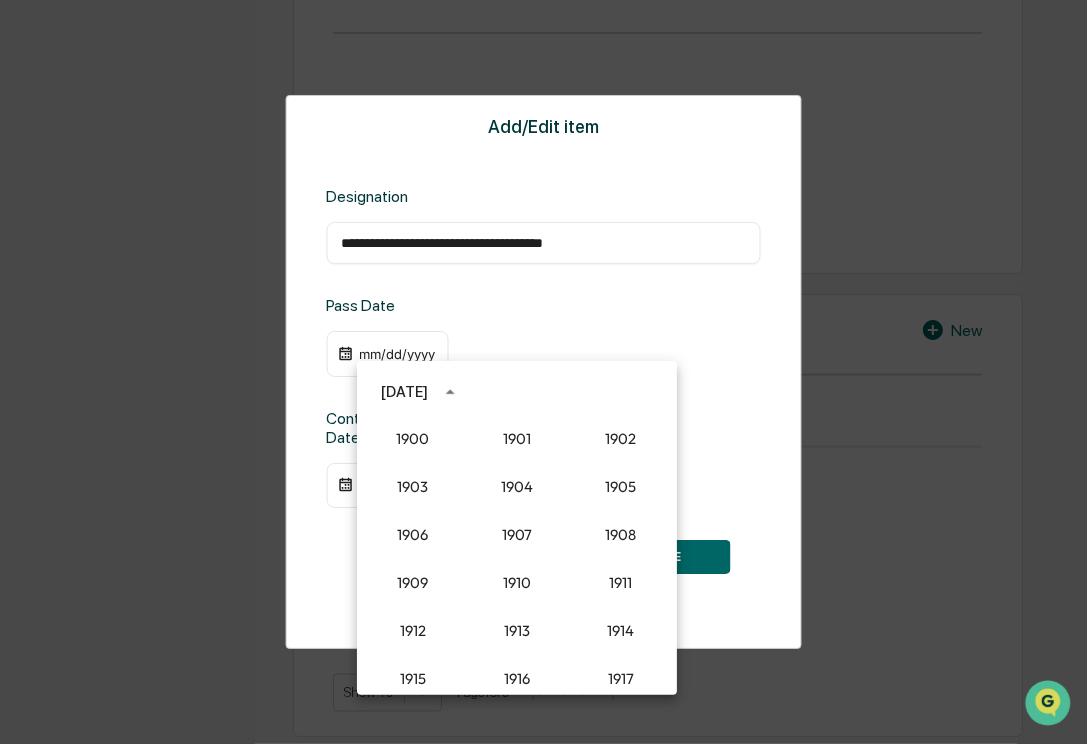 scroll, scrollTop: 1852, scrollLeft: 0, axis: vertical 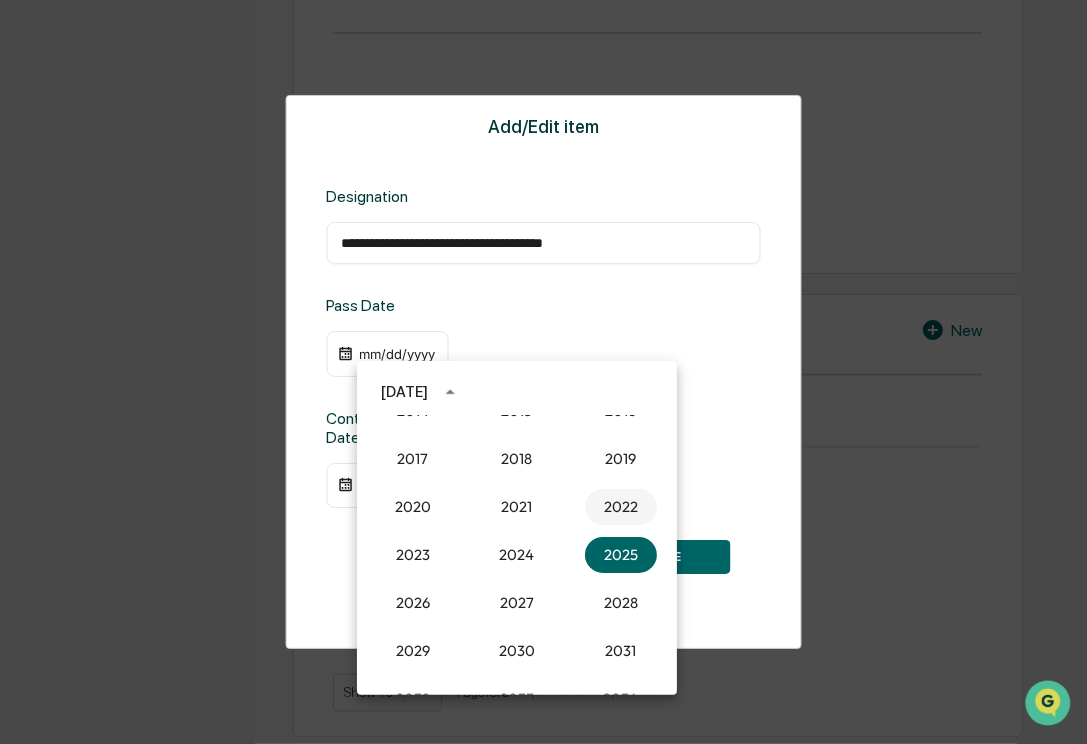 click on "2022" at bounding box center (621, 507) 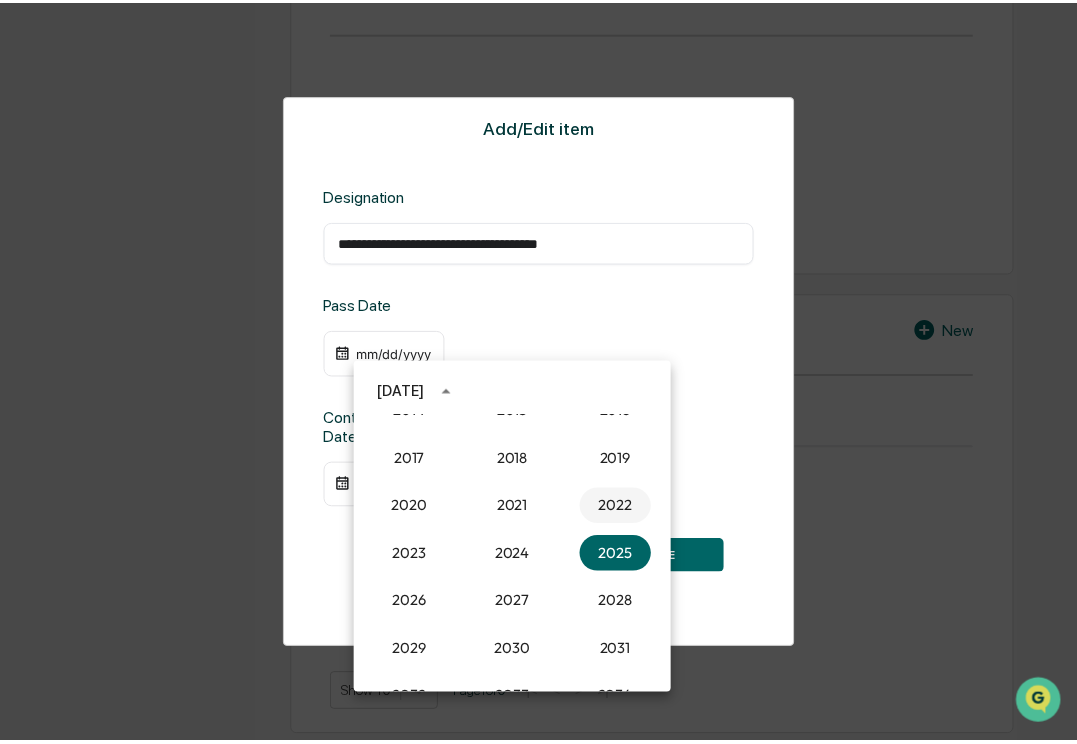 scroll, scrollTop: 2076, scrollLeft: 0, axis: vertical 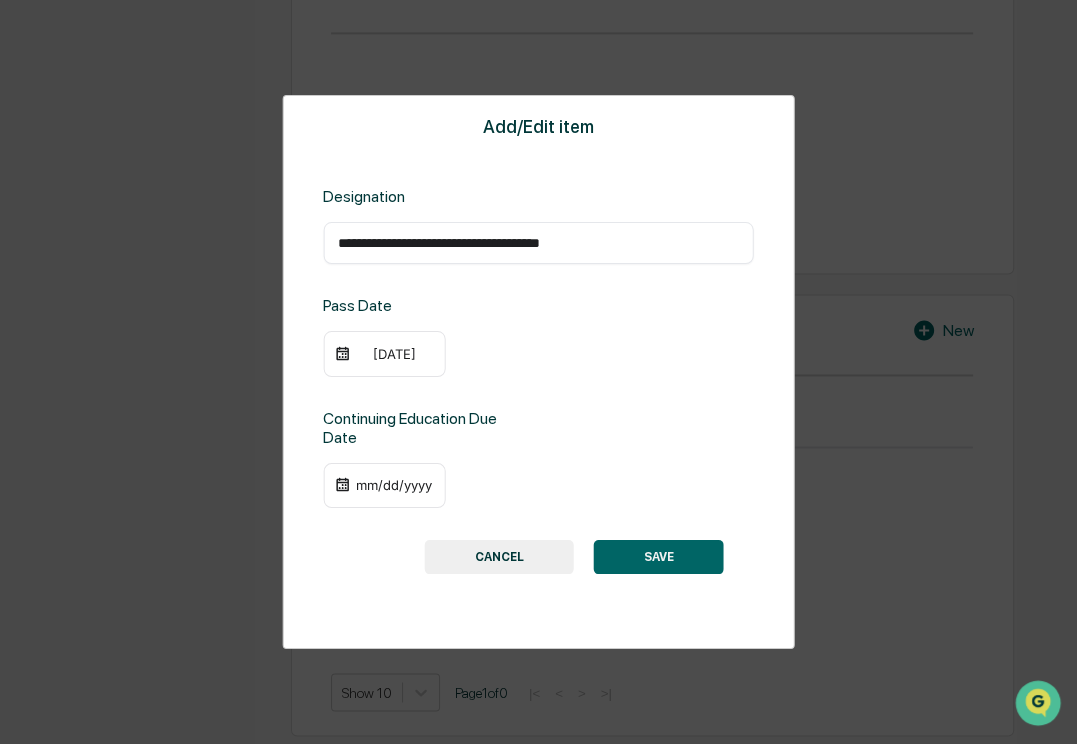 click on "07/29/2022" at bounding box center [384, 354] 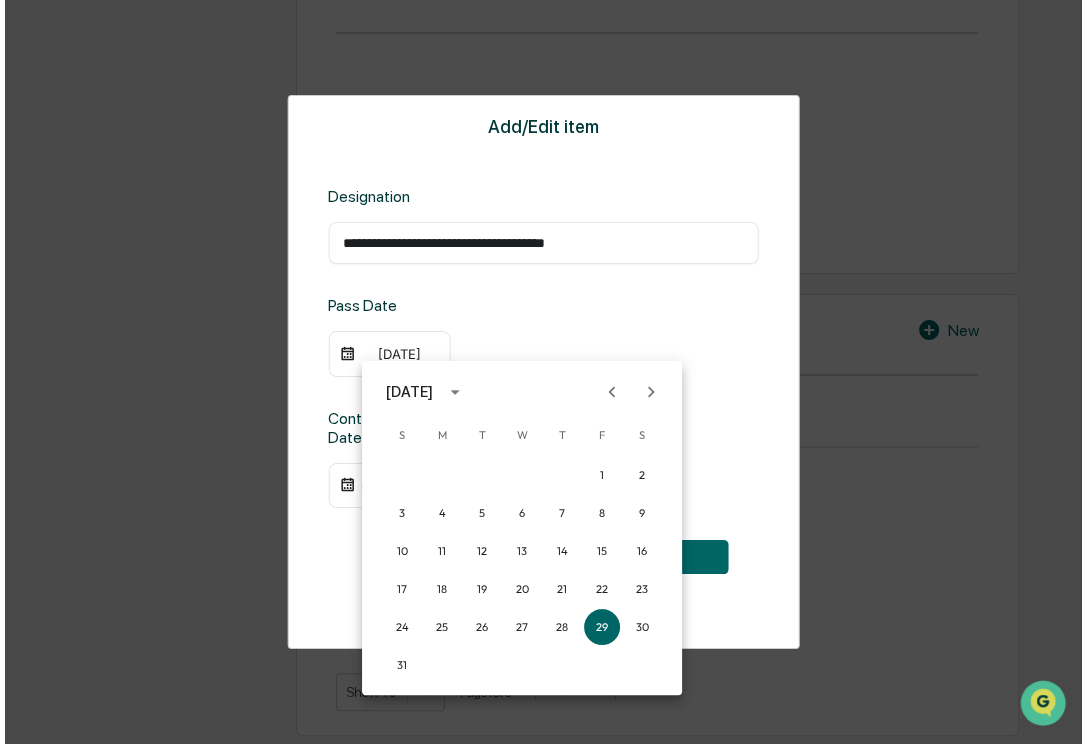 scroll, scrollTop: 2080, scrollLeft: 0, axis: vertical 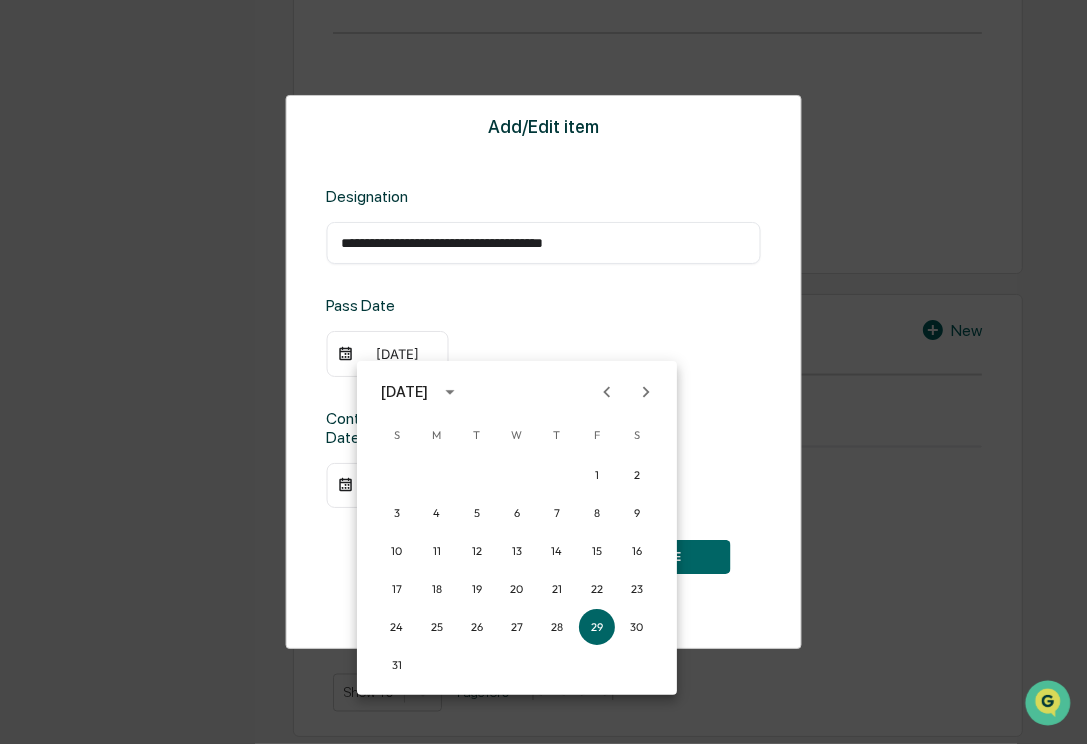 click 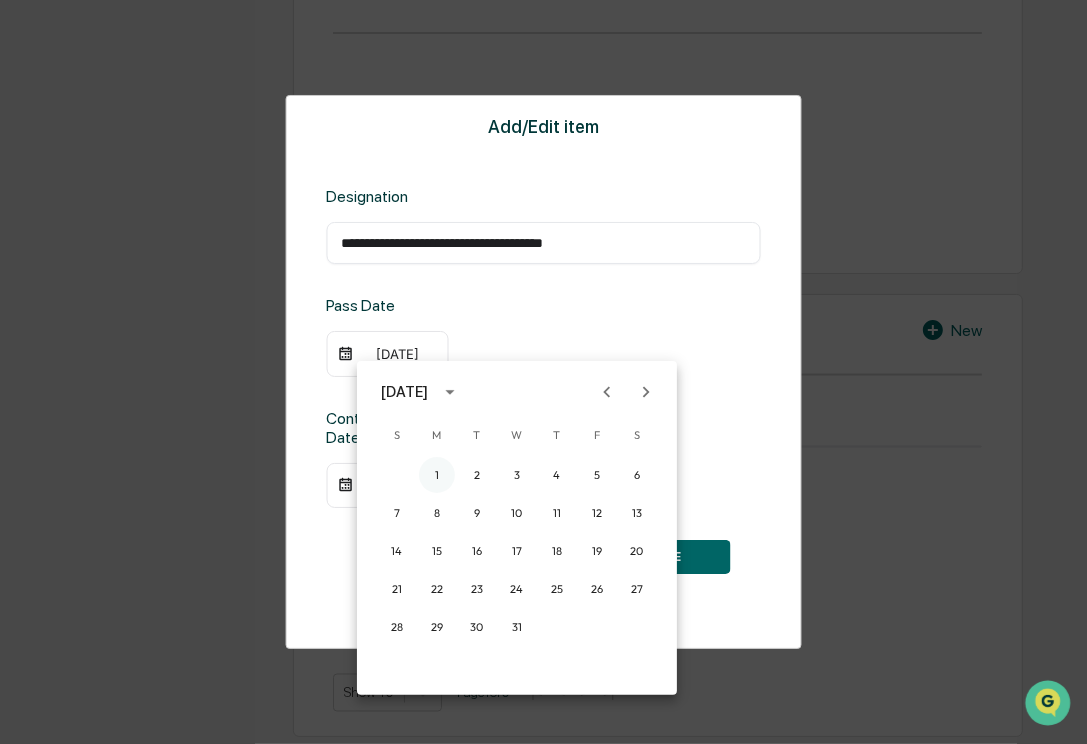 click on "1" at bounding box center (437, 475) 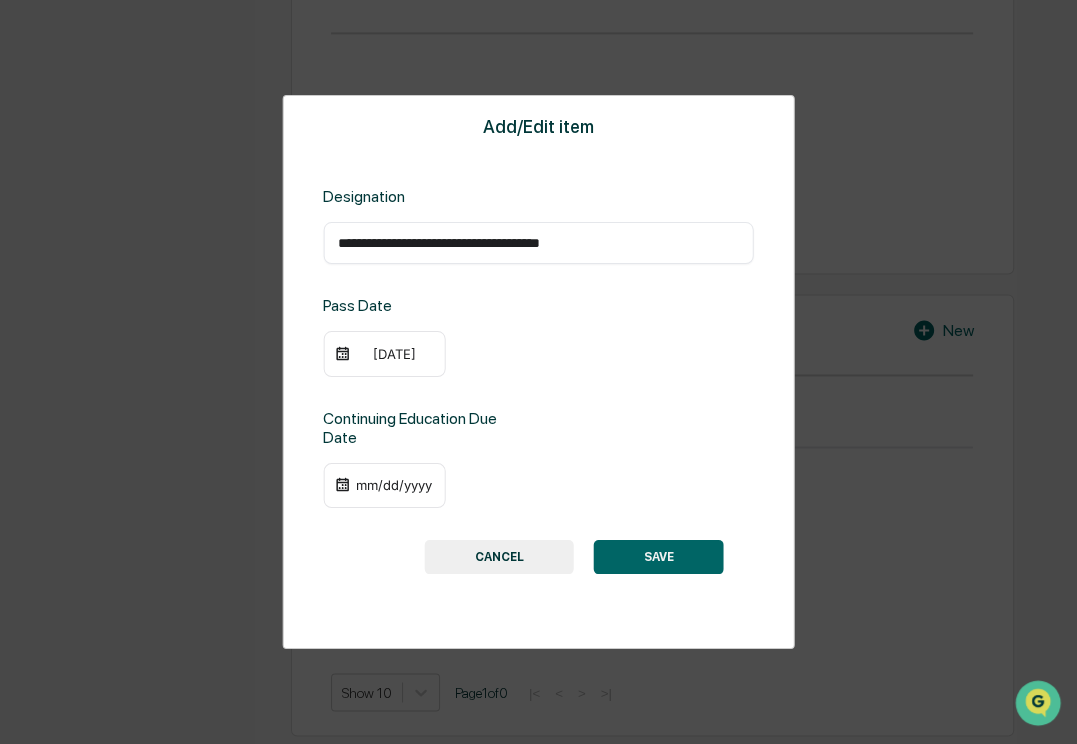 click on "SAVE" at bounding box center (659, 557) 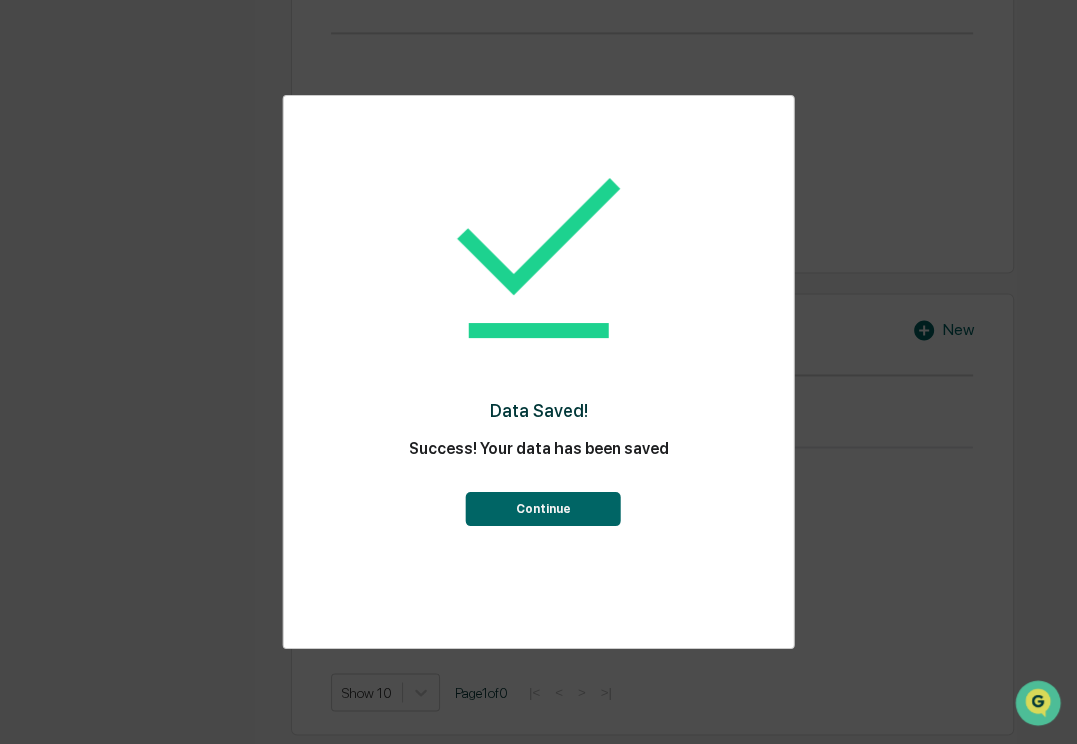click on "Continue" at bounding box center (543, 509) 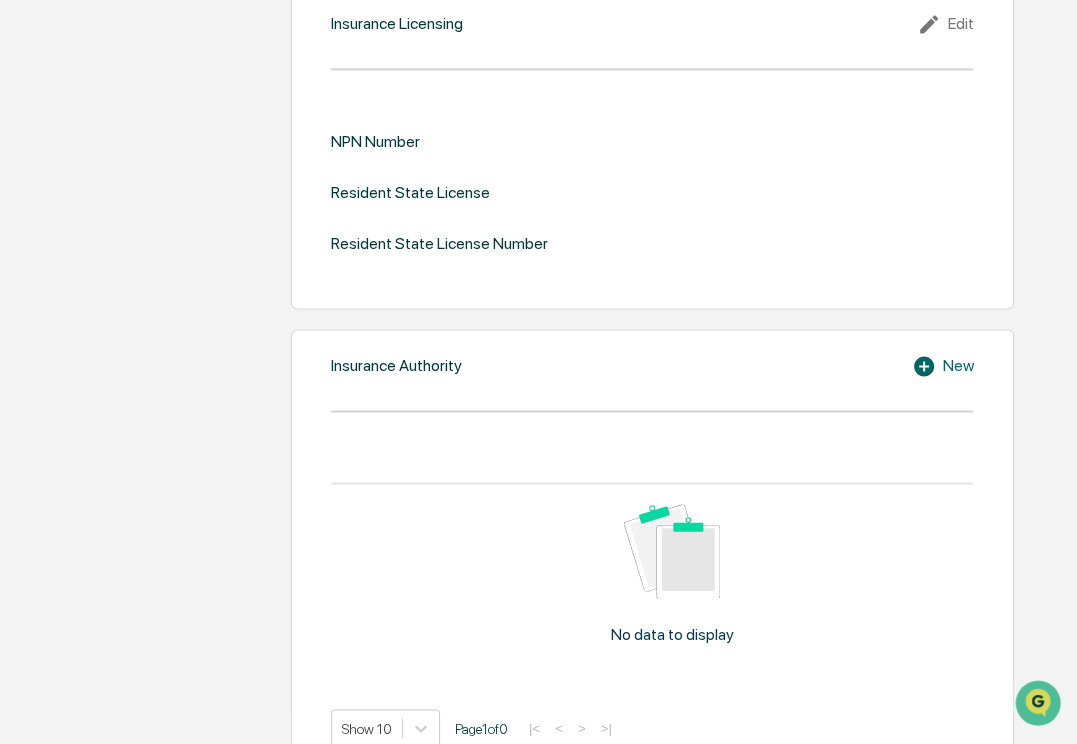 scroll, scrollTop: 2120, scrollLeft: 0, axis: vertical 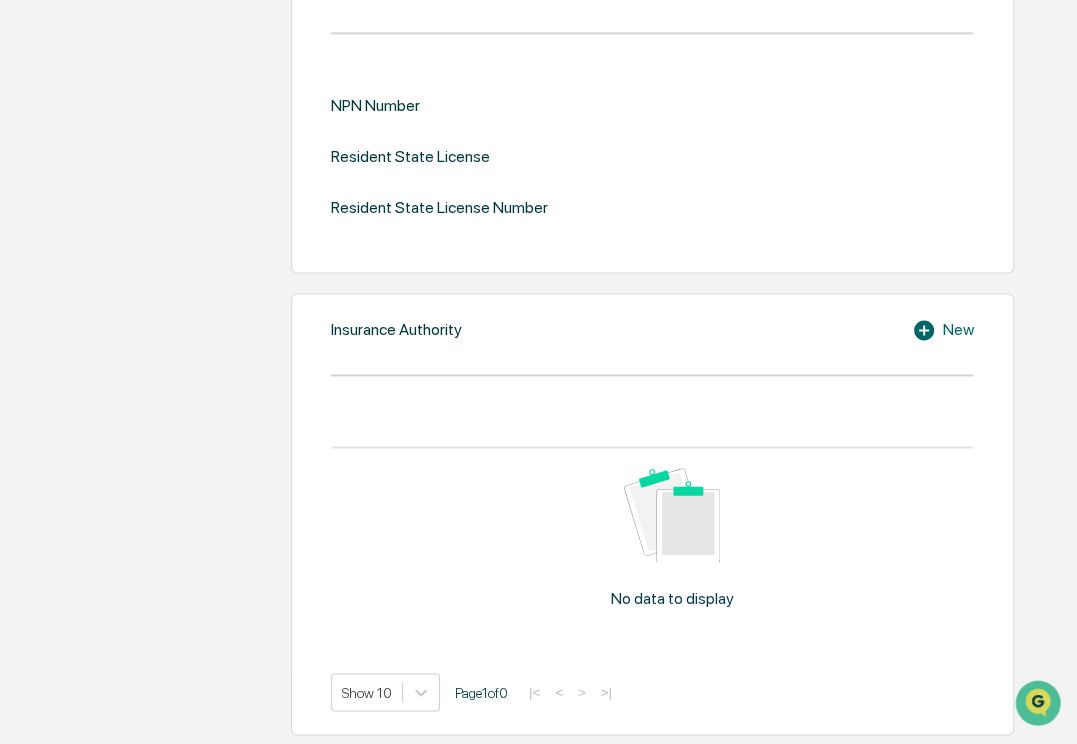 click on "New" at bounding box center [942, 330] 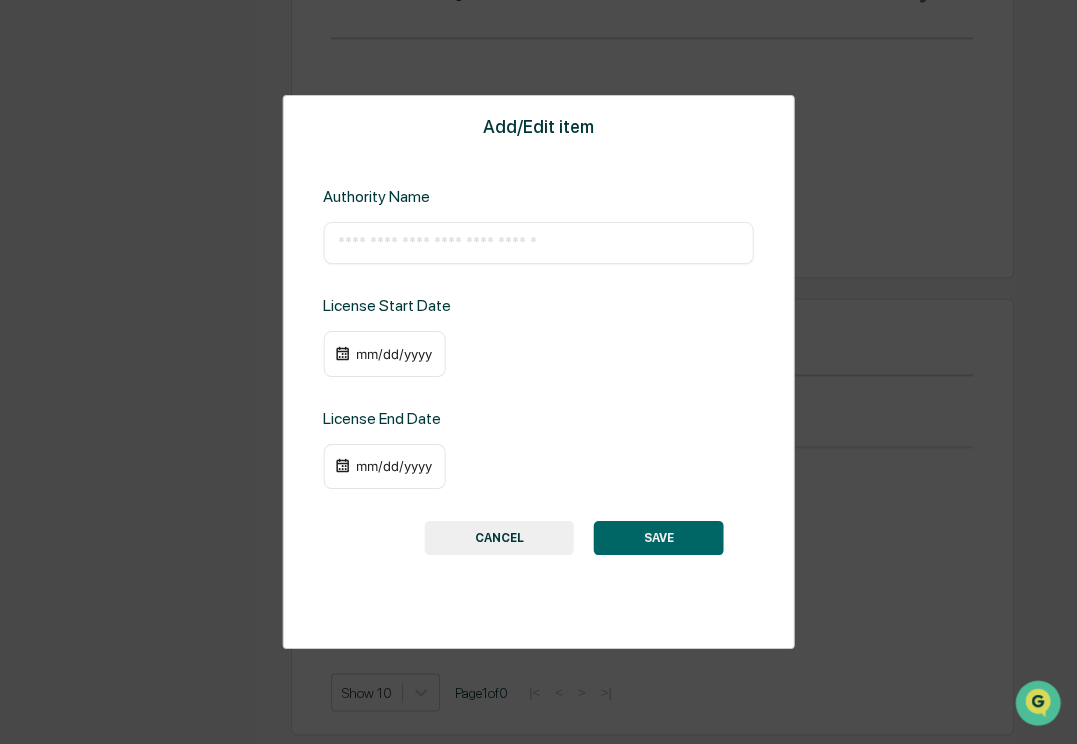 click on "CANCEL" at bounding box center [499, 538] 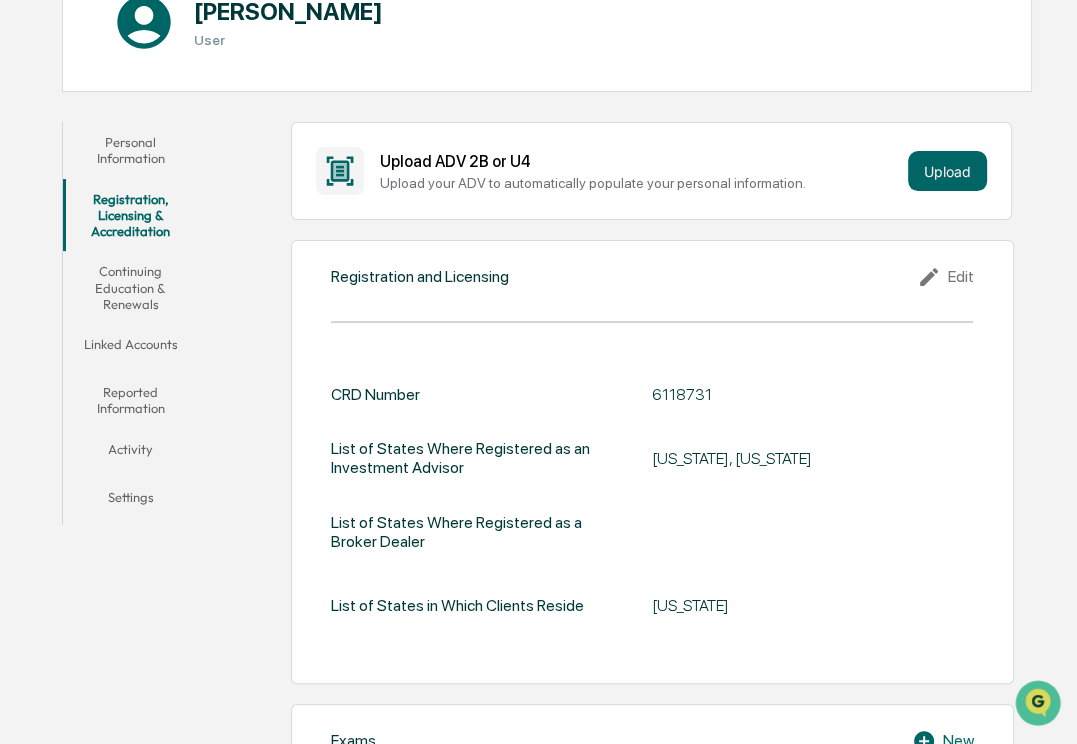 scroll, scrollTop: 300, scrollLeft: 0, axis: vertical 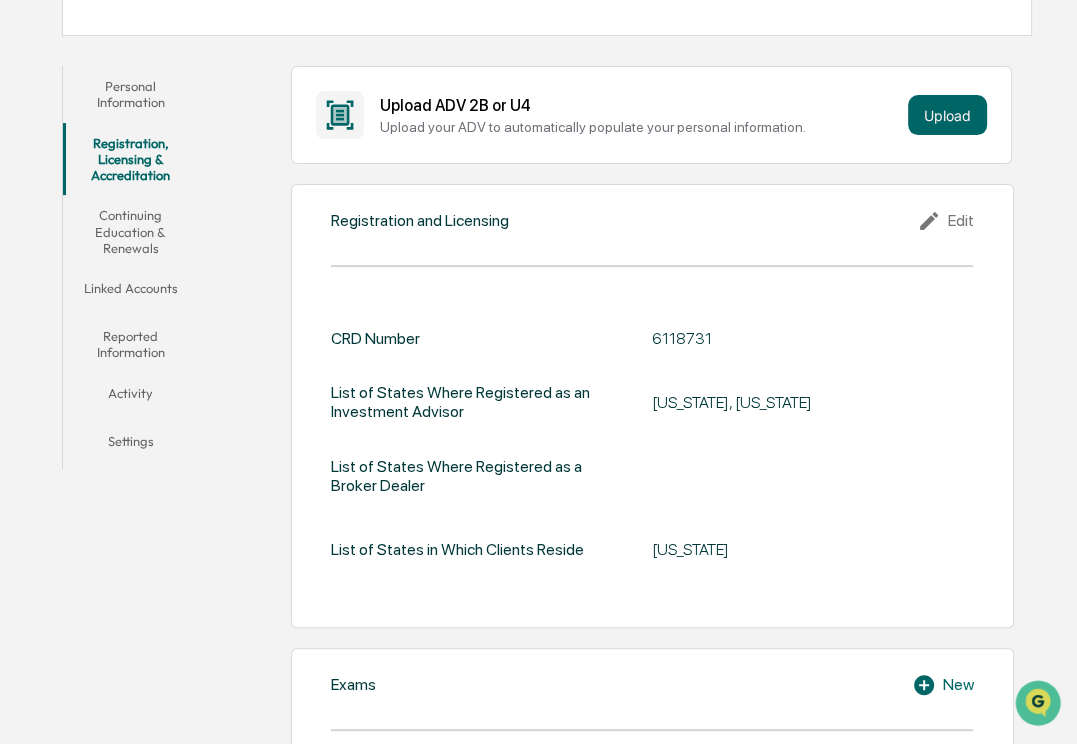 click on "Continuing Education & Renewals" at bounding box center [130, 231] 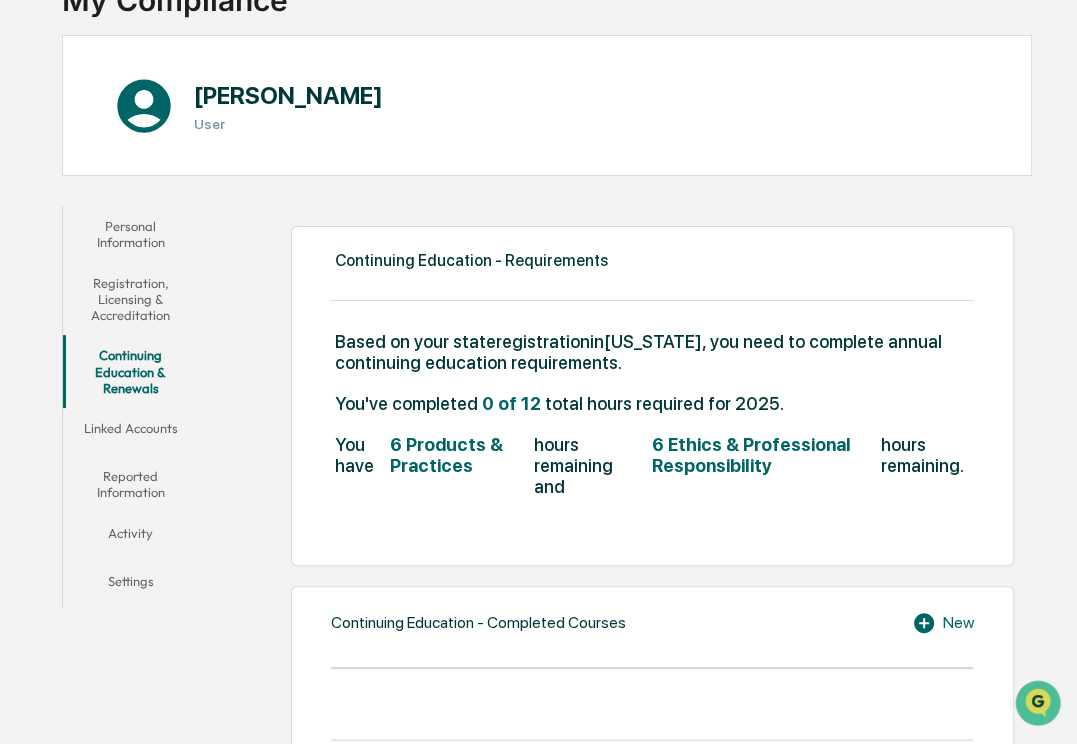 scroll, scrollTop: 0, scrollLeft: 0, axis: both 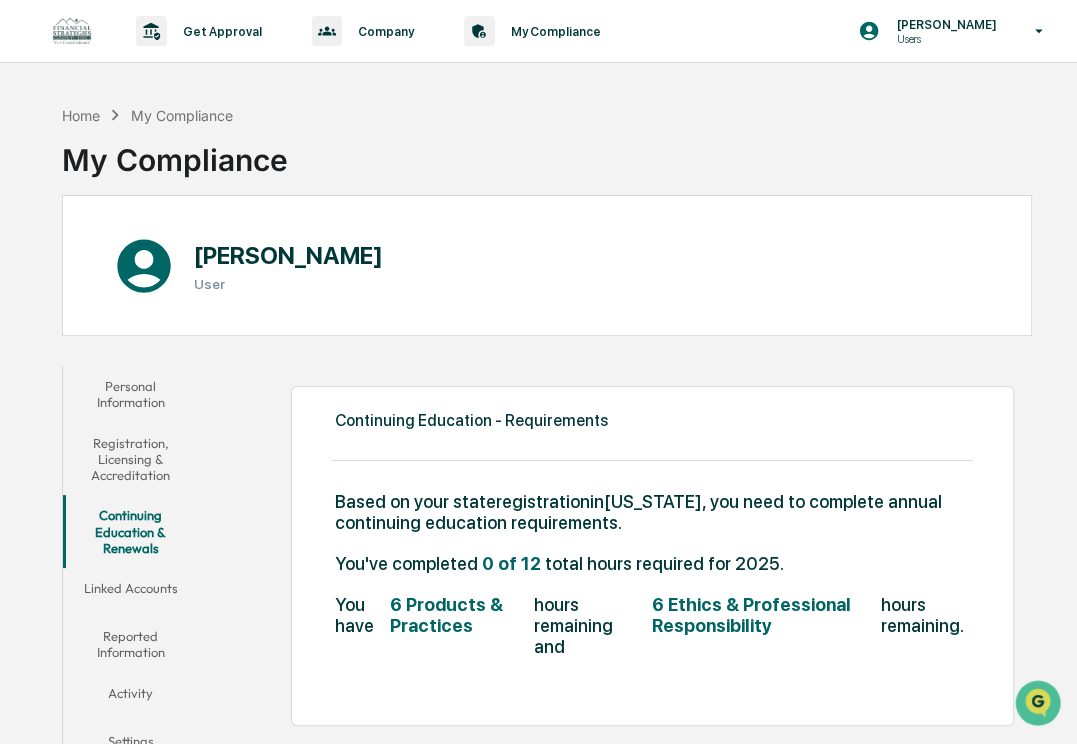 click on "Linked Accounts" at bounding box center (130, 592) 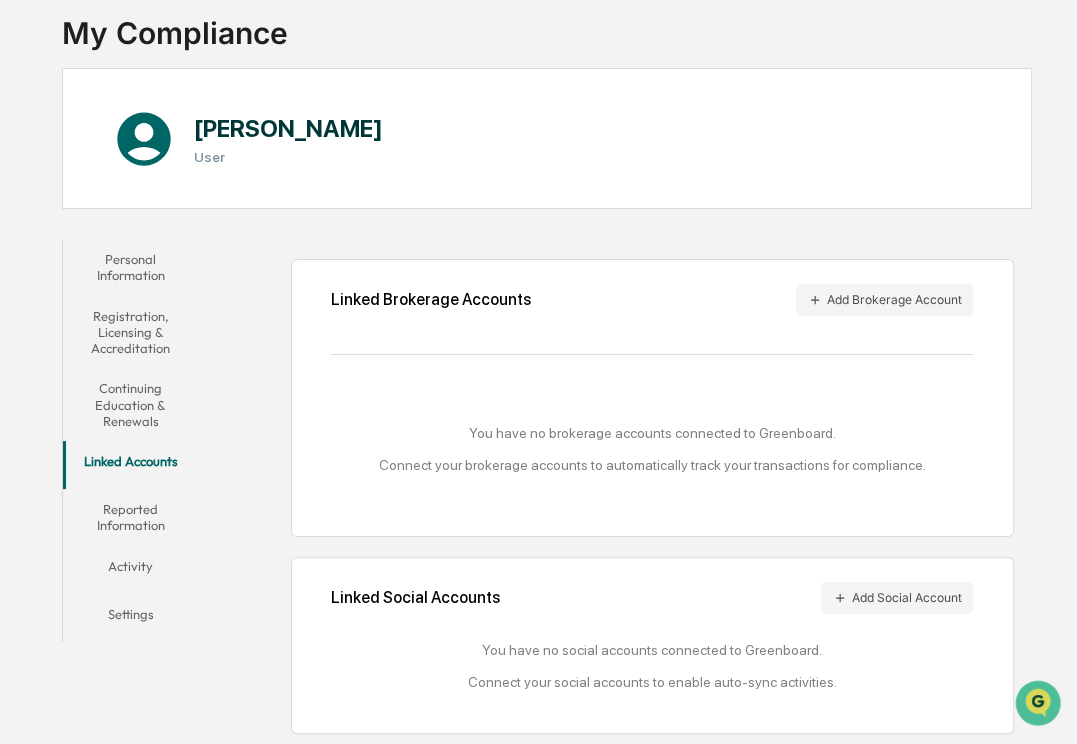 scroll, scrollTop: 131, scrollLeft: 0, axis: vertical 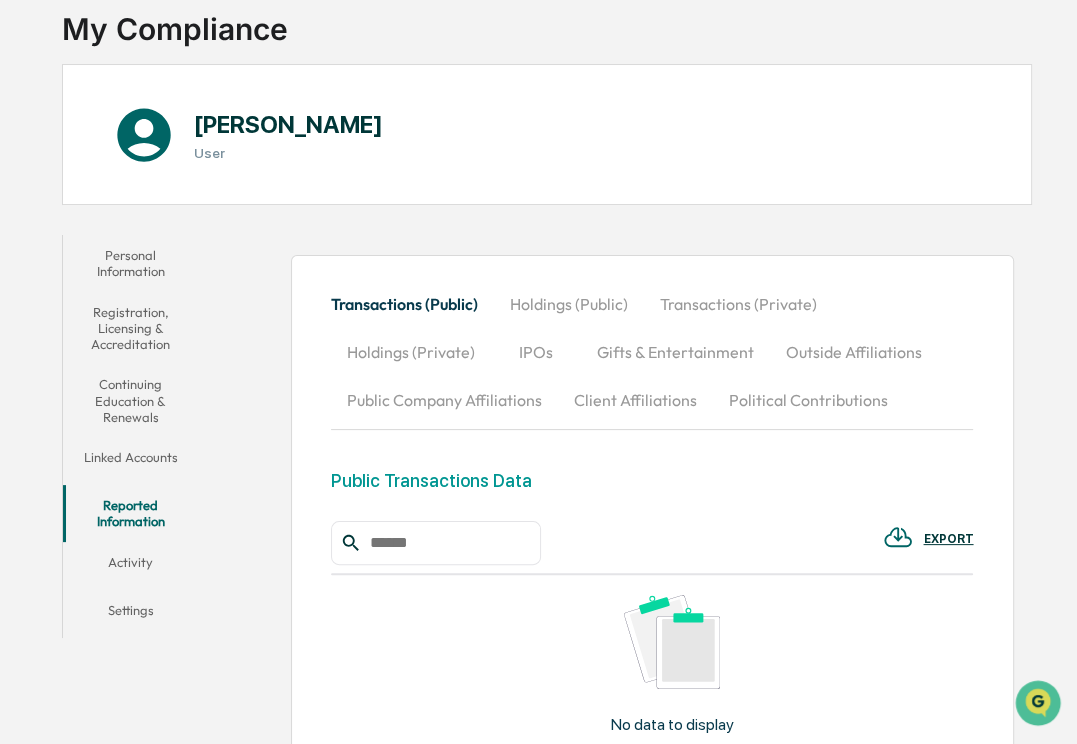 click on "Activity" at bounding box center (130, 566) 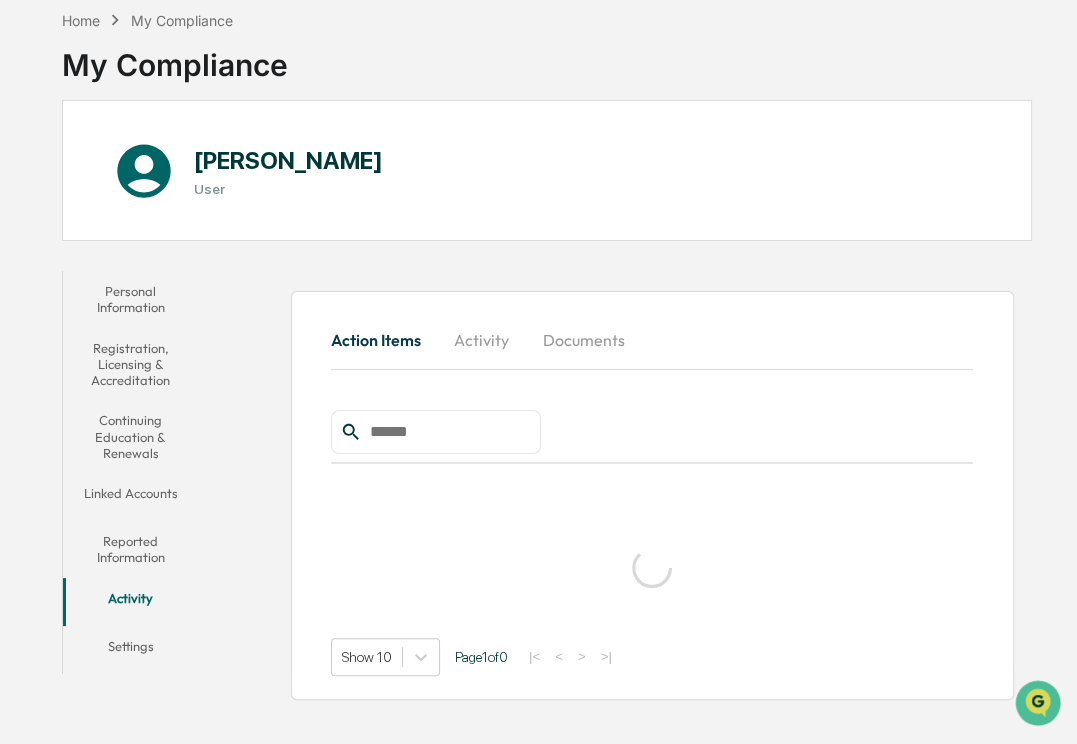scroll, scrollTop: 95, scrollLeft: 0, axis: vertical 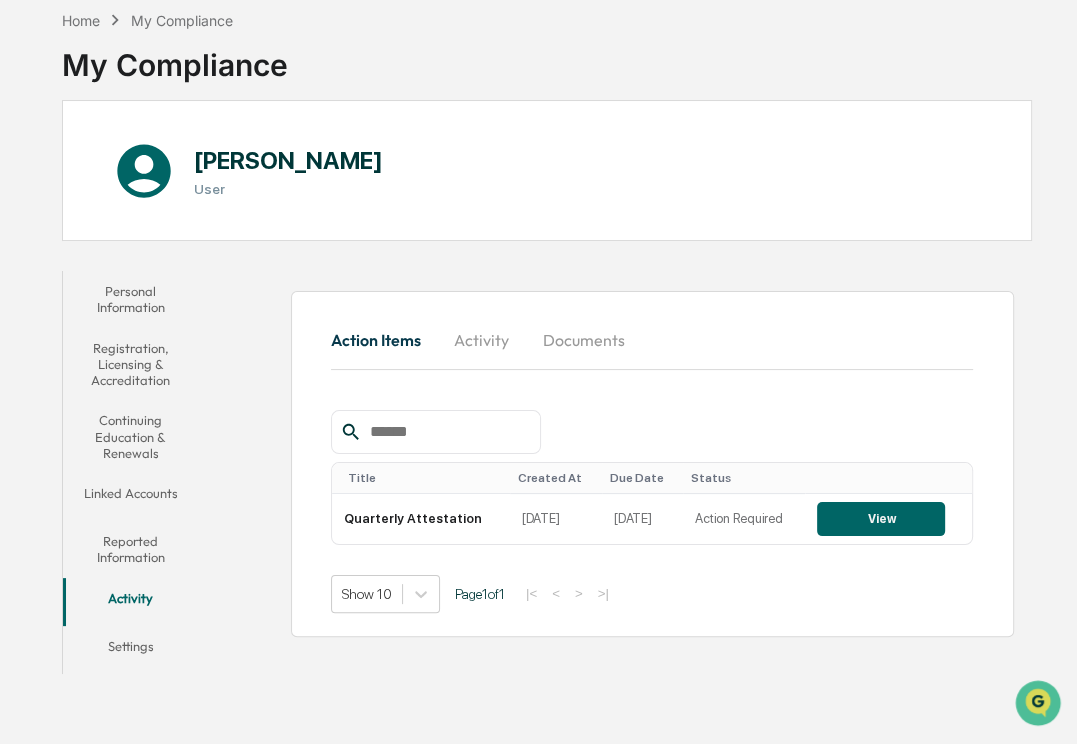 click on "Settings" at bounding box center (130, 650) 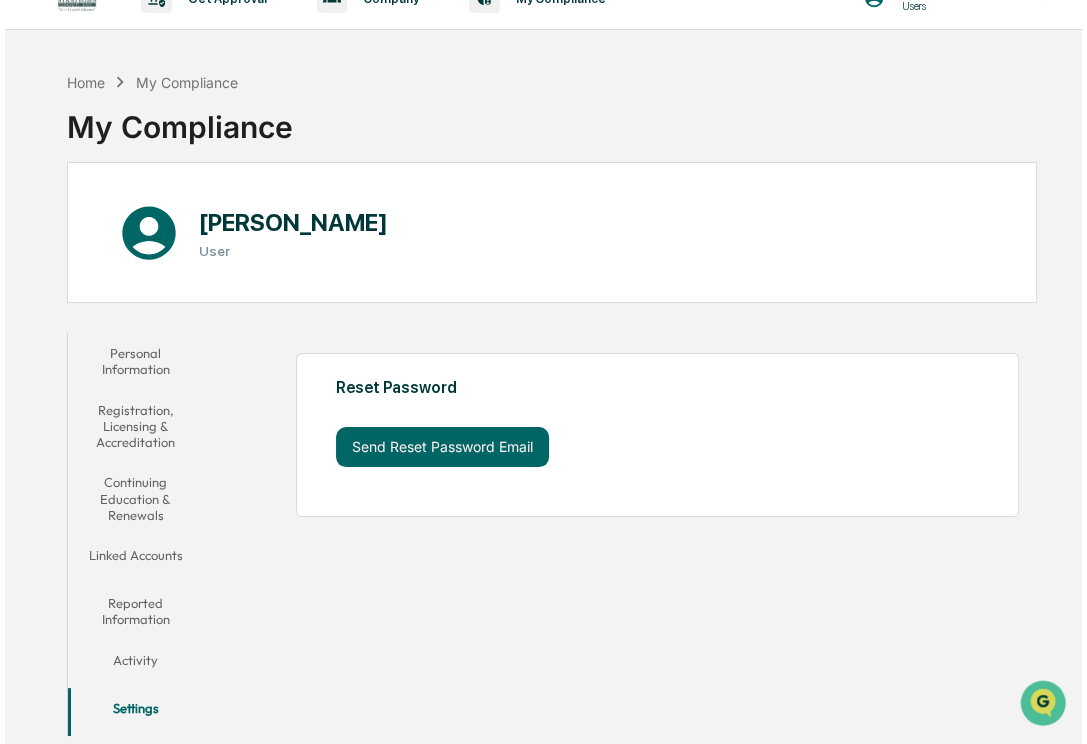 scroll, scrollTop: 0, scrollLeft: 0, axis: both 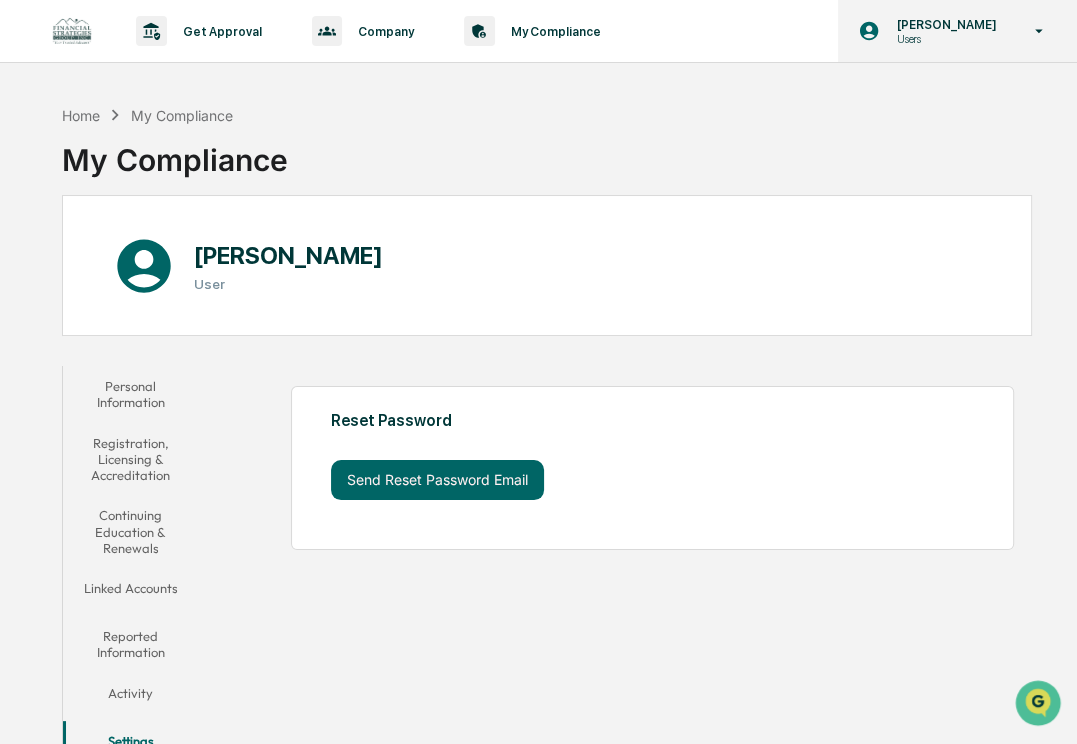click on "[PERSON_NAME]" at bounding box center (943, 24) 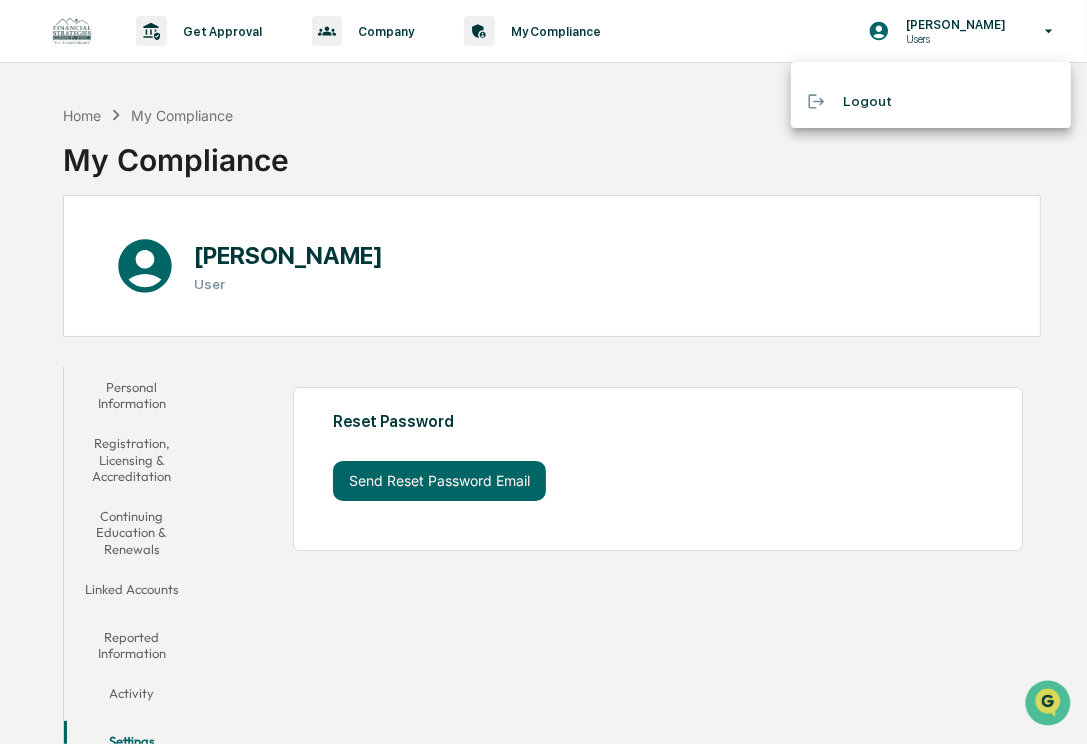 click on "Logout" at bounding box center [931, 101] 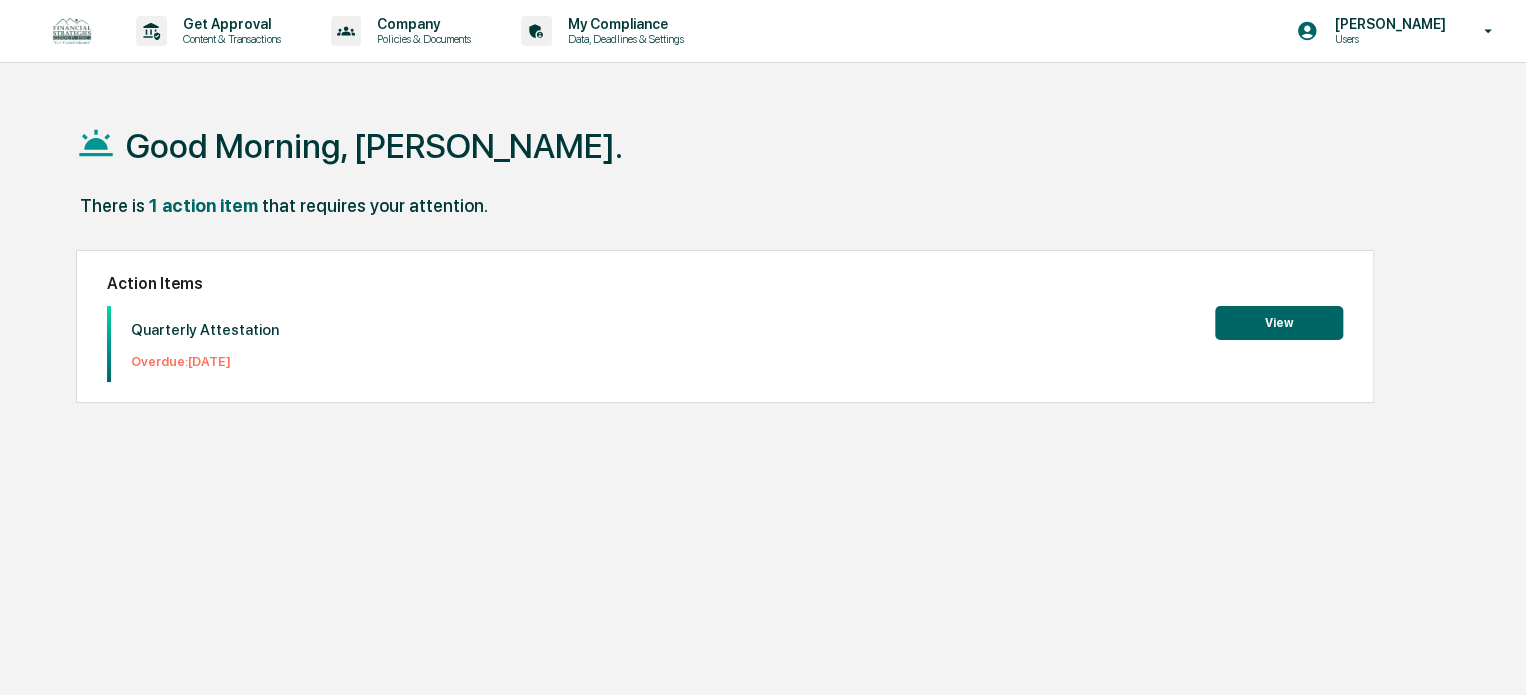 scroll, scrollTop: 0, scrollLeft: 0, axis: both 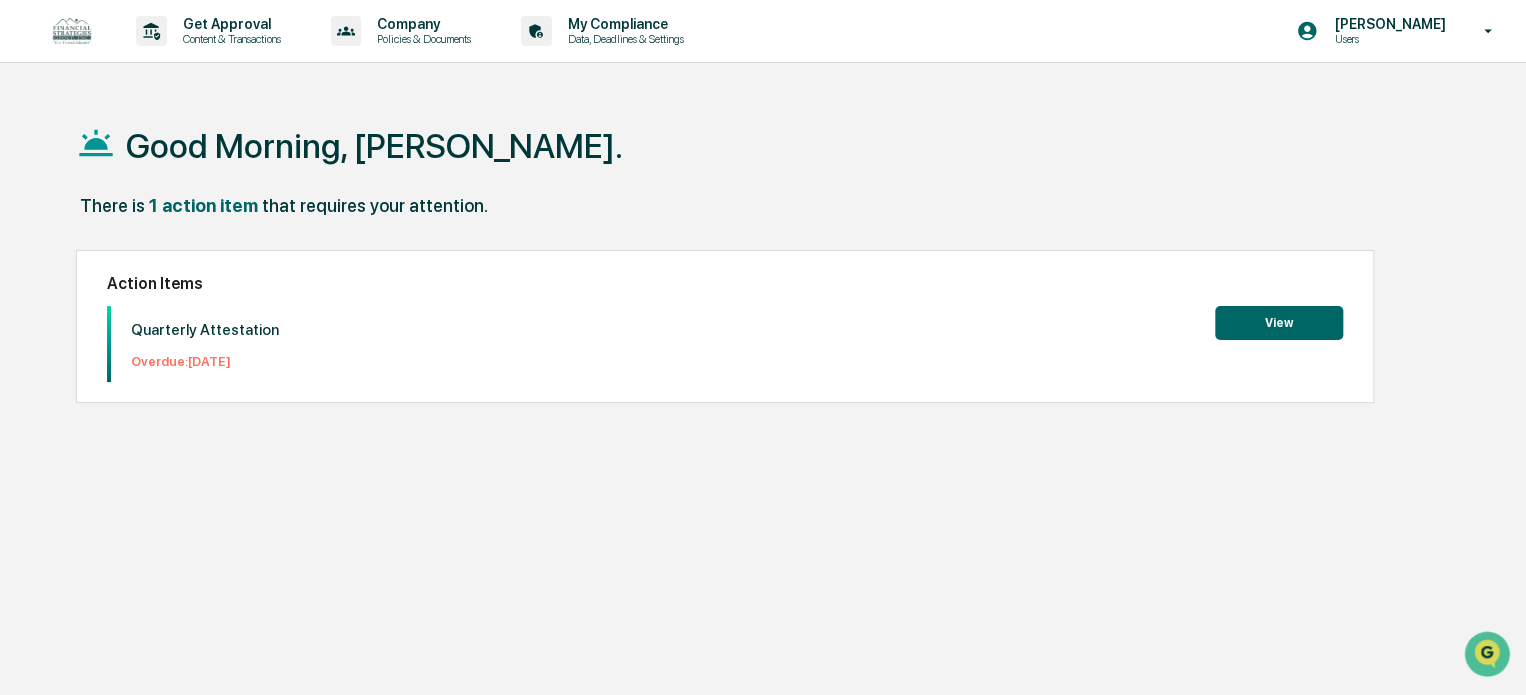 click on "View" at bounding box center [1279, 323] 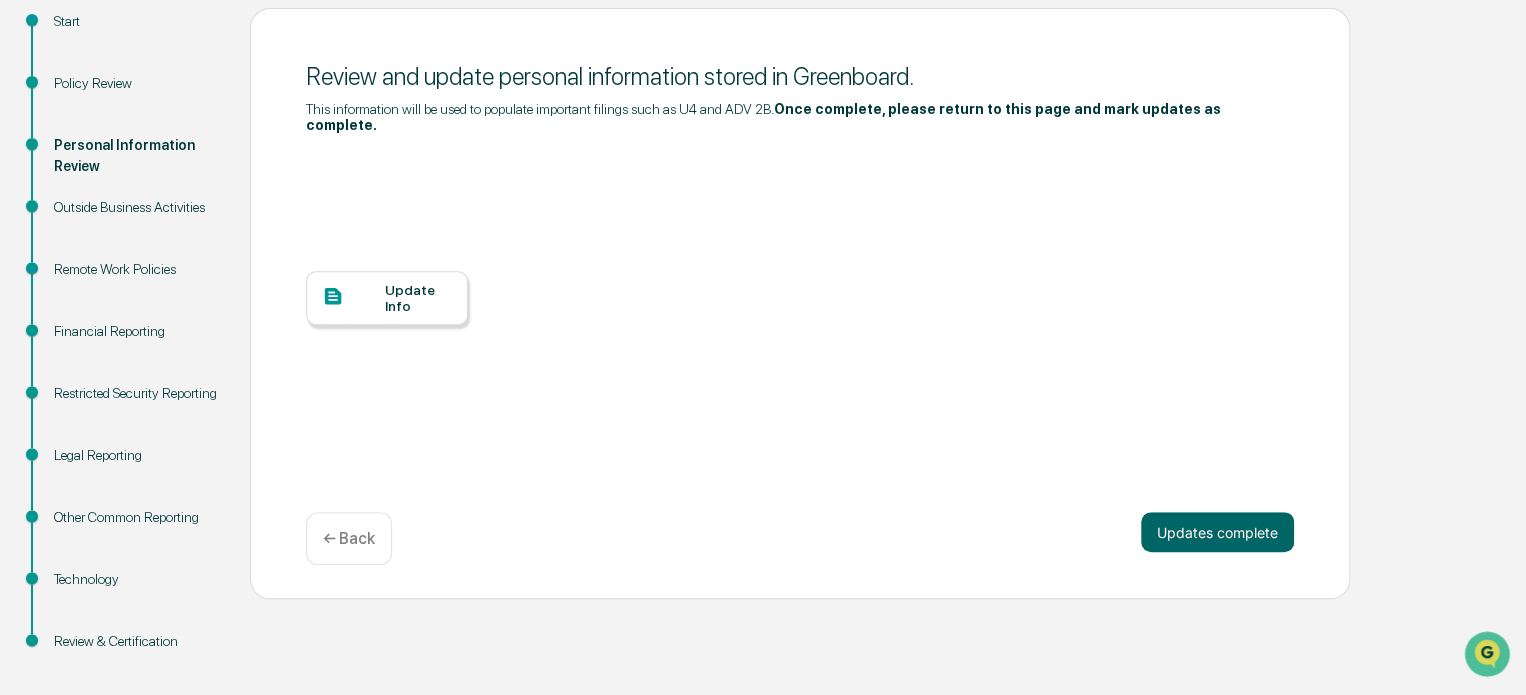 scroll, scrollTop: 246, scrollLeft: 0, axis: vertical 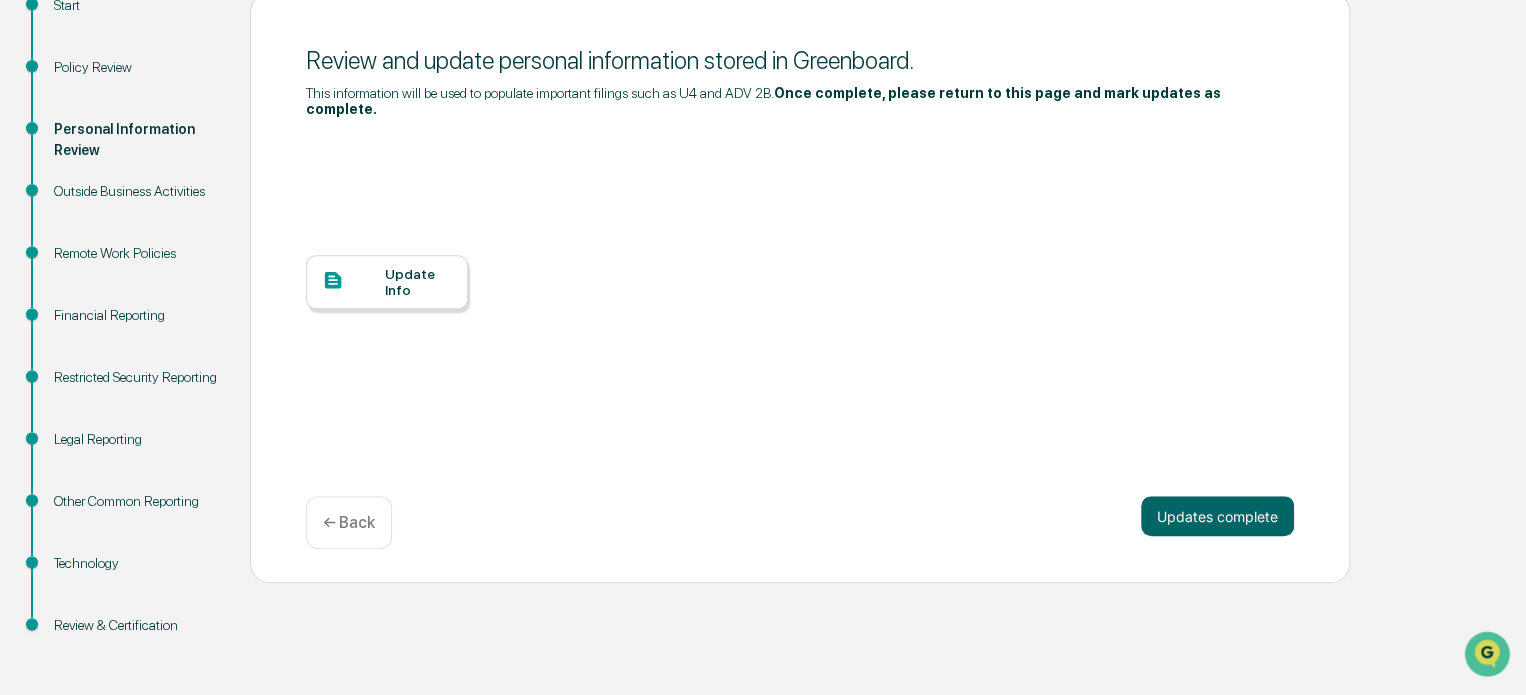 click on "Update Info" at bounding box center (418, 282) 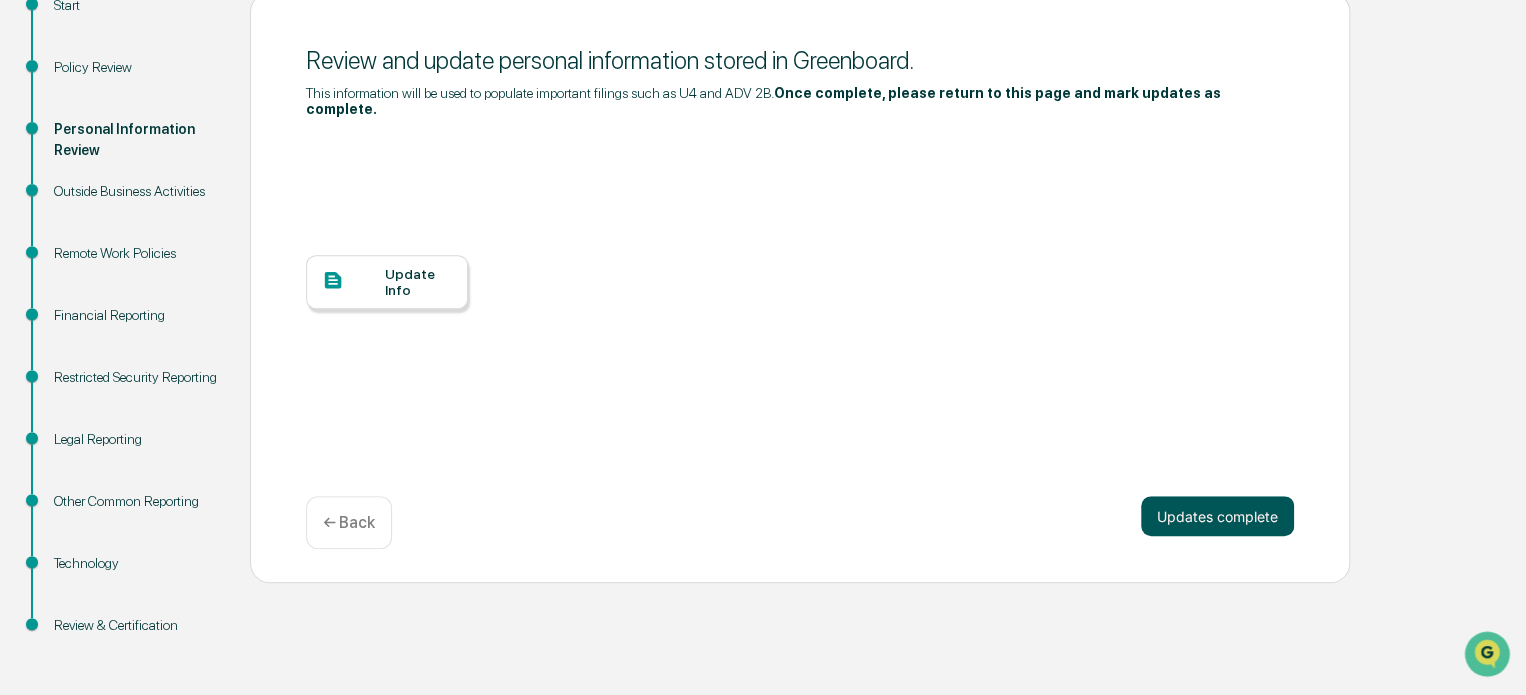 click on "Updates complete" at bounding box center [1217, 516] 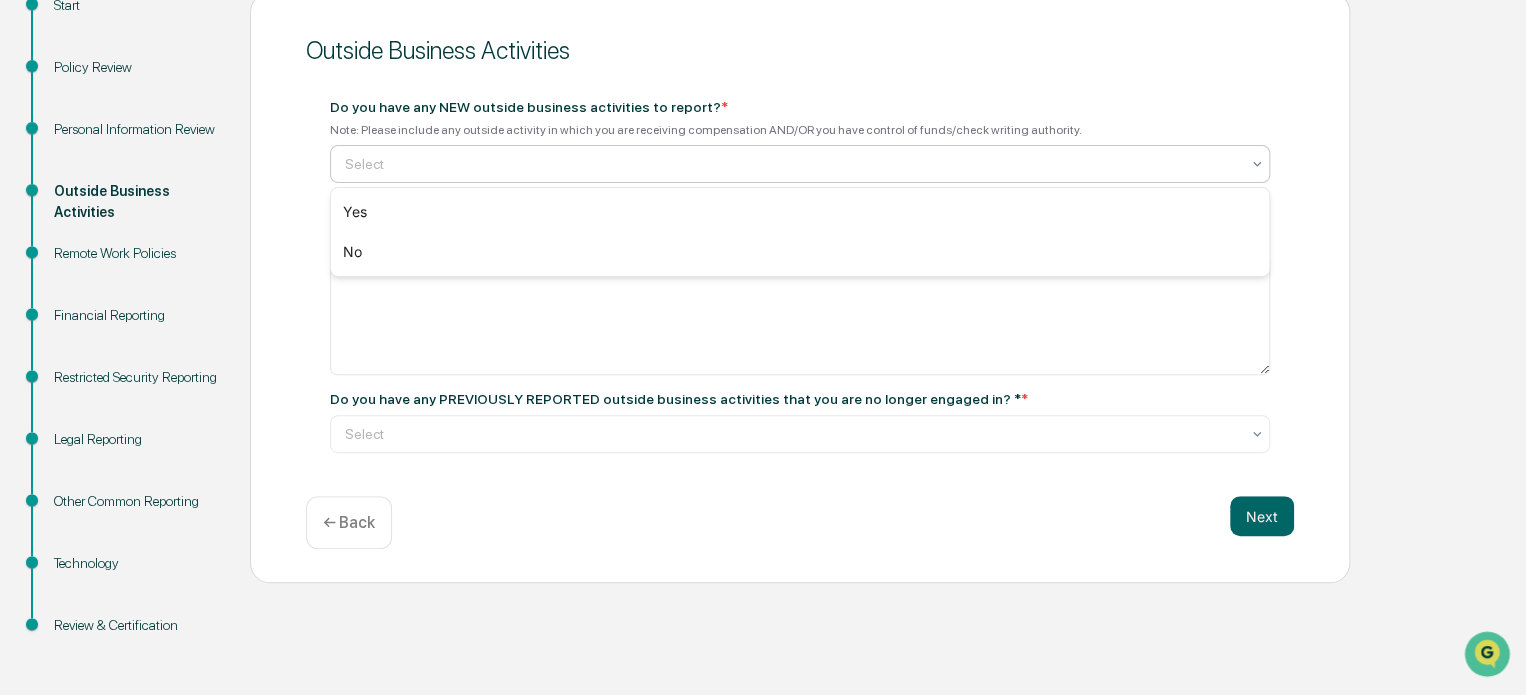 click on "Select" at bounding box center (800, 164) 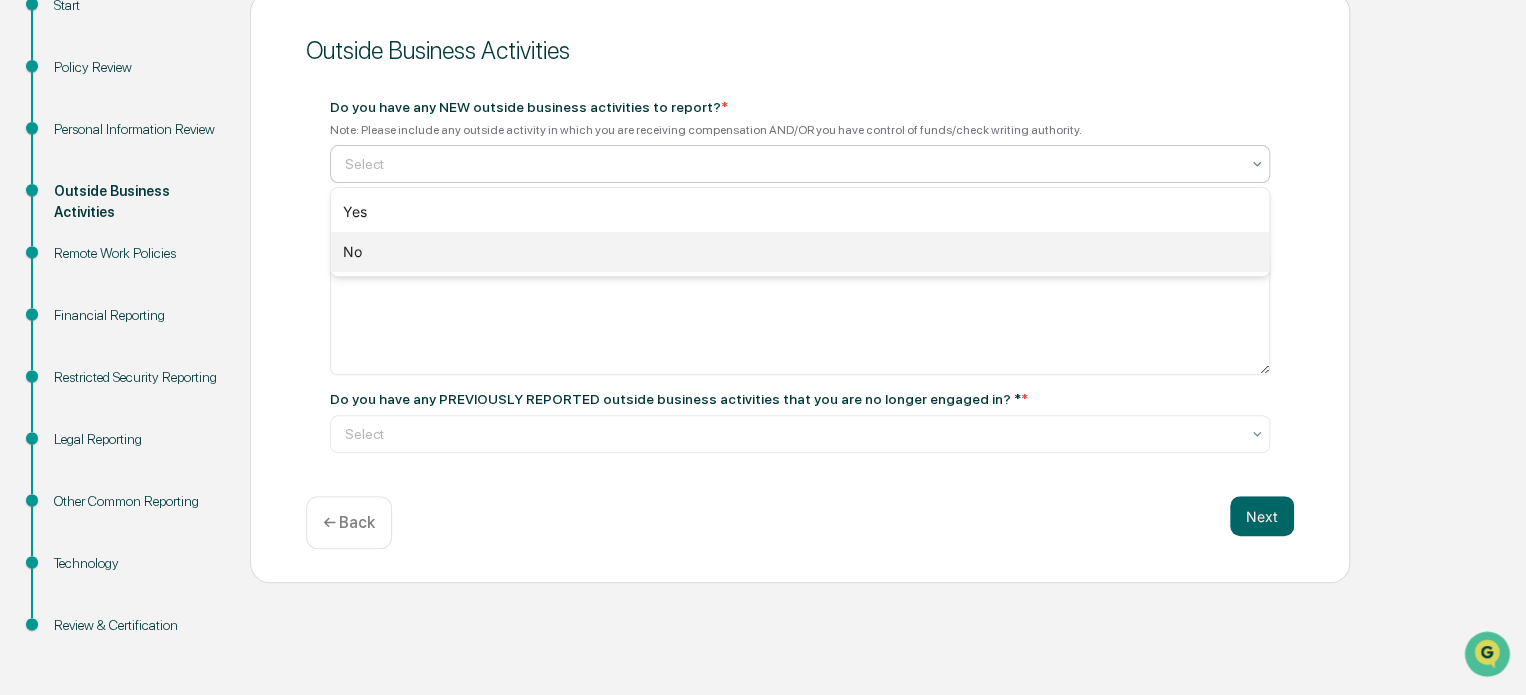 click on "No" at bounding box center [800, 252] 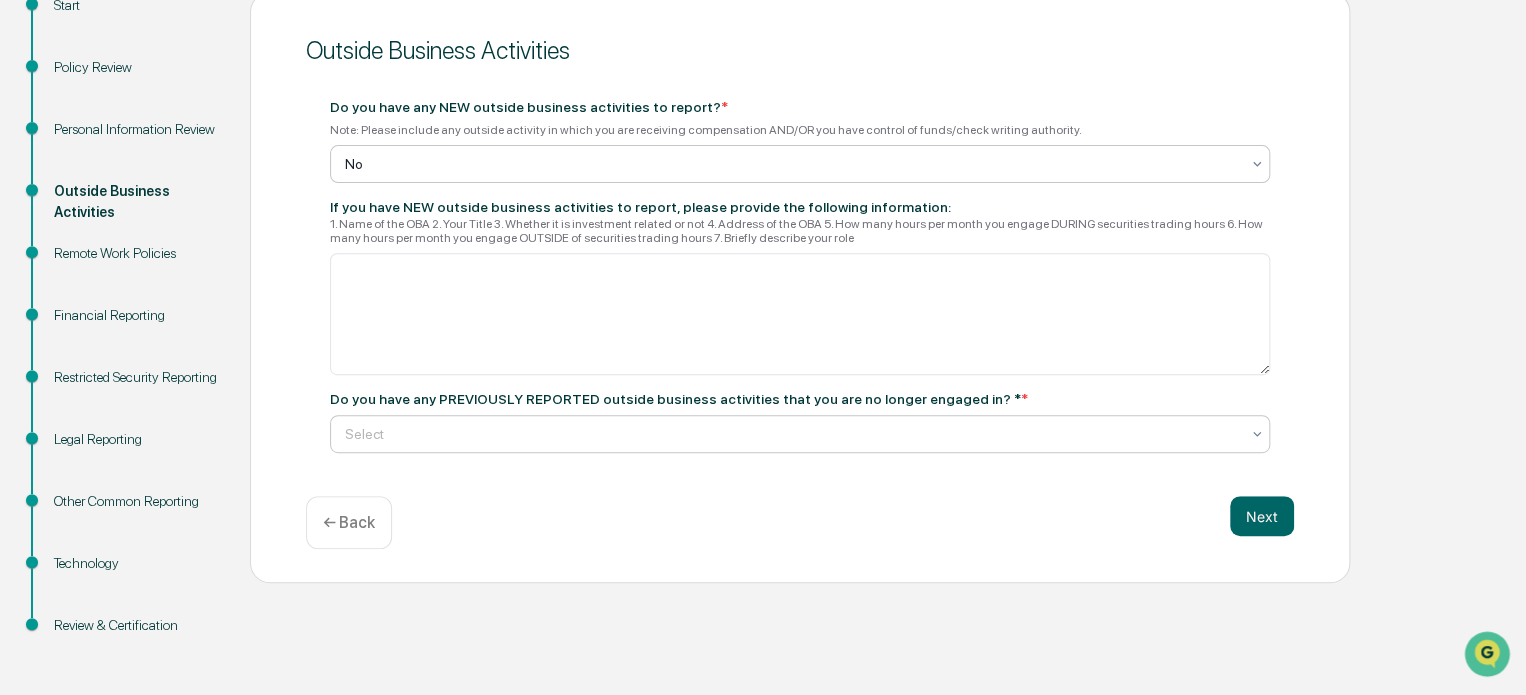 click at bounding box center (792, 434) 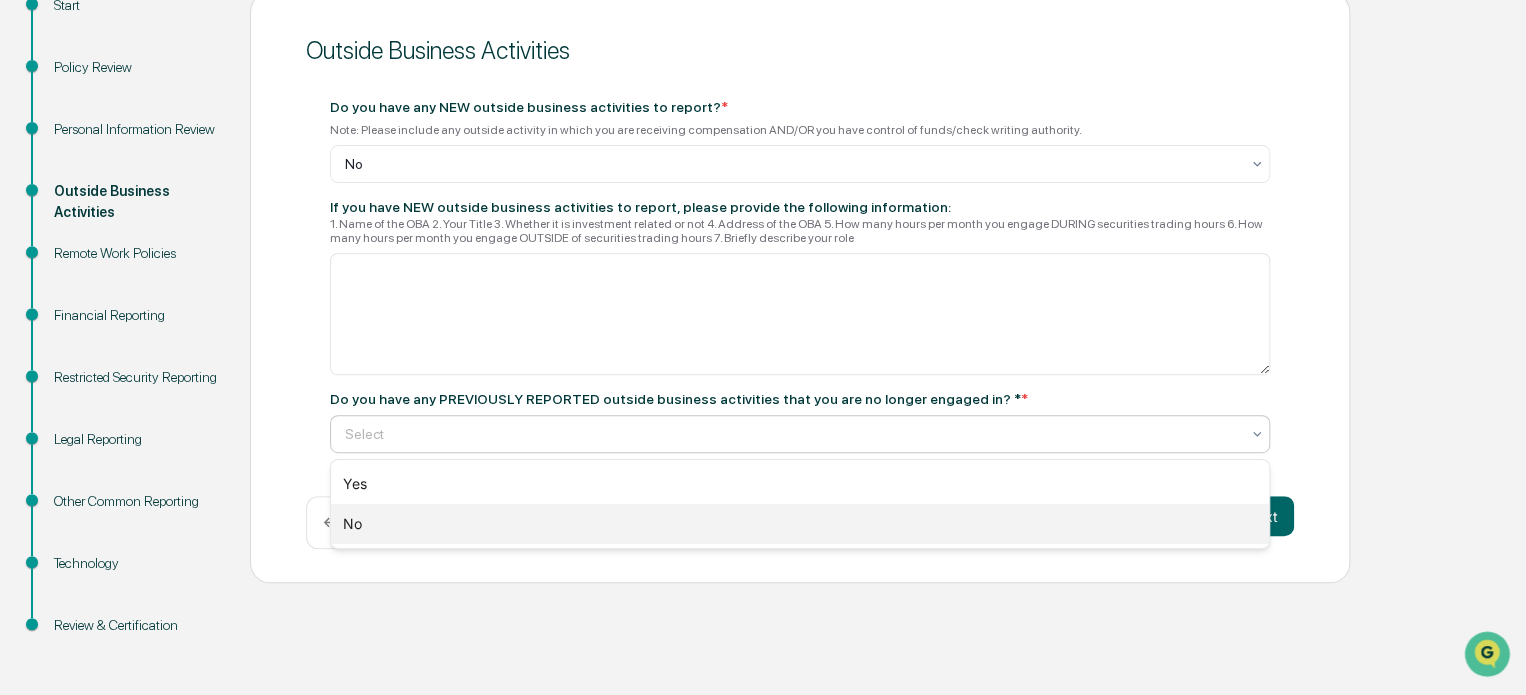 click on "No" at bounding box center [800, 524] 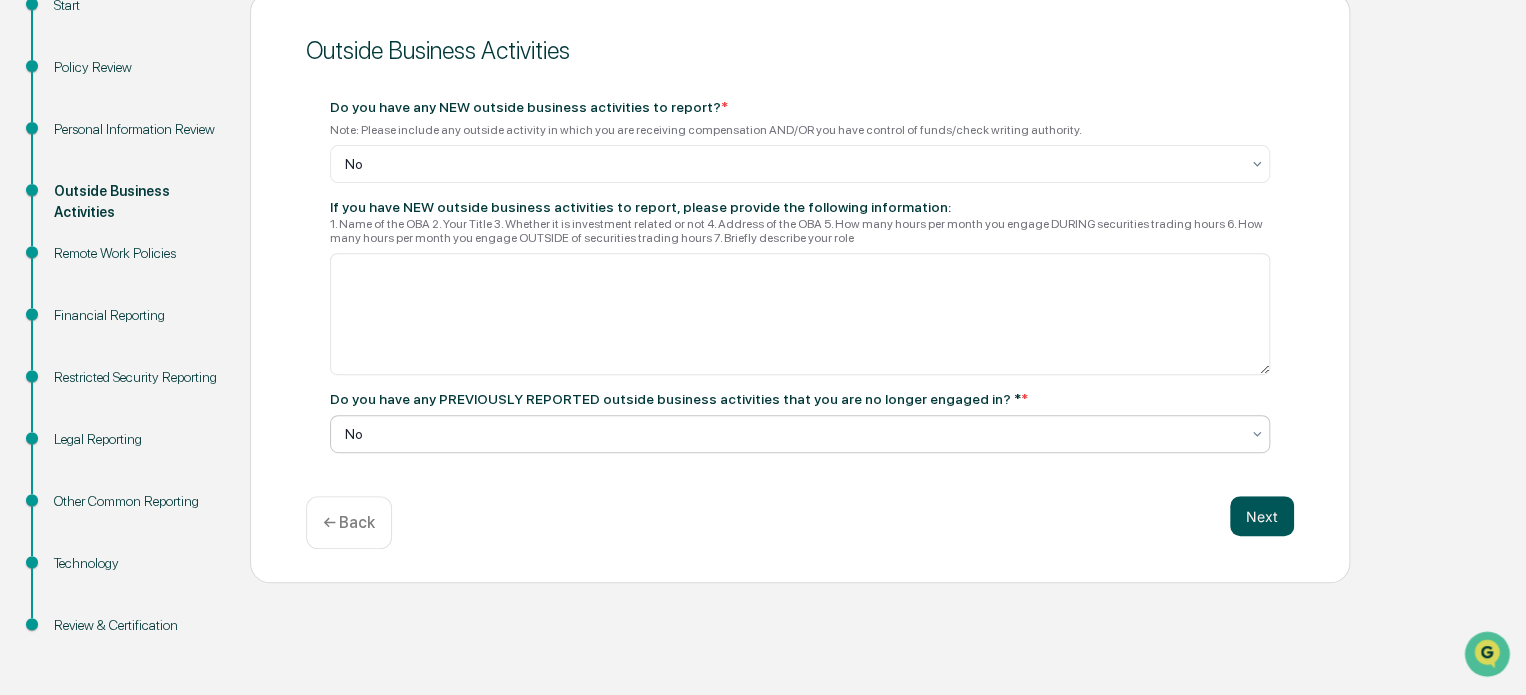 click on "Next" at bounding box center (1262, 516) 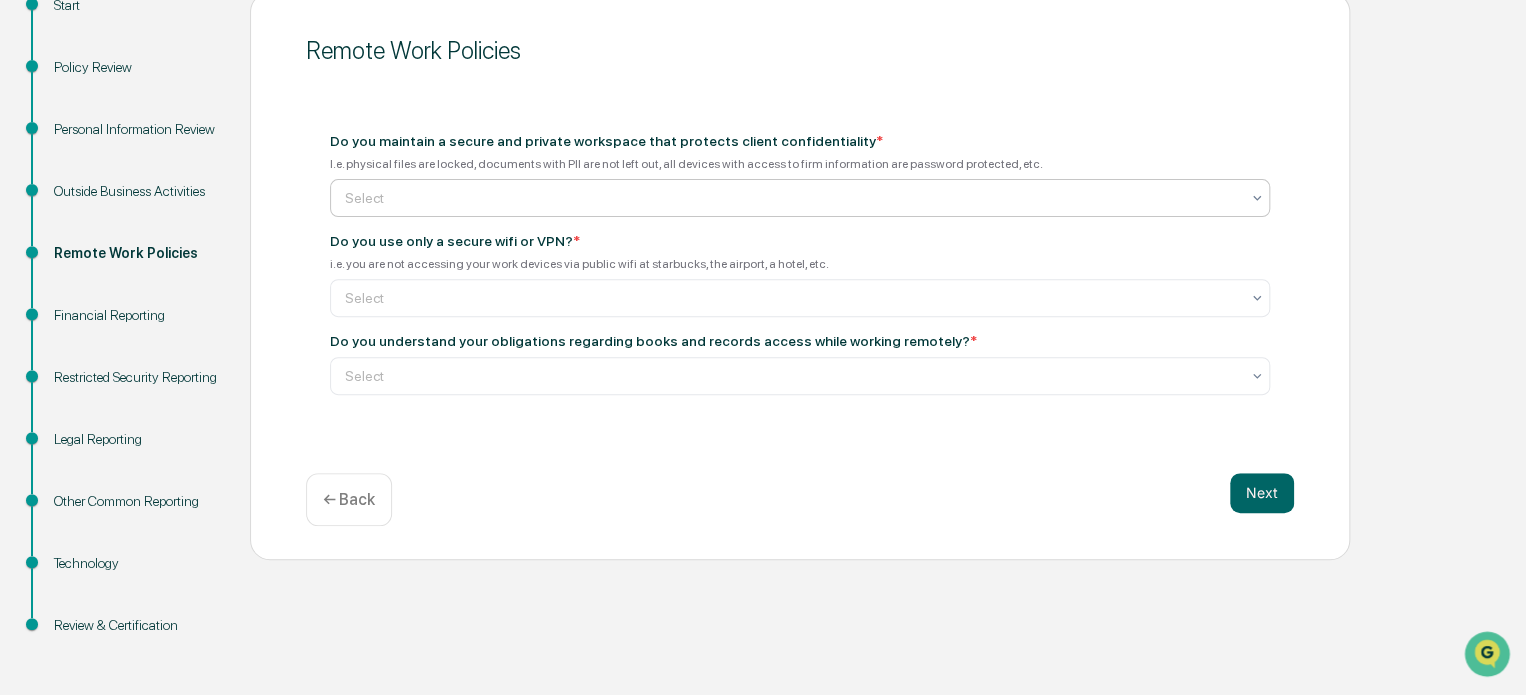 click on "Select" at bounding box center (800, 198) 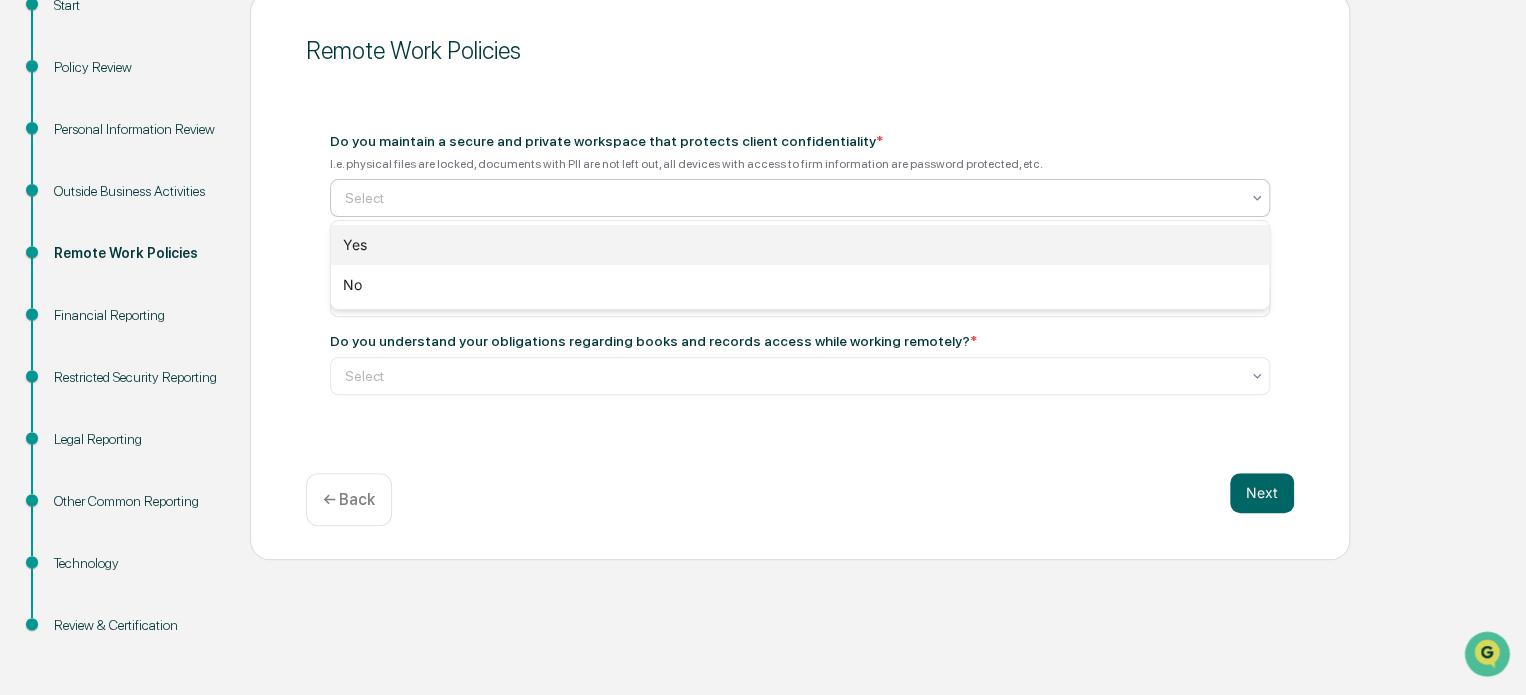 click on "Yes" at bounding box center (800, 245) 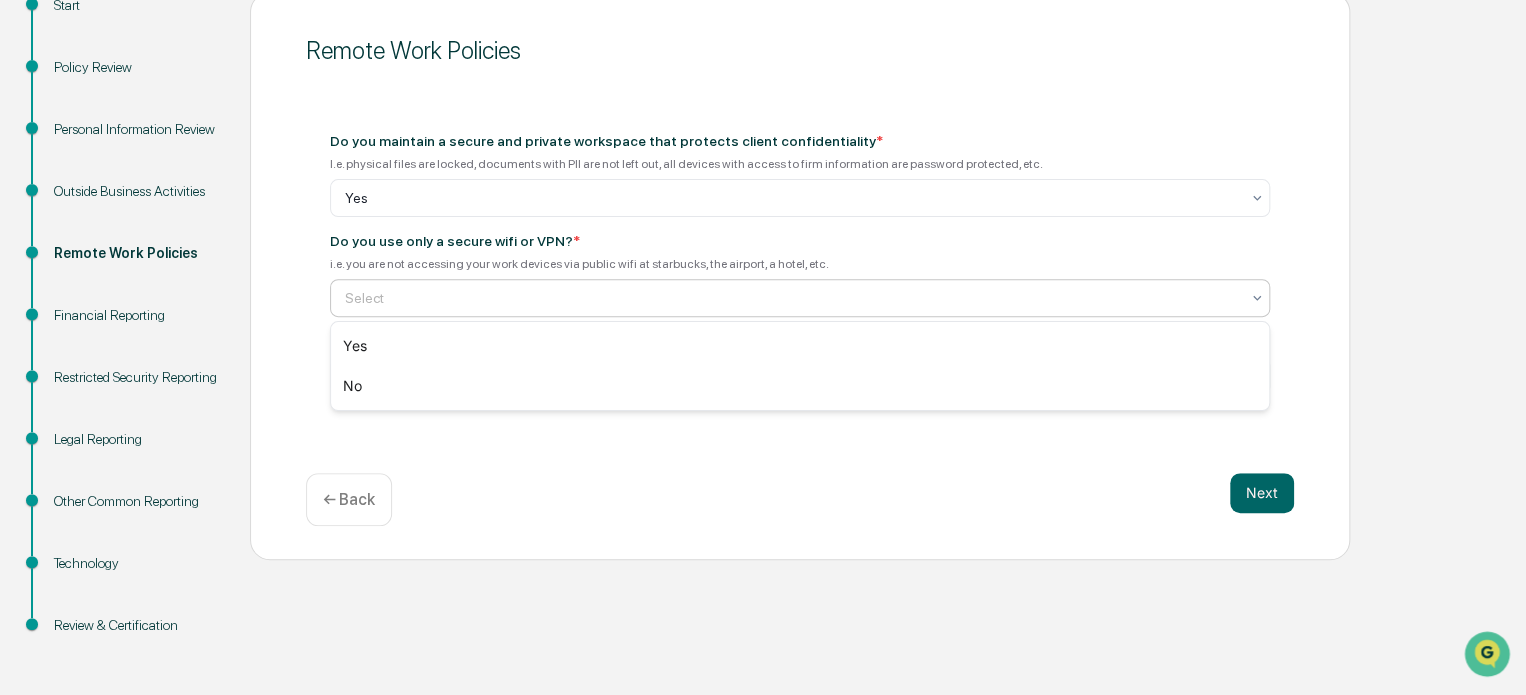 click at bounding box center (792, 298) 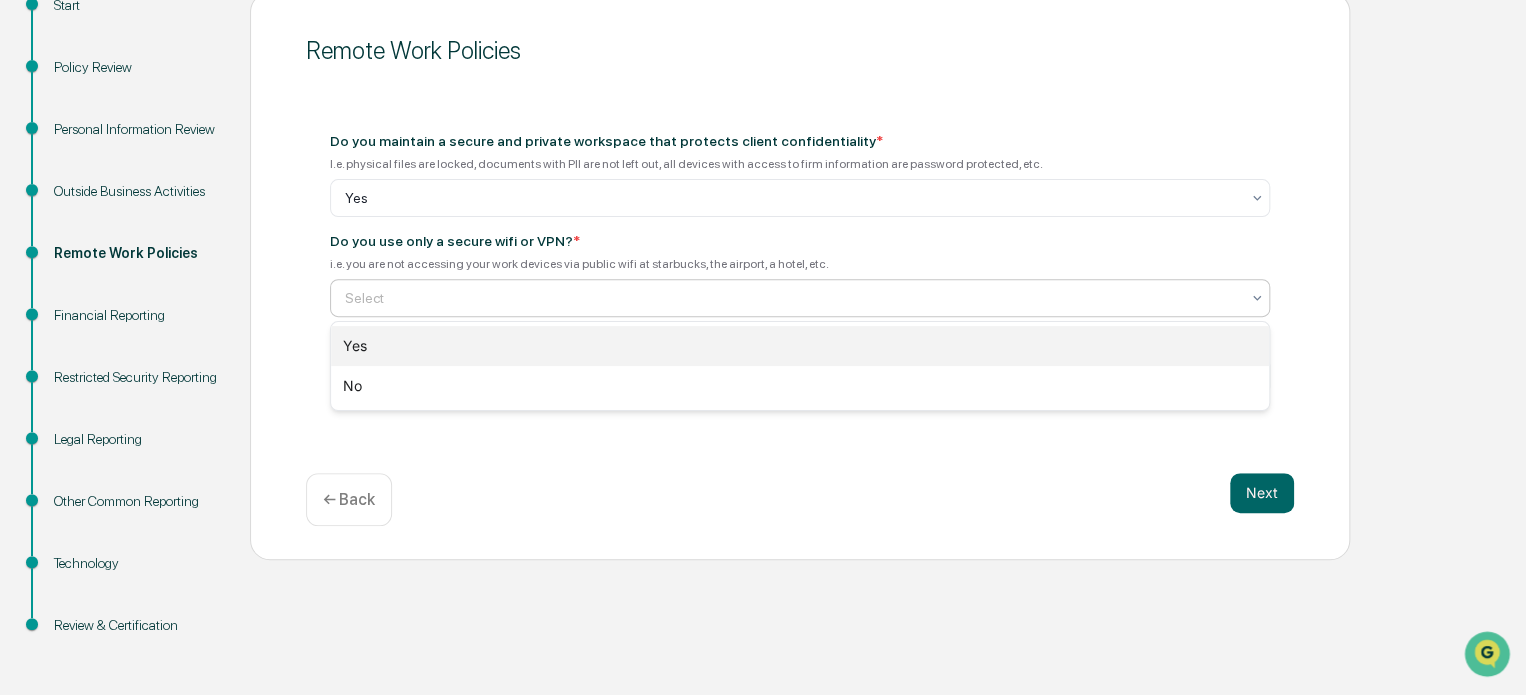 click on "Yes" at bounding box center (800, 346) 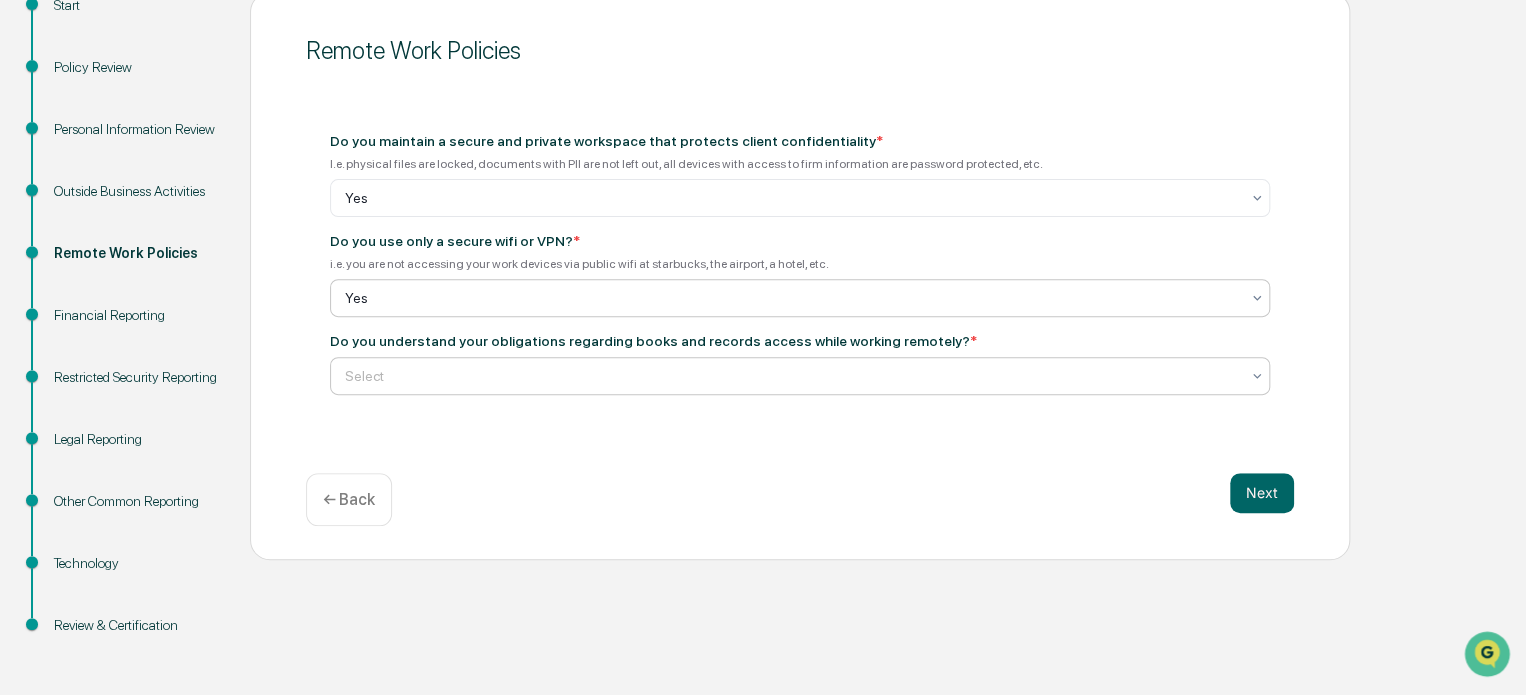 click at bounding box center (792, 198) 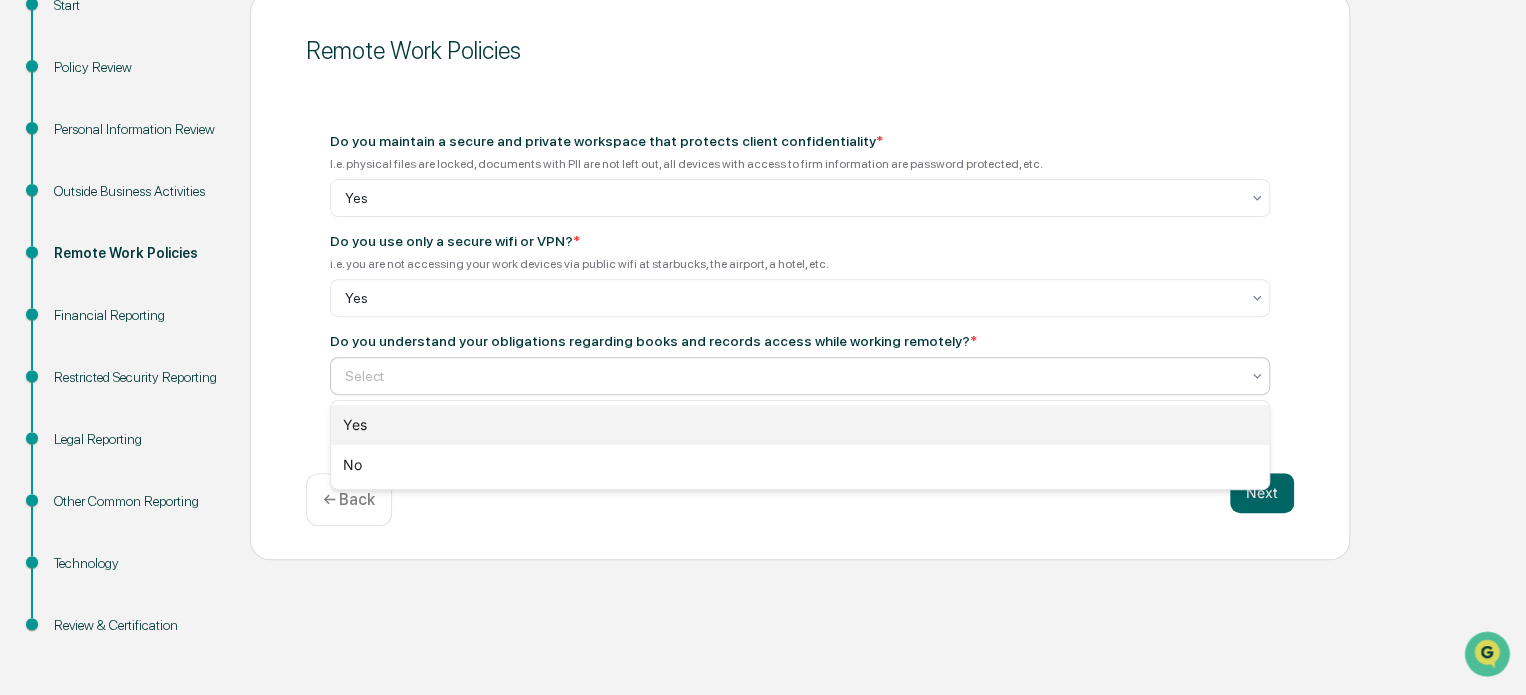click on "Yes" at bounding box center (800, 425) 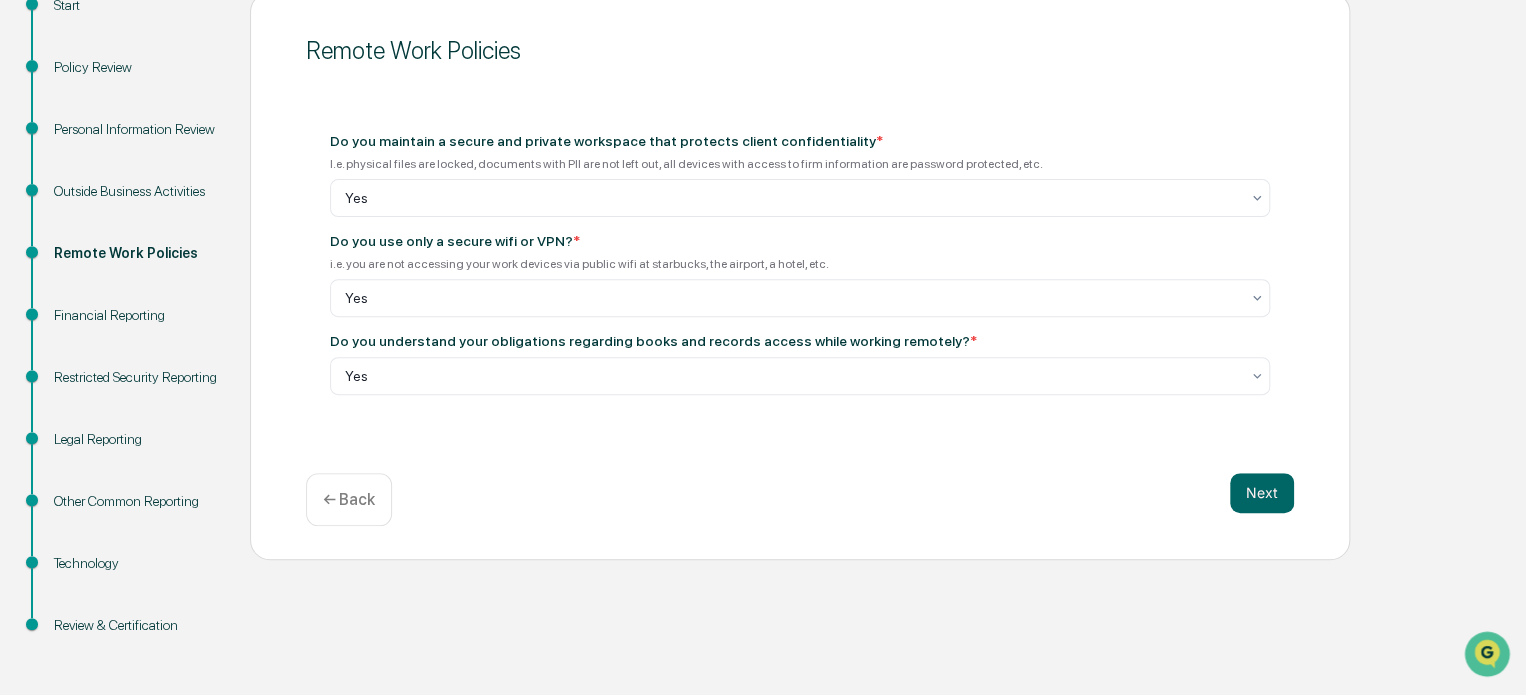click on "Next ← Back" at bounding box center (800, 499) 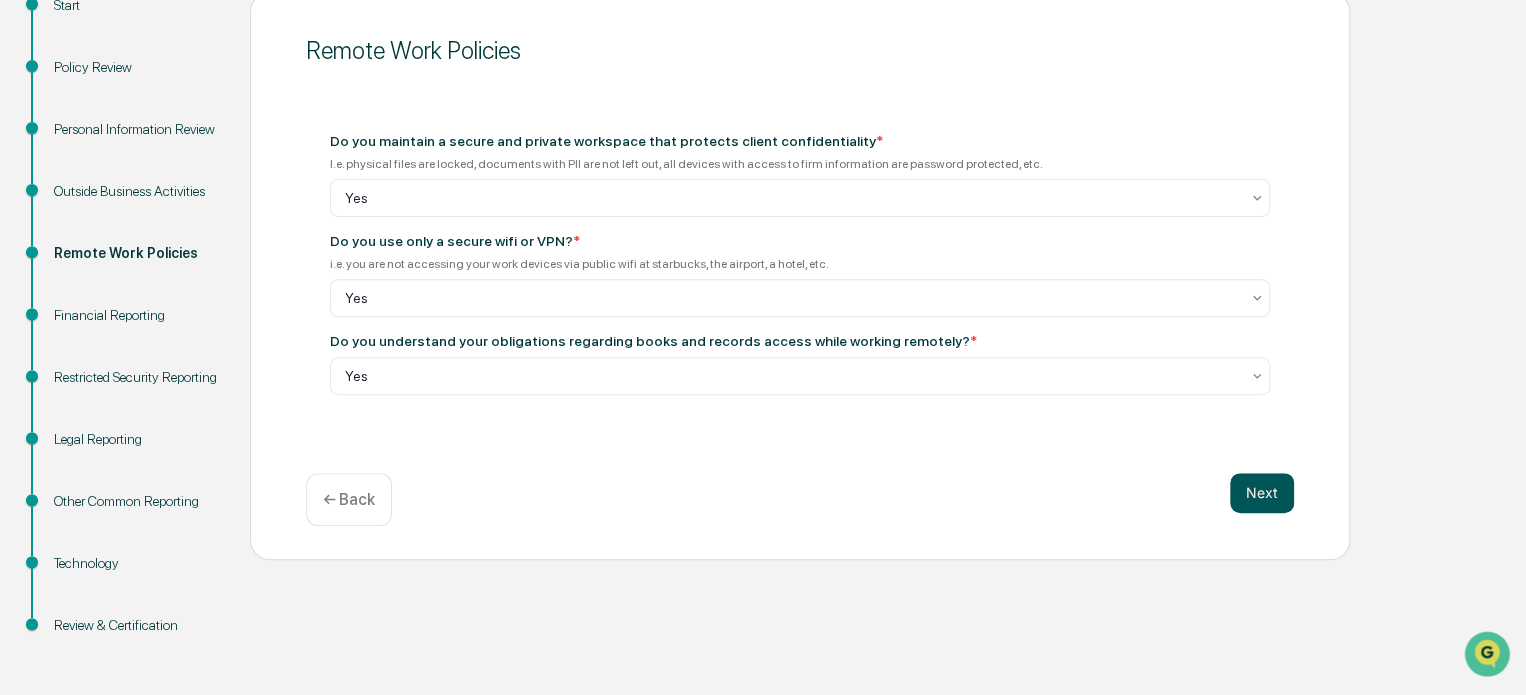 click on "Next" at bounding box center (1262, 493) 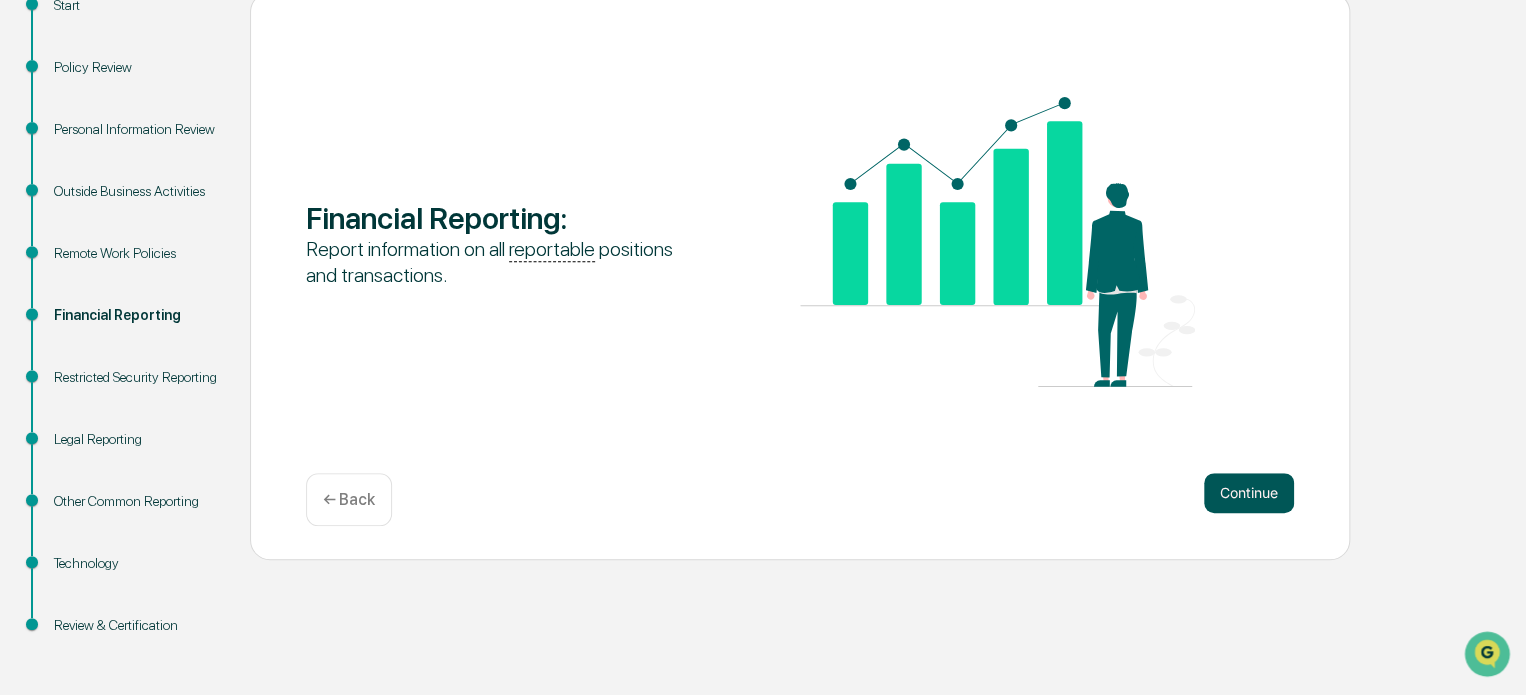 click on "Continue" at bounding box center [1249, 493] 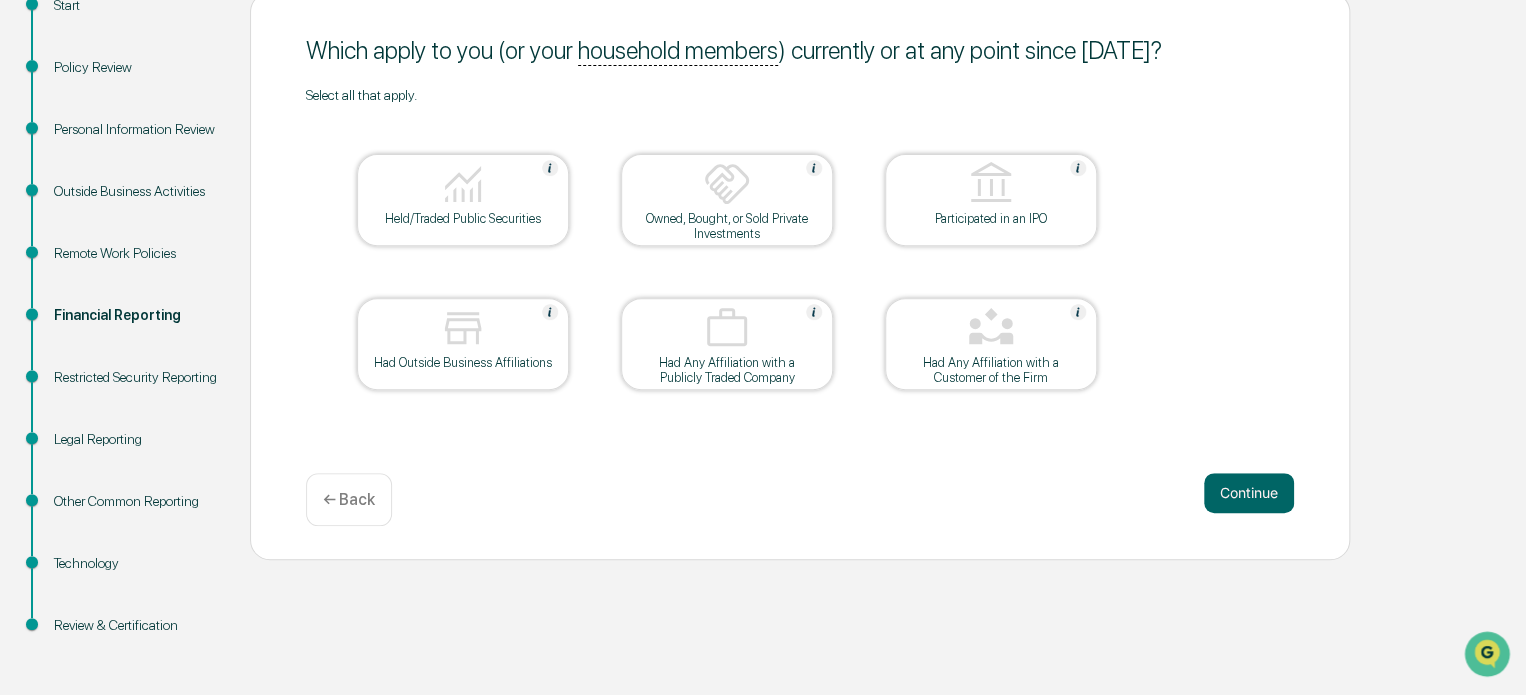 click on "Continue ← Back" at bounding box center [800, 499] 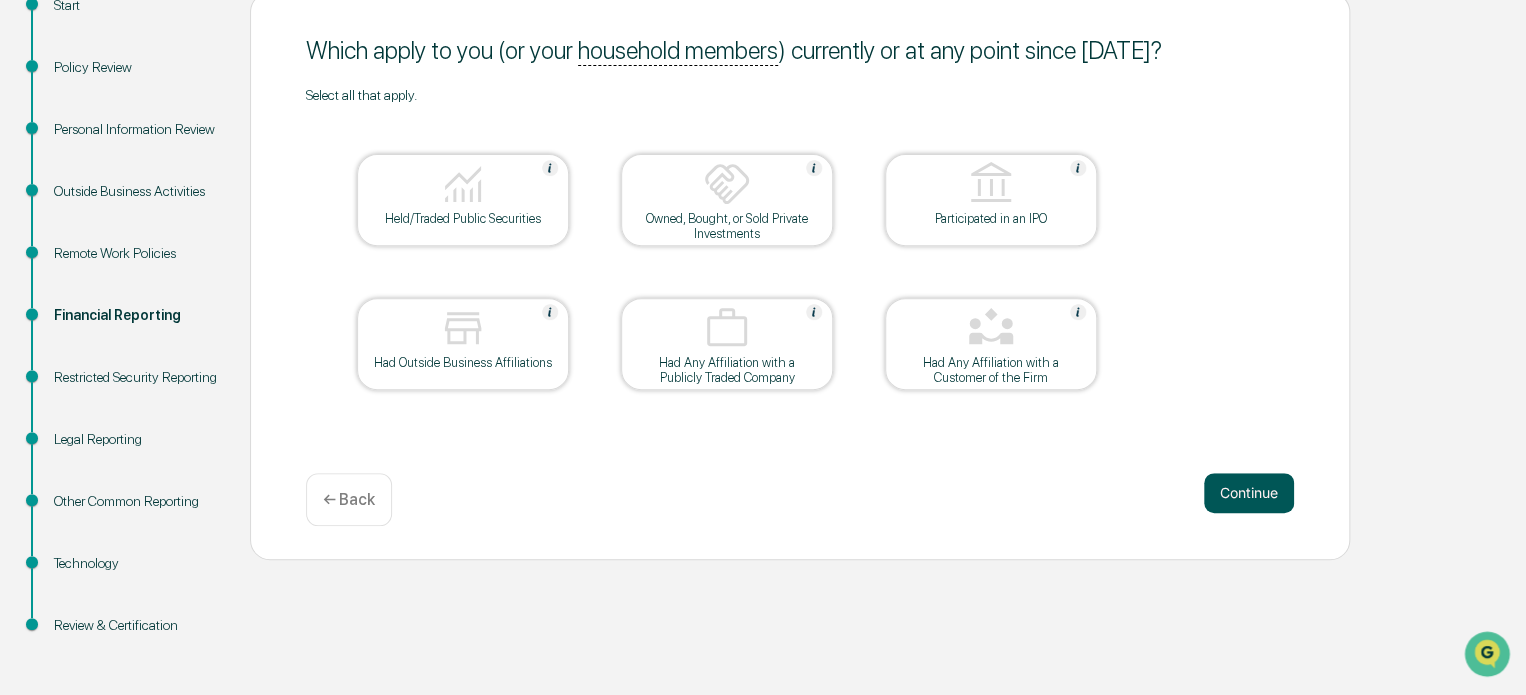 click on "Continue" at bounding box center [1249, 493] 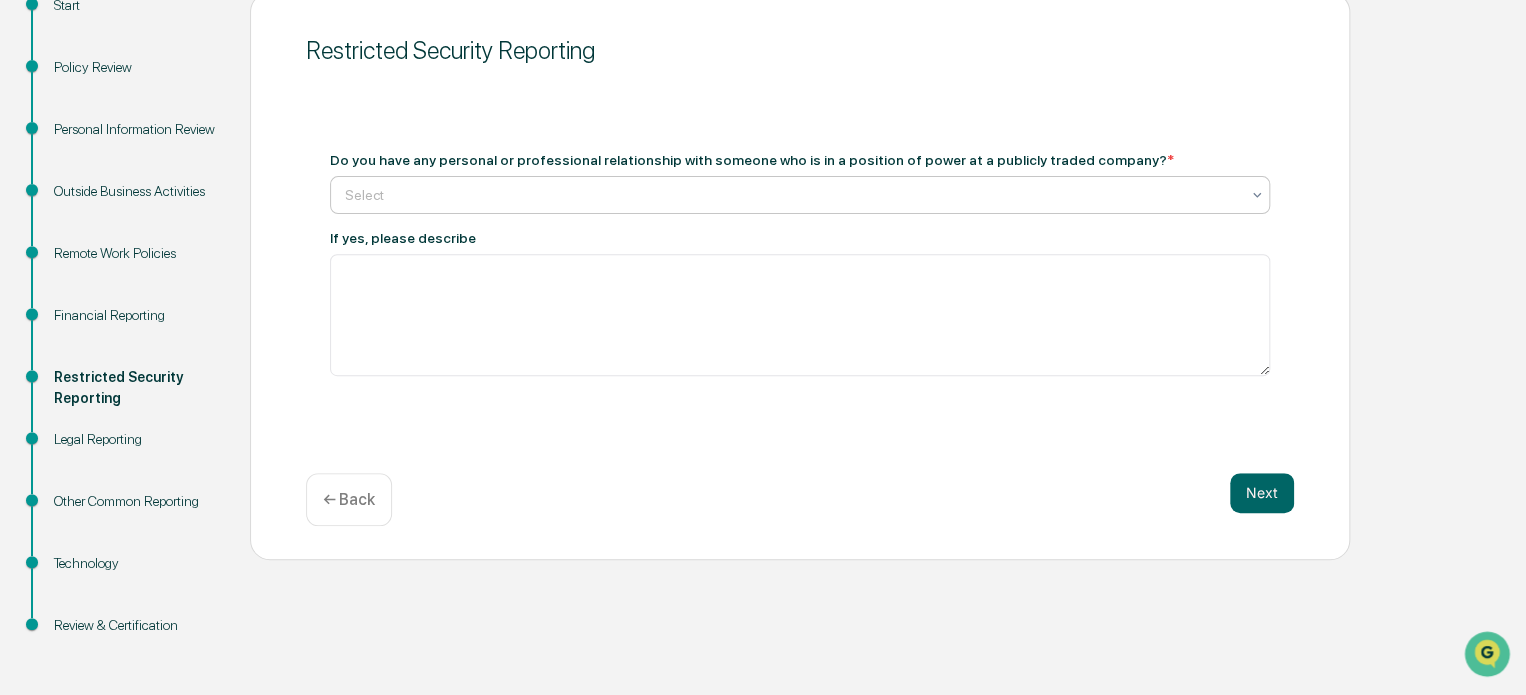 click on "Select" at bounding box center (792, 195) 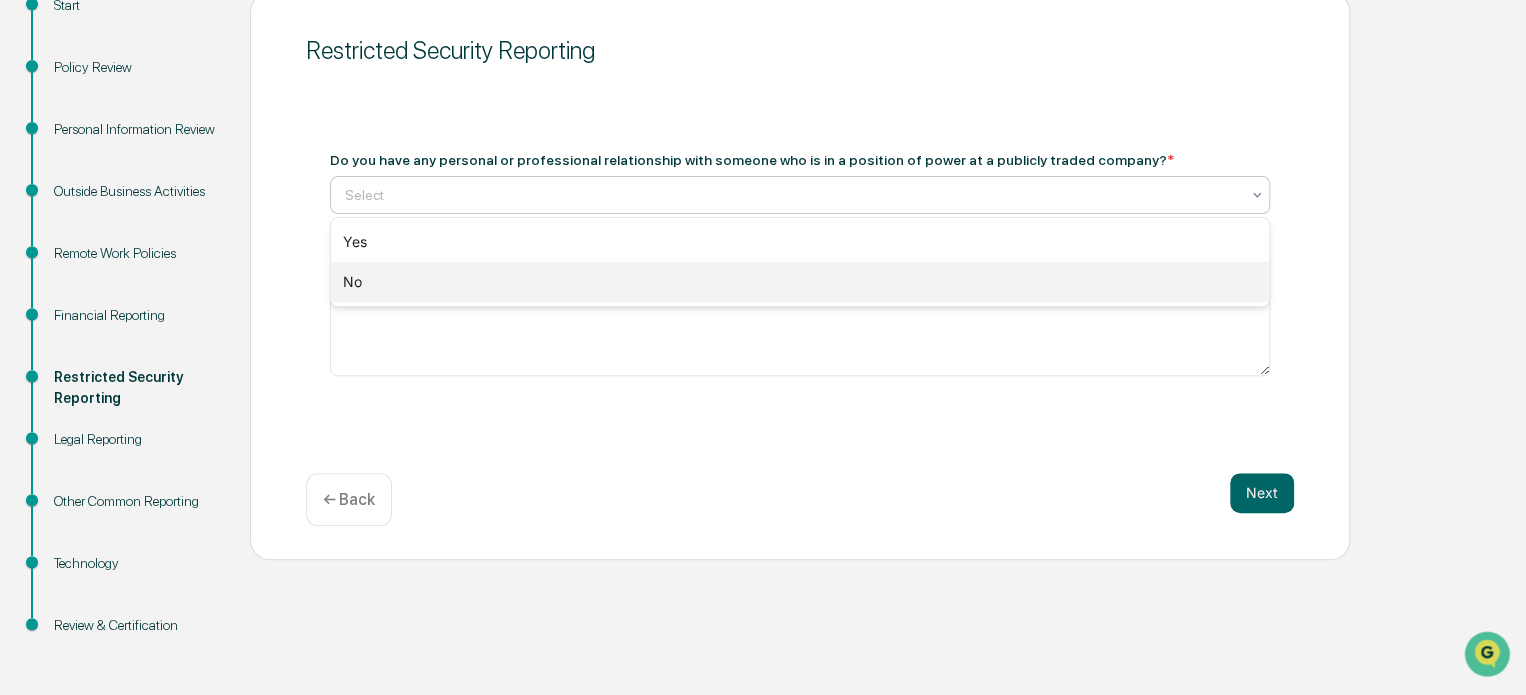 click on "No" at bounding box center [800, 282] 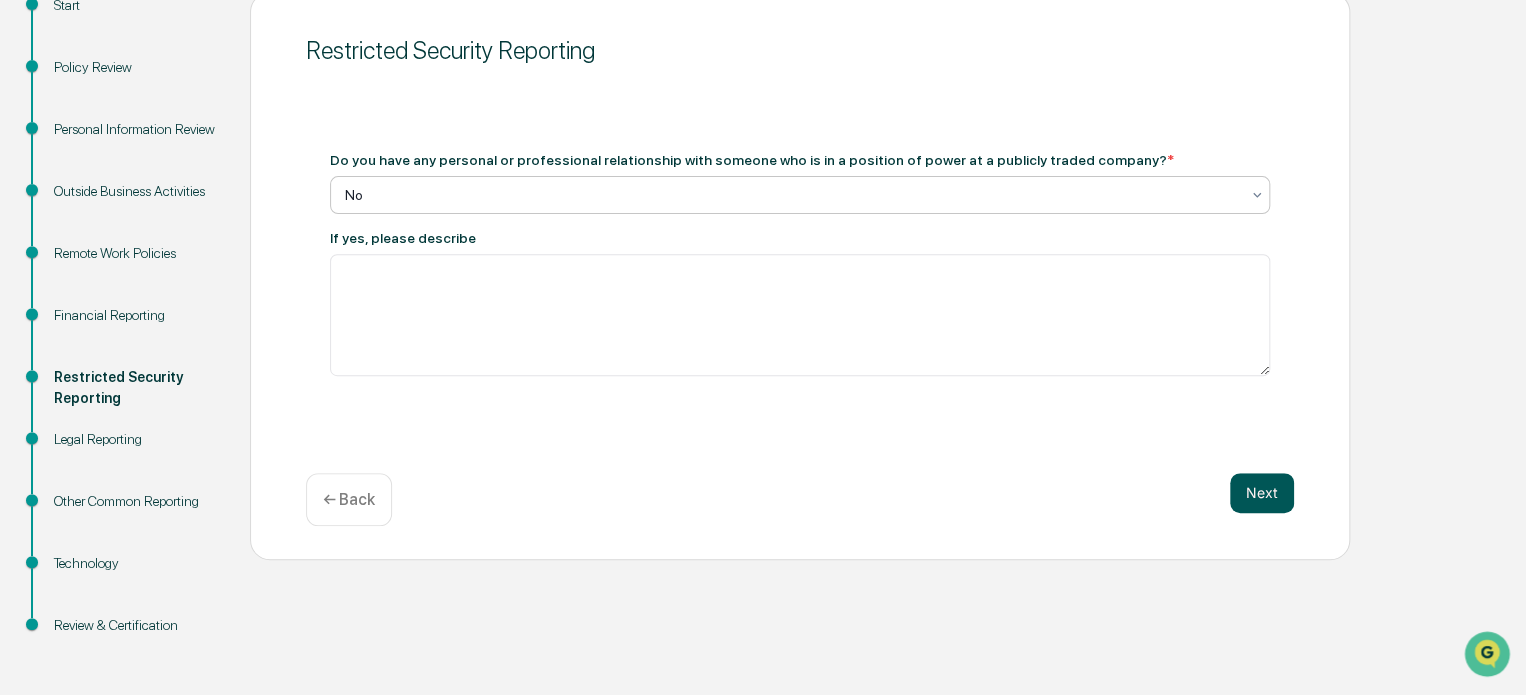 click on "Next" at bounding box center (1262, 493) 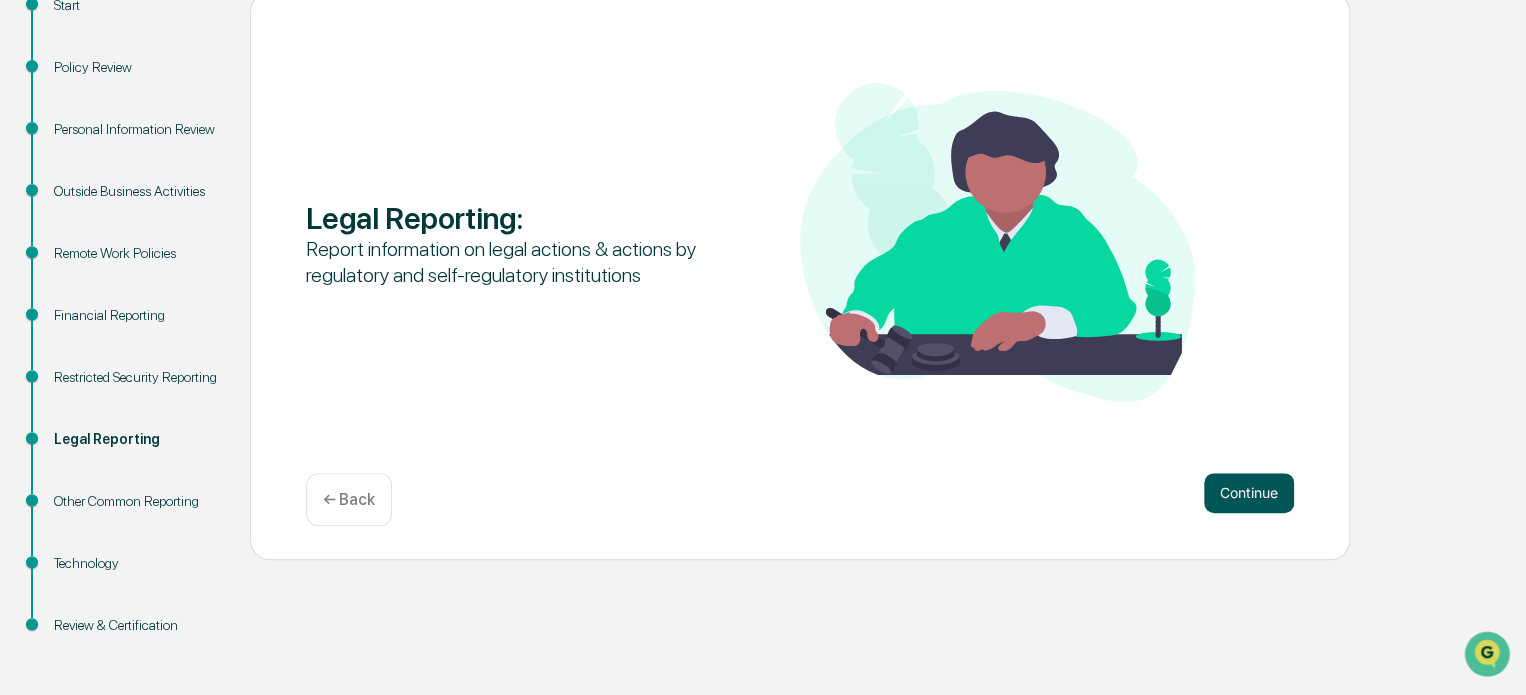 click on "Continue" at bounding box center (1249, 493) 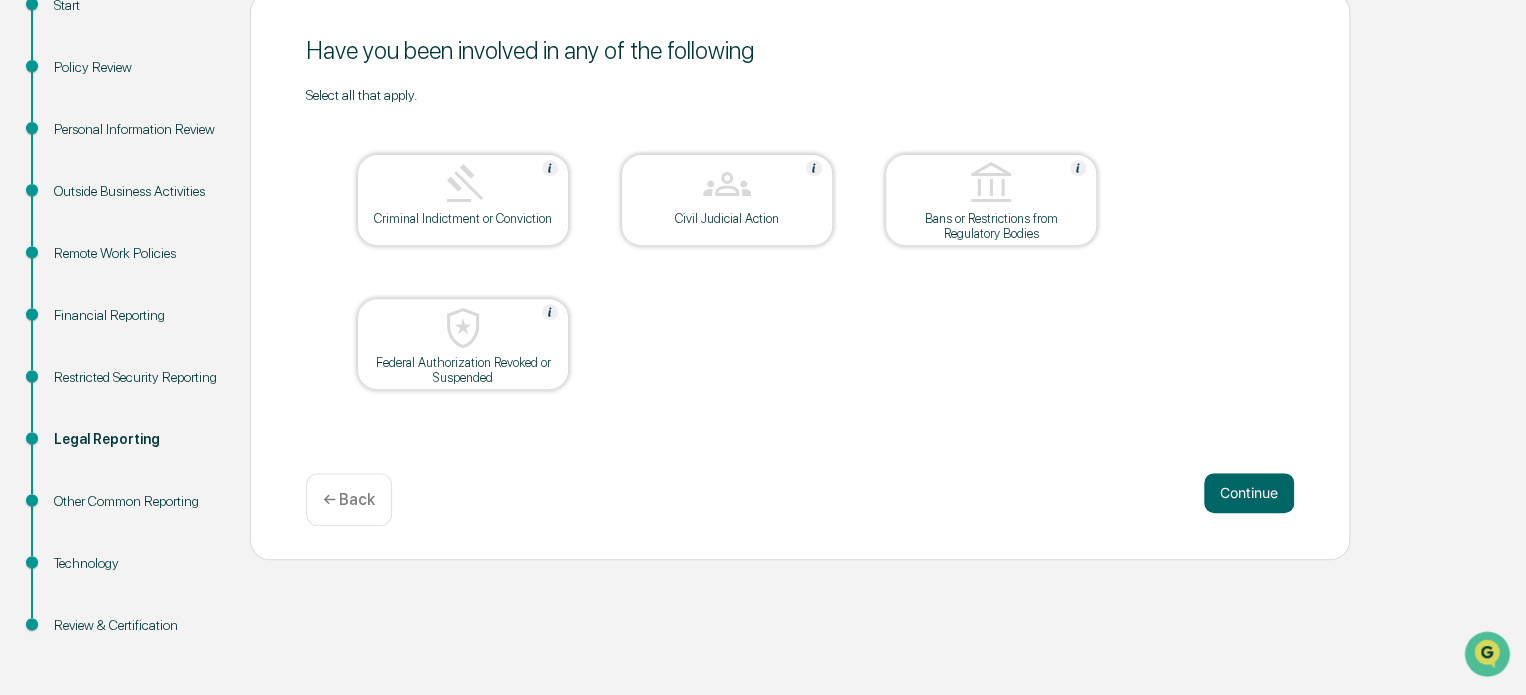 click on "Have you been involved in any of the following Select all that apply. Criminal Indictment or Conviction Civil Judicial Action Bans or Restrictions from Regulatory Bodies Federal Authorization Revoked or Suspended Continue ← Back" at bounding box center (800, 276) 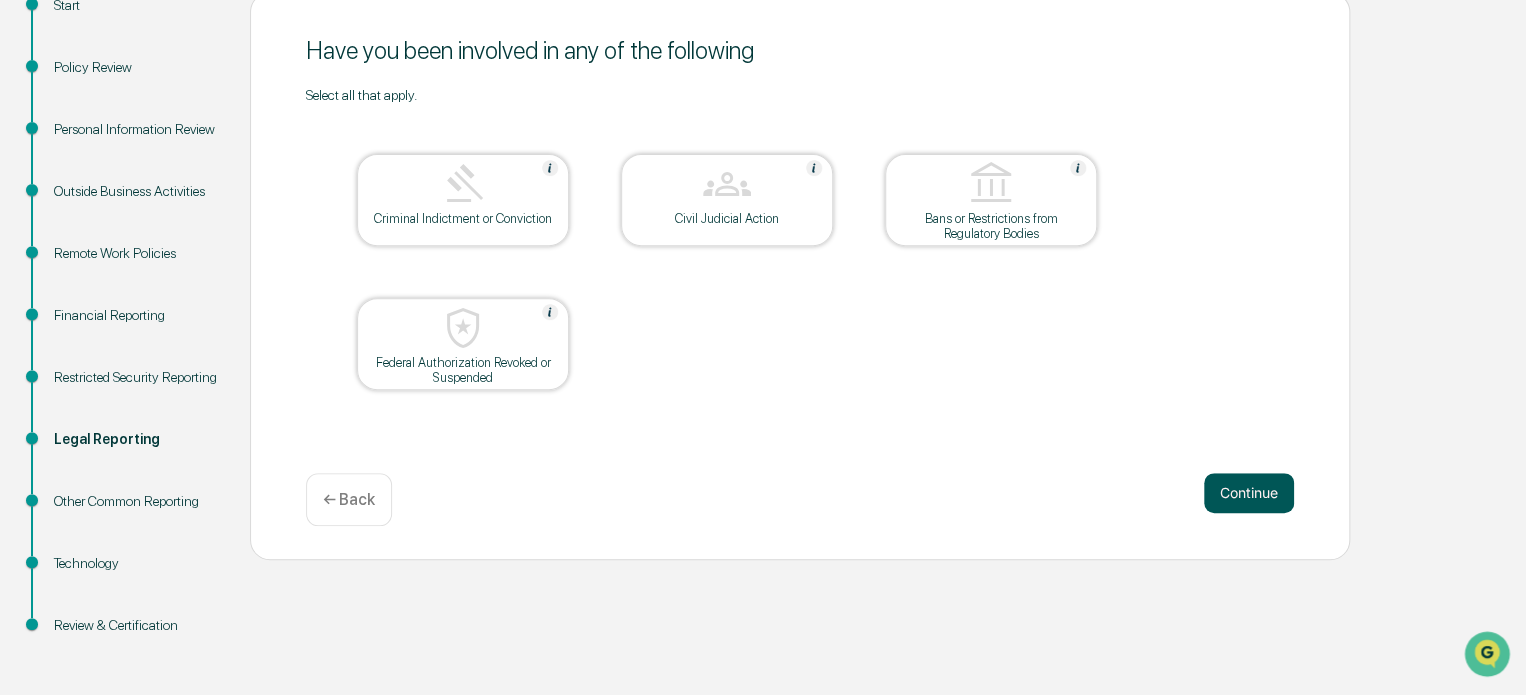 click on "Continue" at bounding box center (1249, 493) 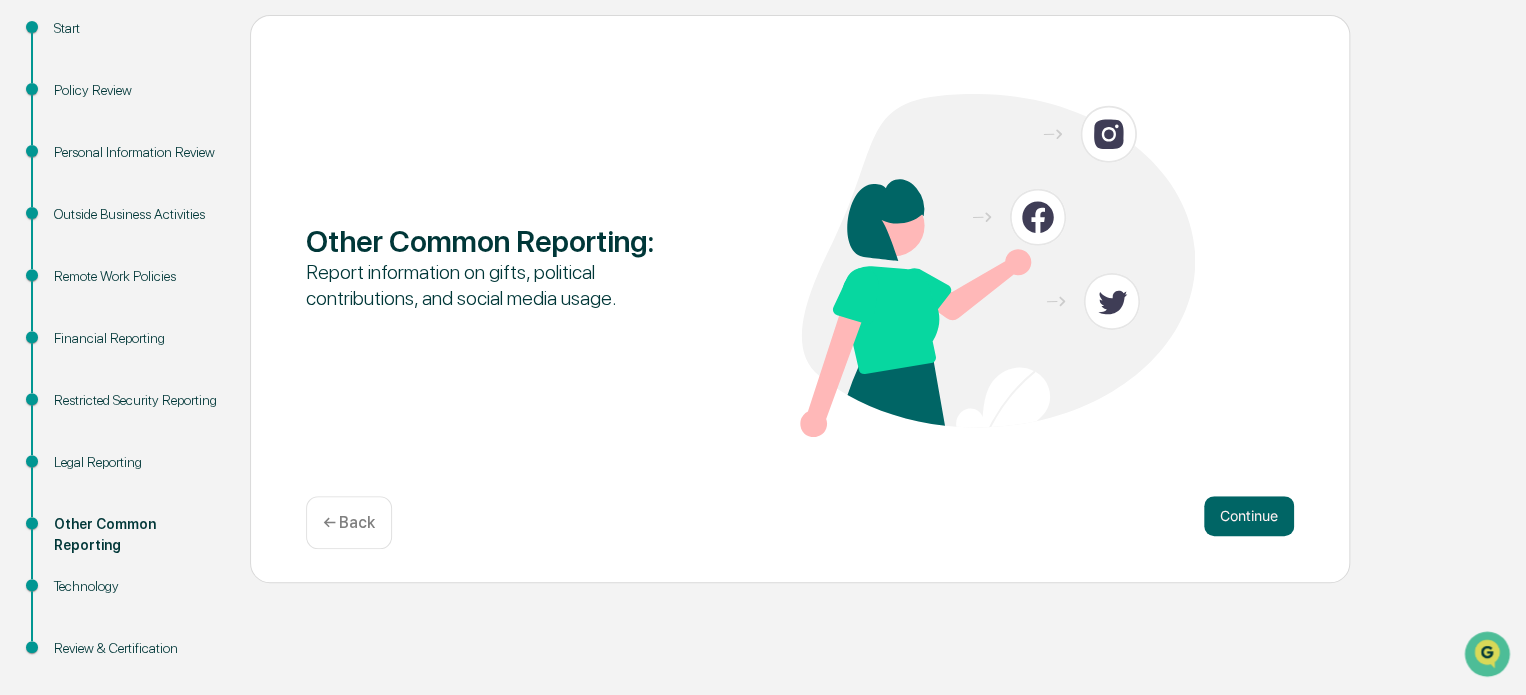 scroll, scrollTop: 246, scrollLeft: 0, axis: vertical 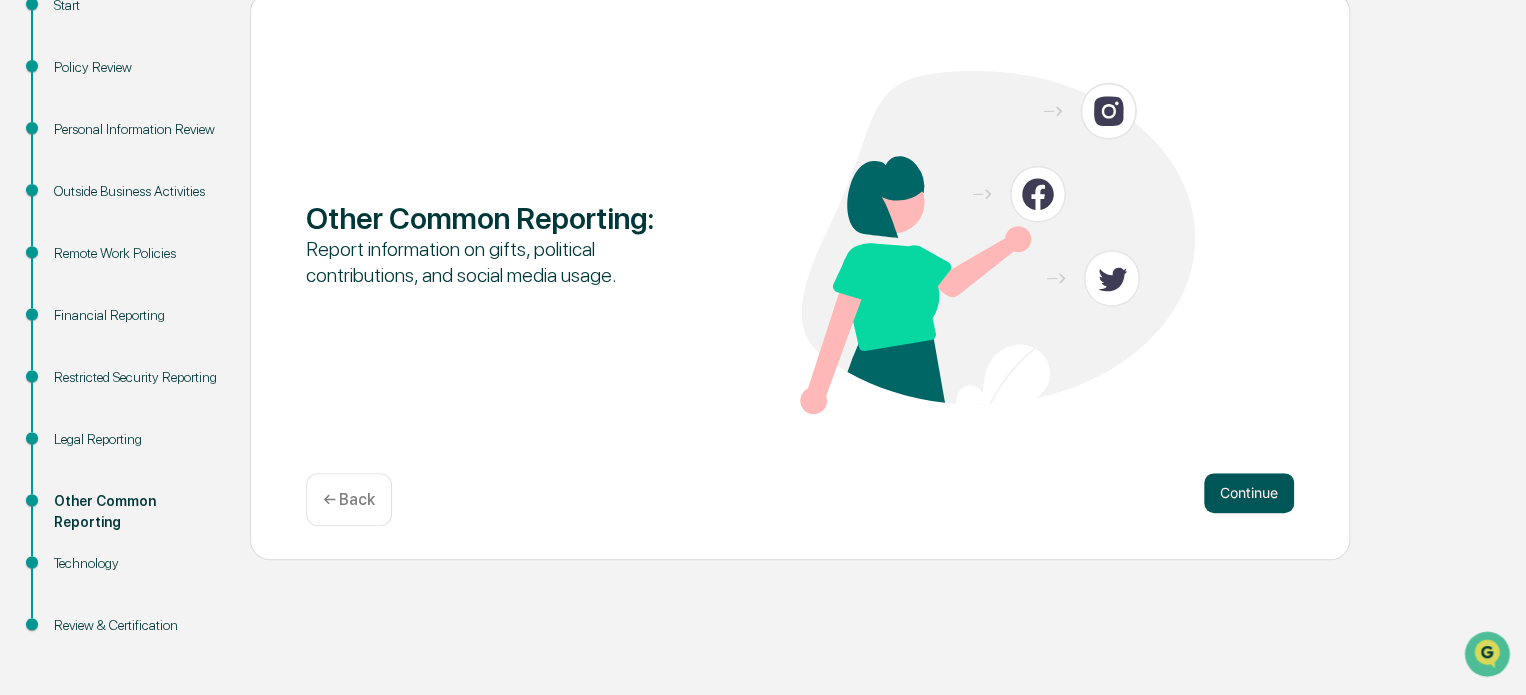 click on "Continue" at bounding box center (1249, 493) 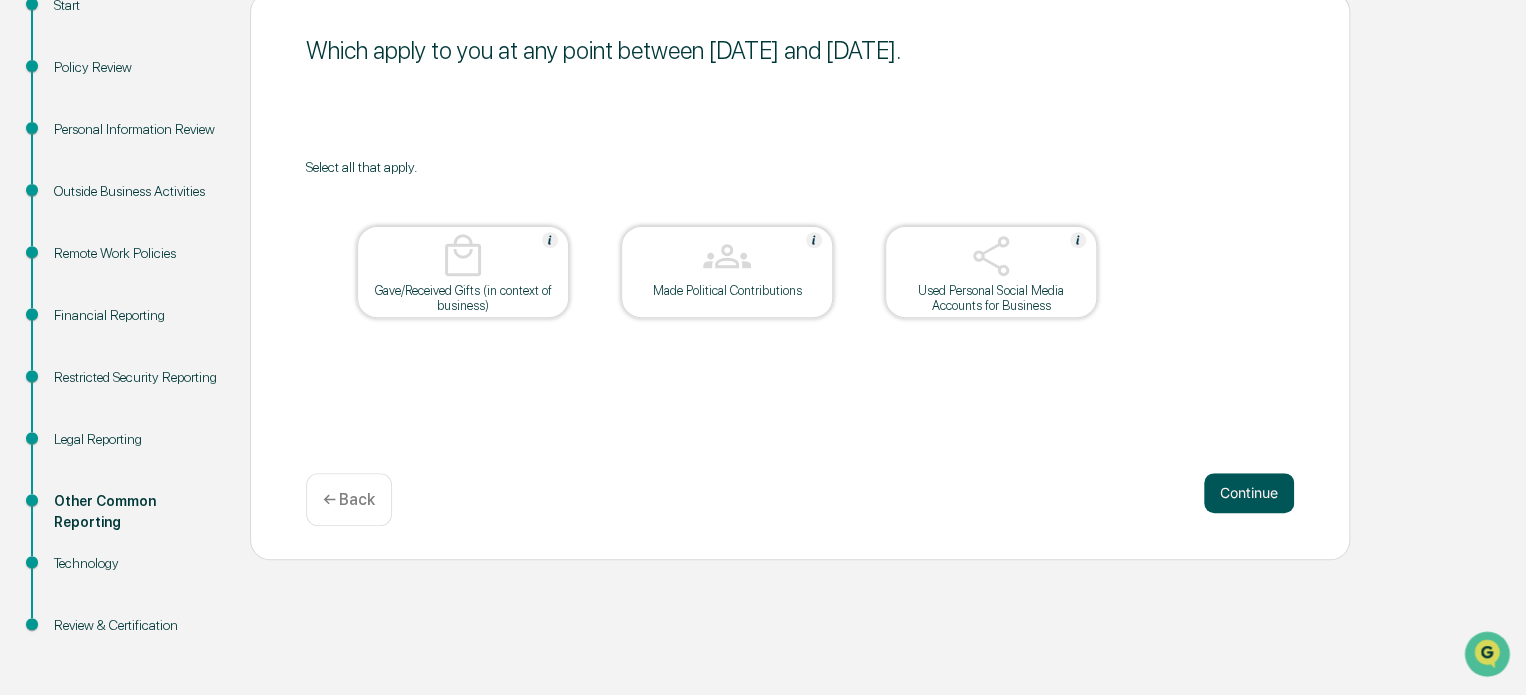 click on "Continue" at bounding box center (1249, 493) 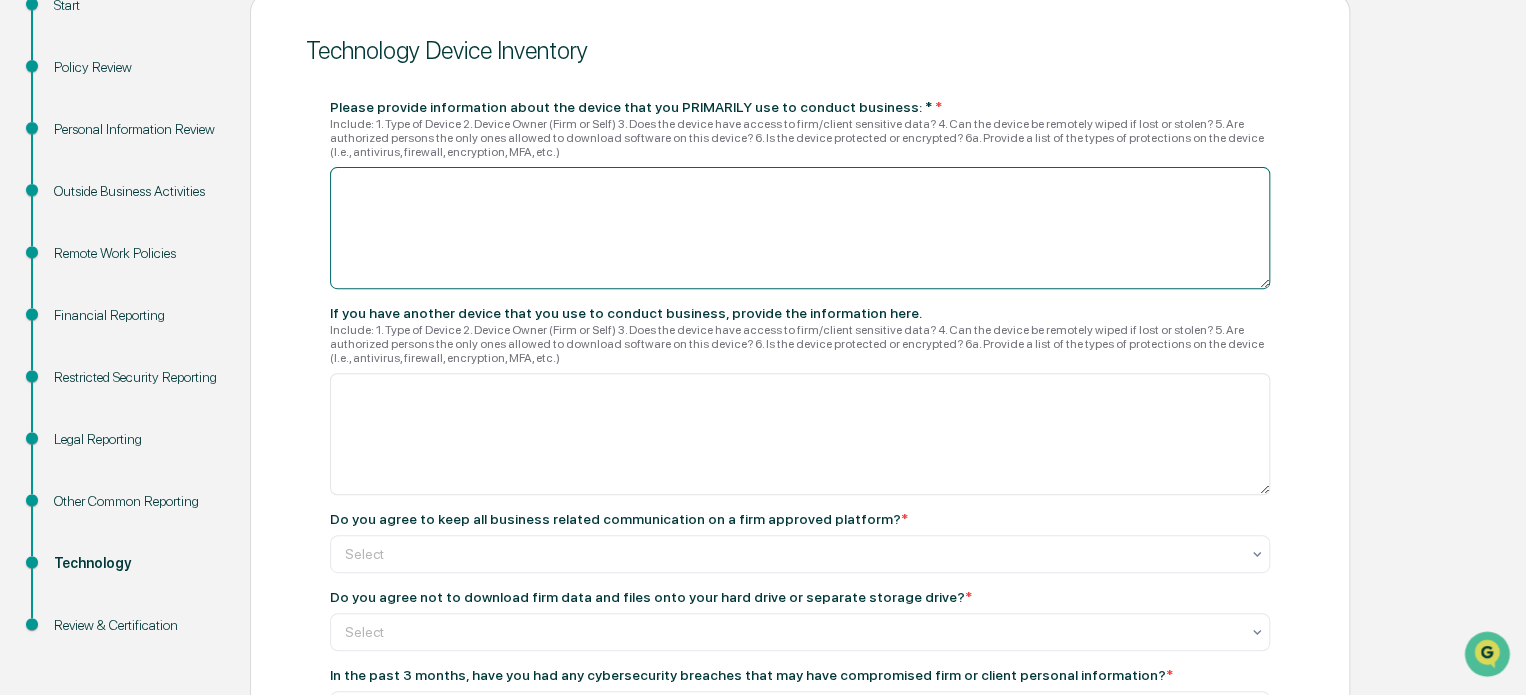 click at bounding box center [800, 228] 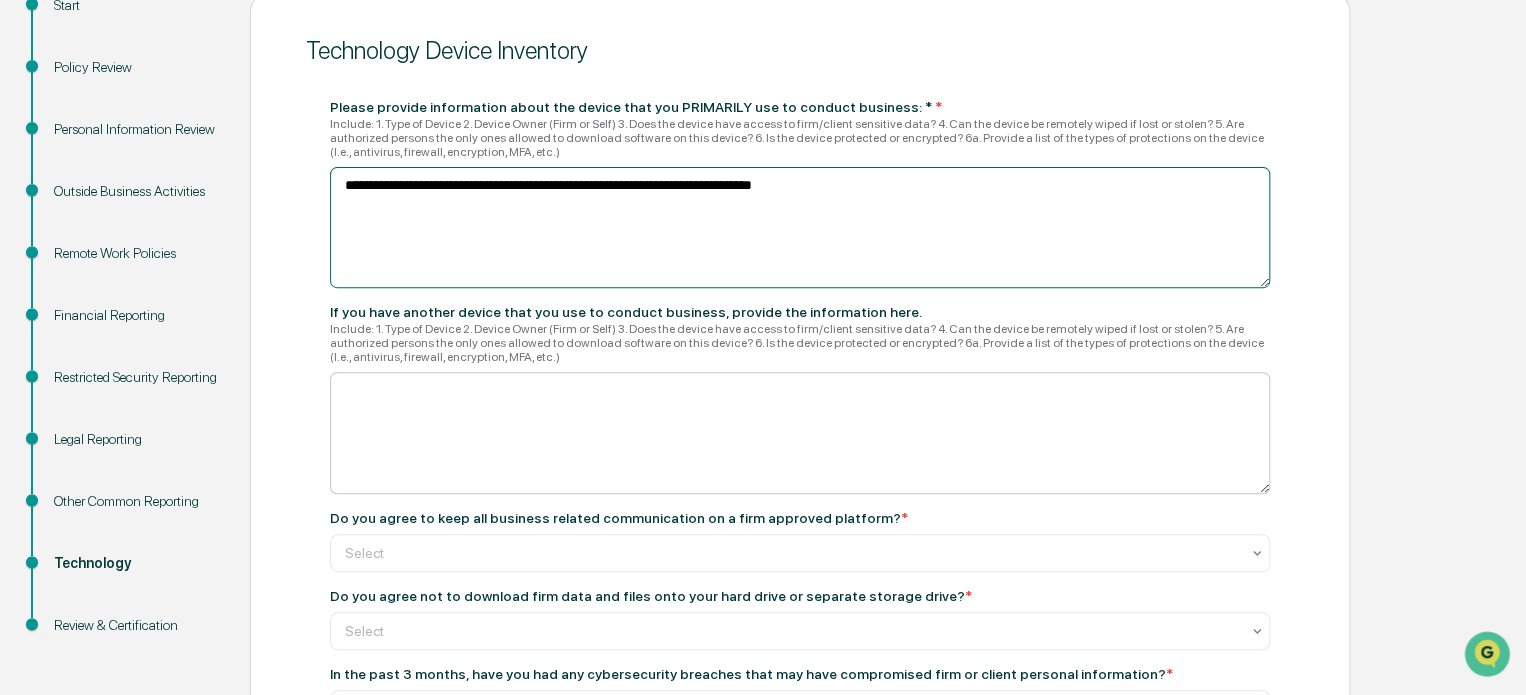 type on "**********" 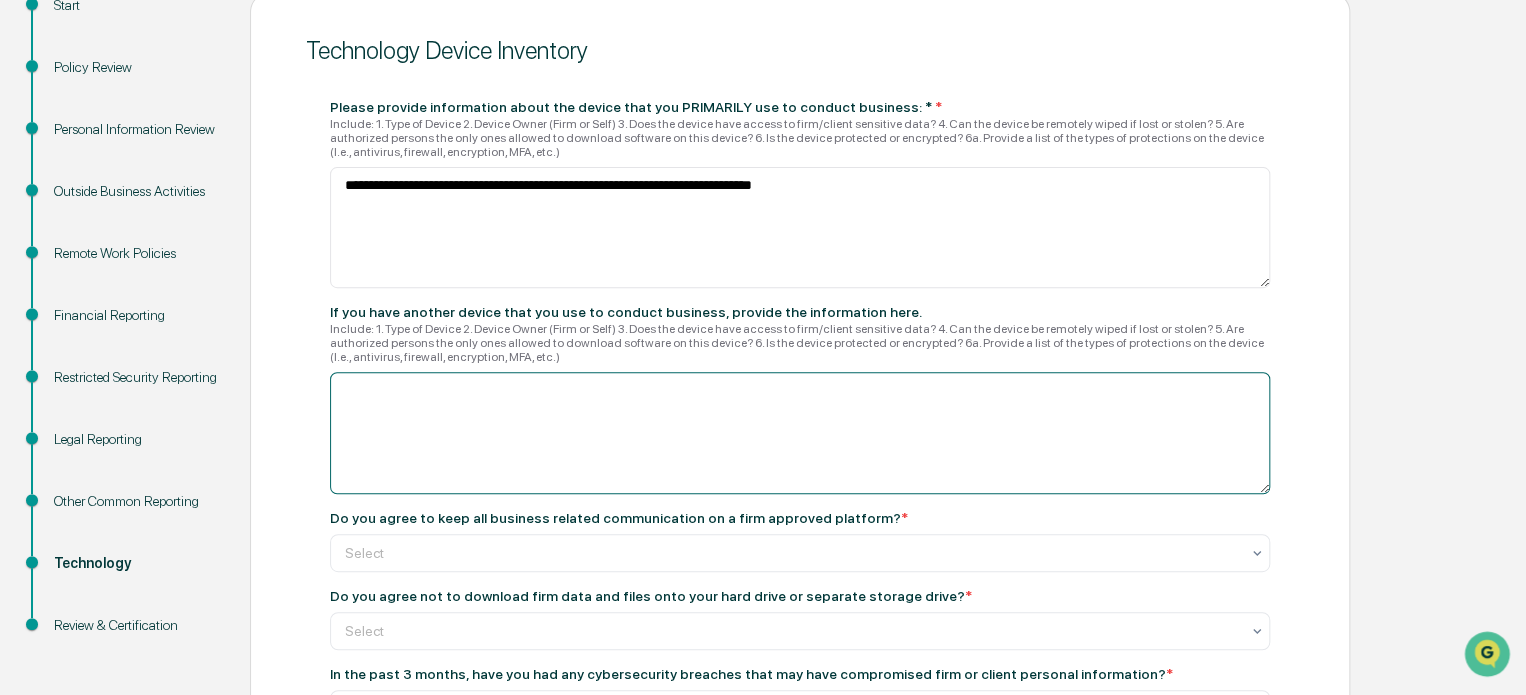 click at bounding box center [800, 228] 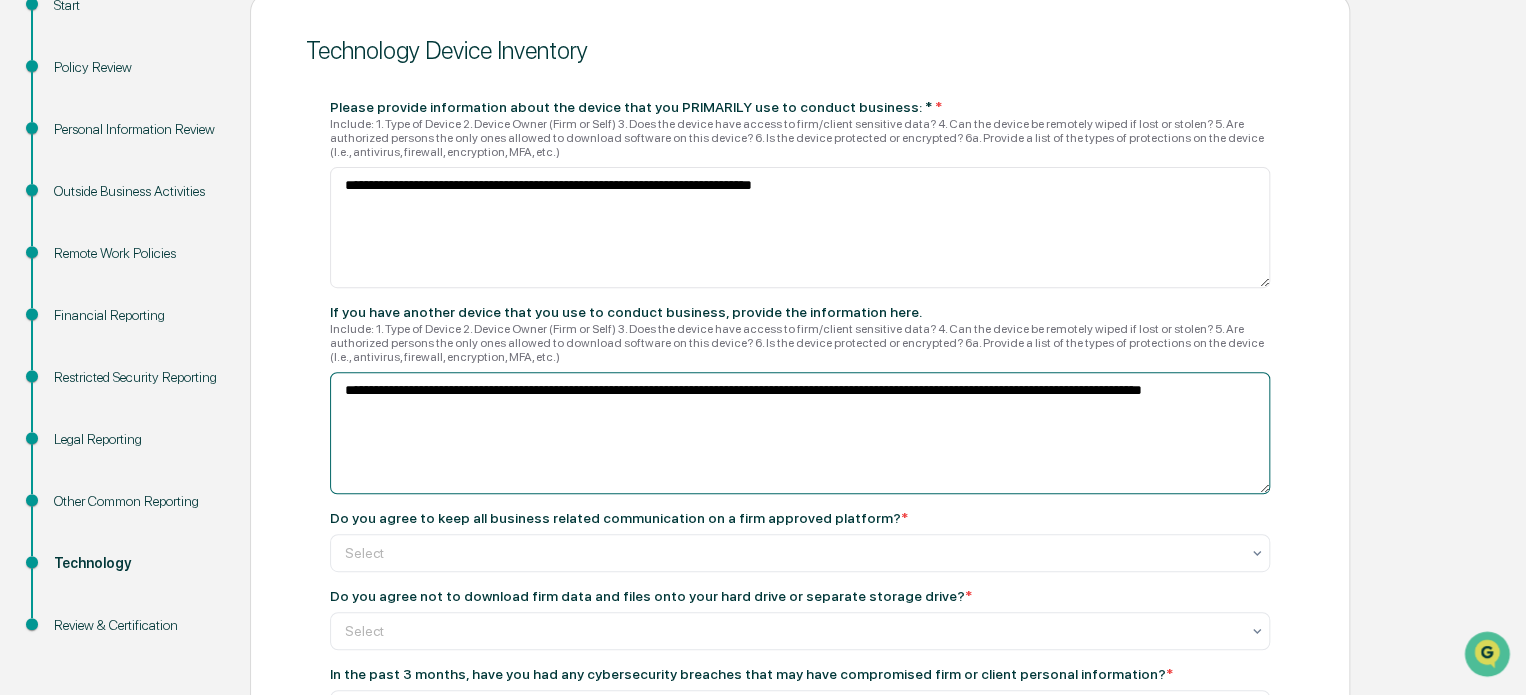 click on "**********" at bounding box center (800, 228) 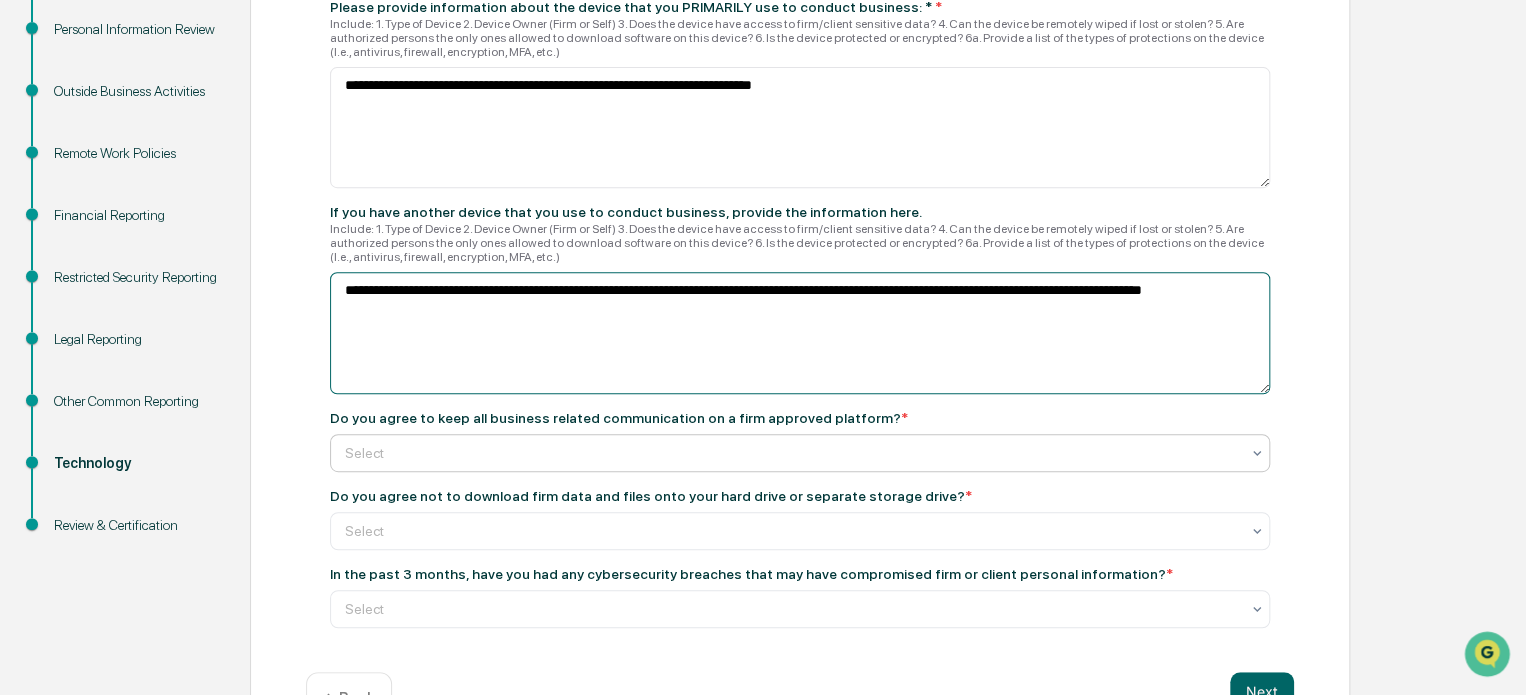 type on "**********" 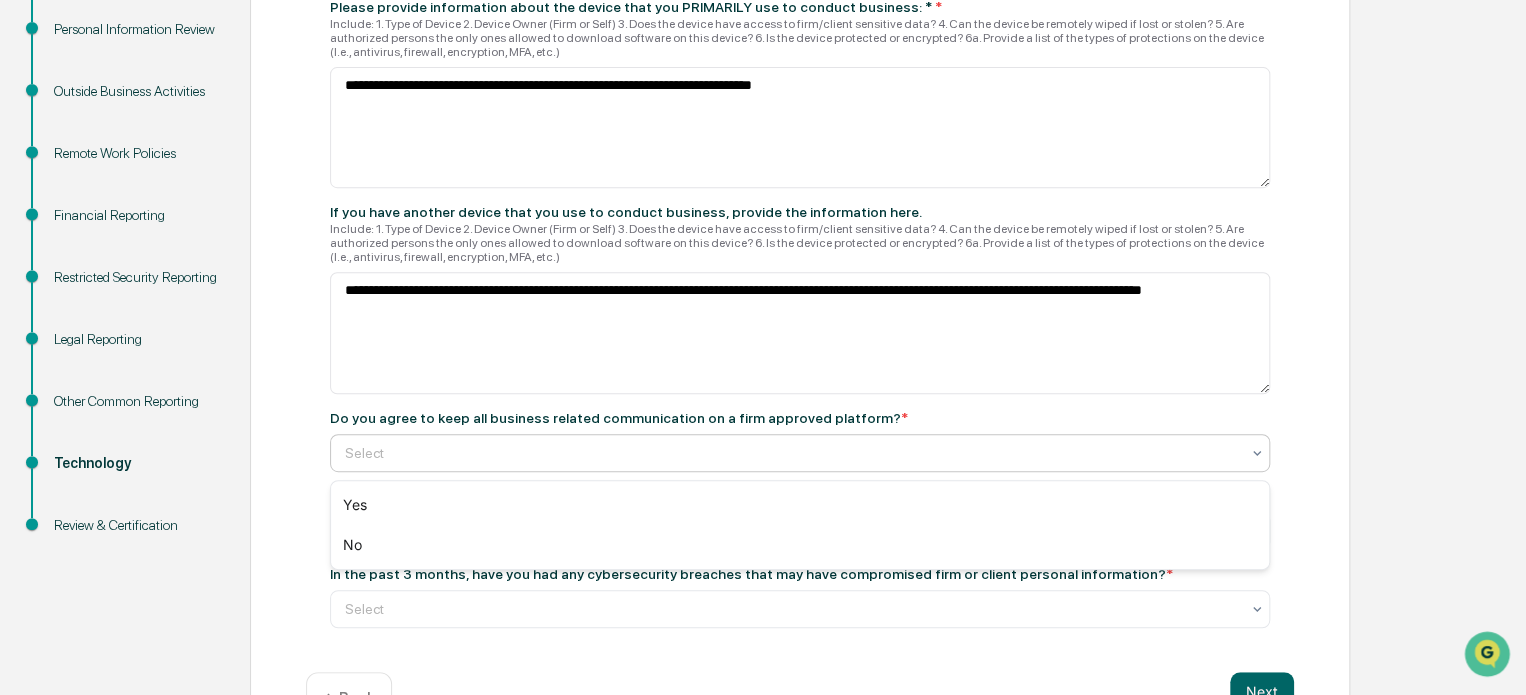 click at bounding box center [792, 453] 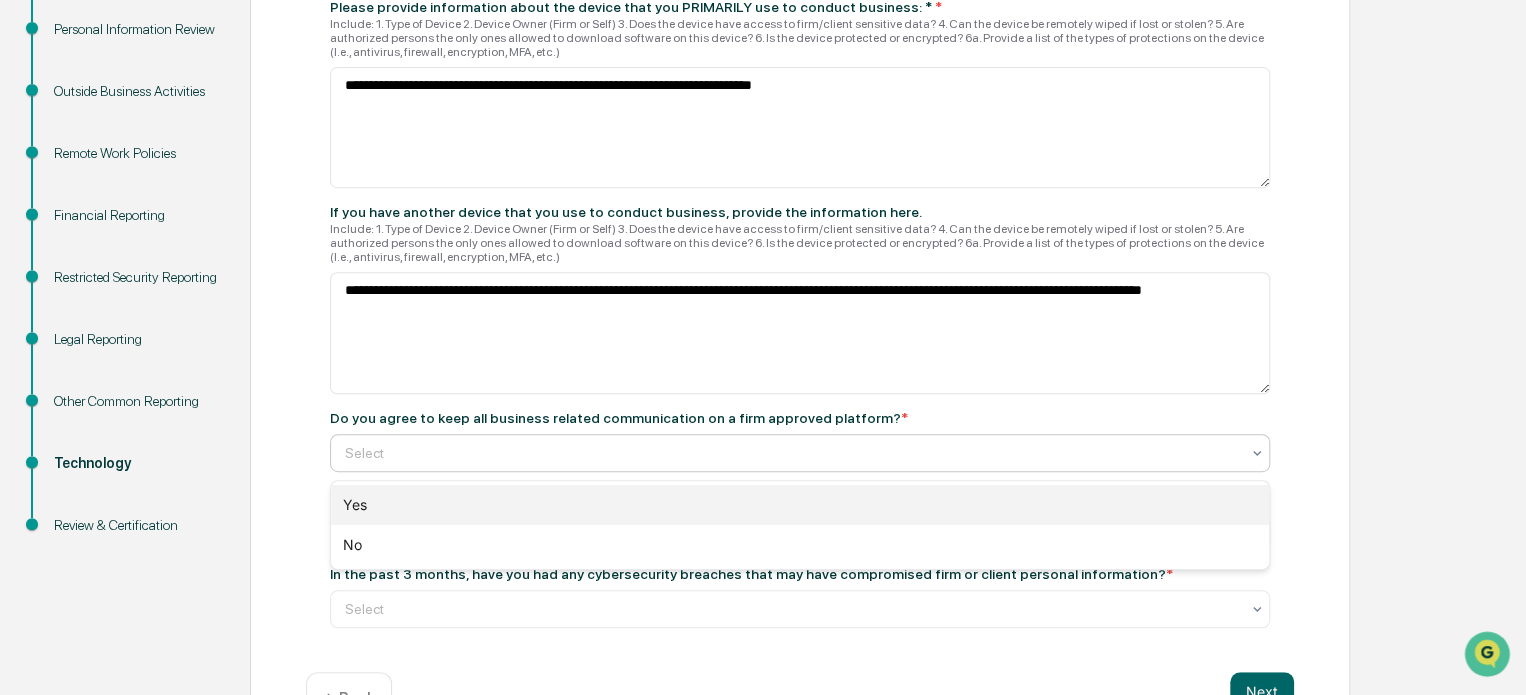 click on "Yes" at bounding box center (800, 505) 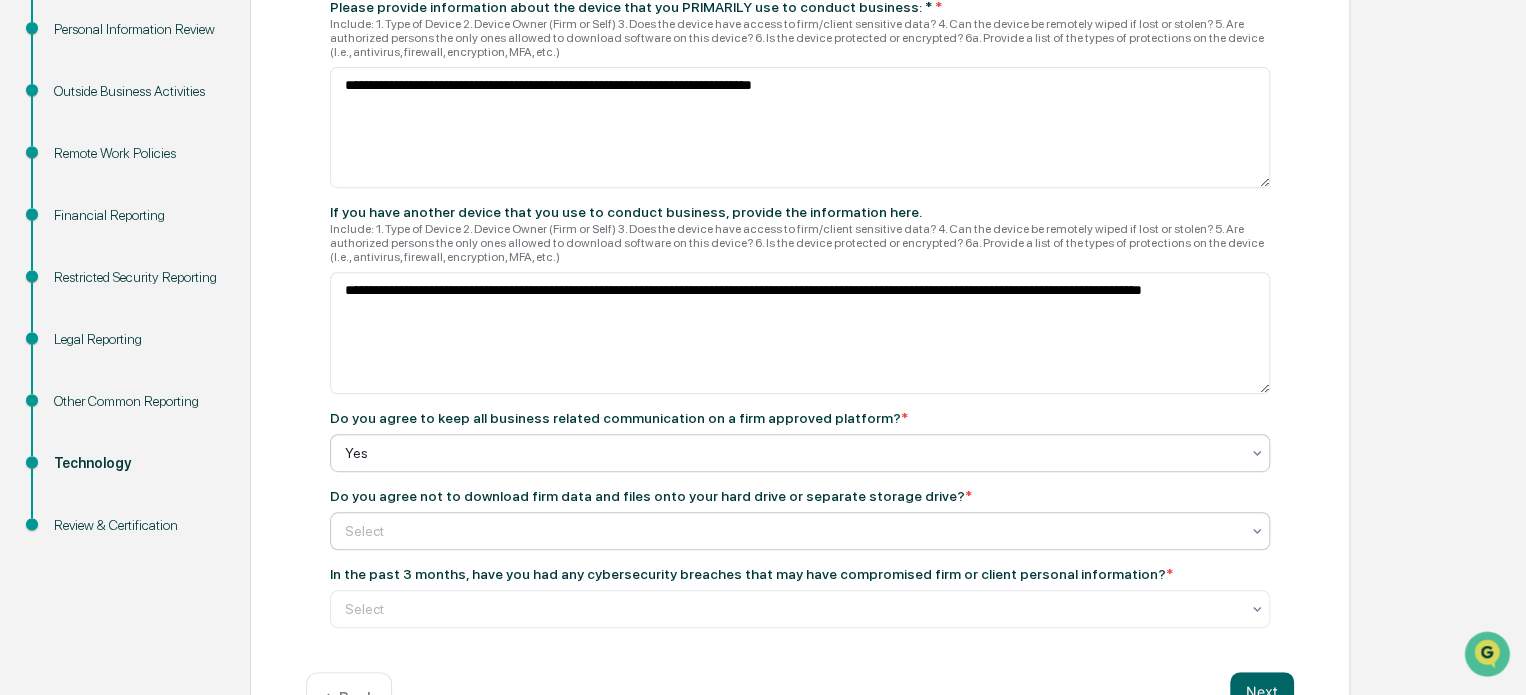 click on "Select" at bounding box center [800, 531] 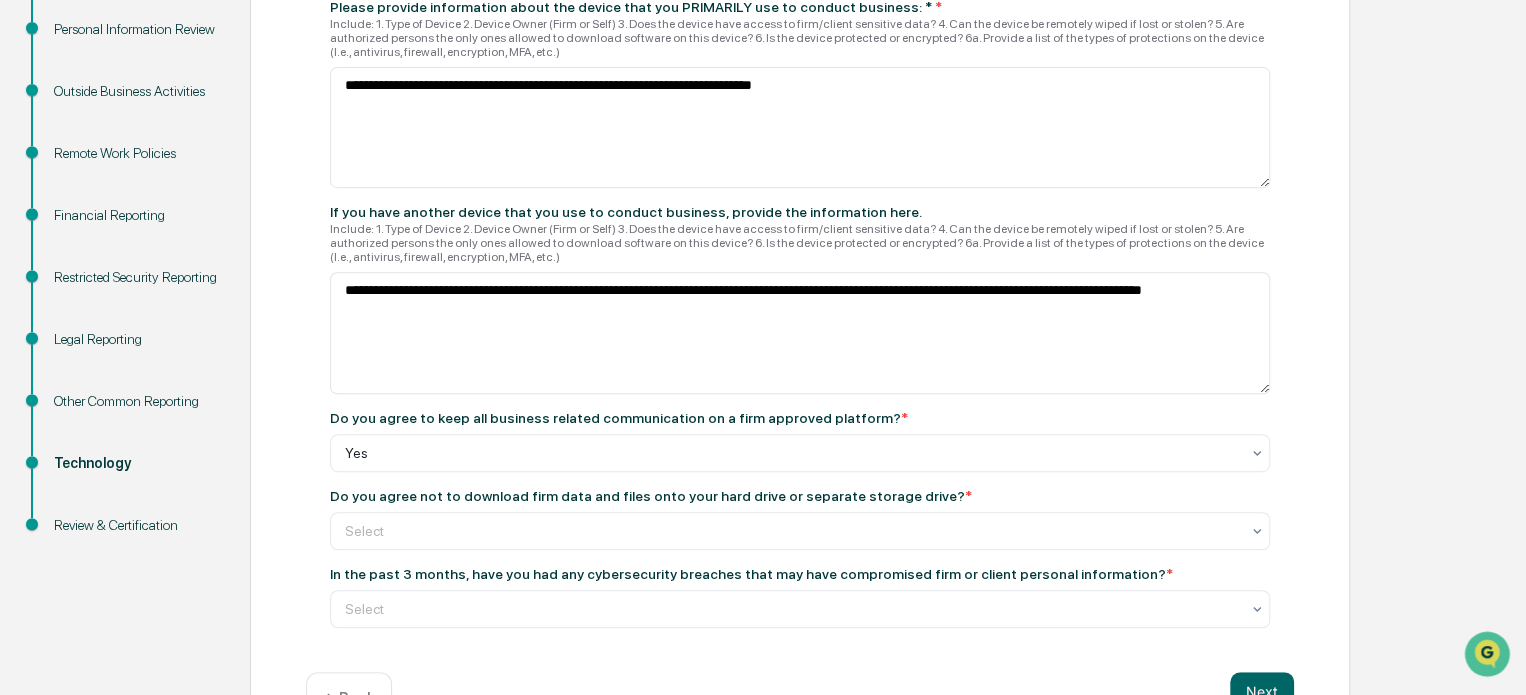 click on "**********" at bounding box center (800, 313) 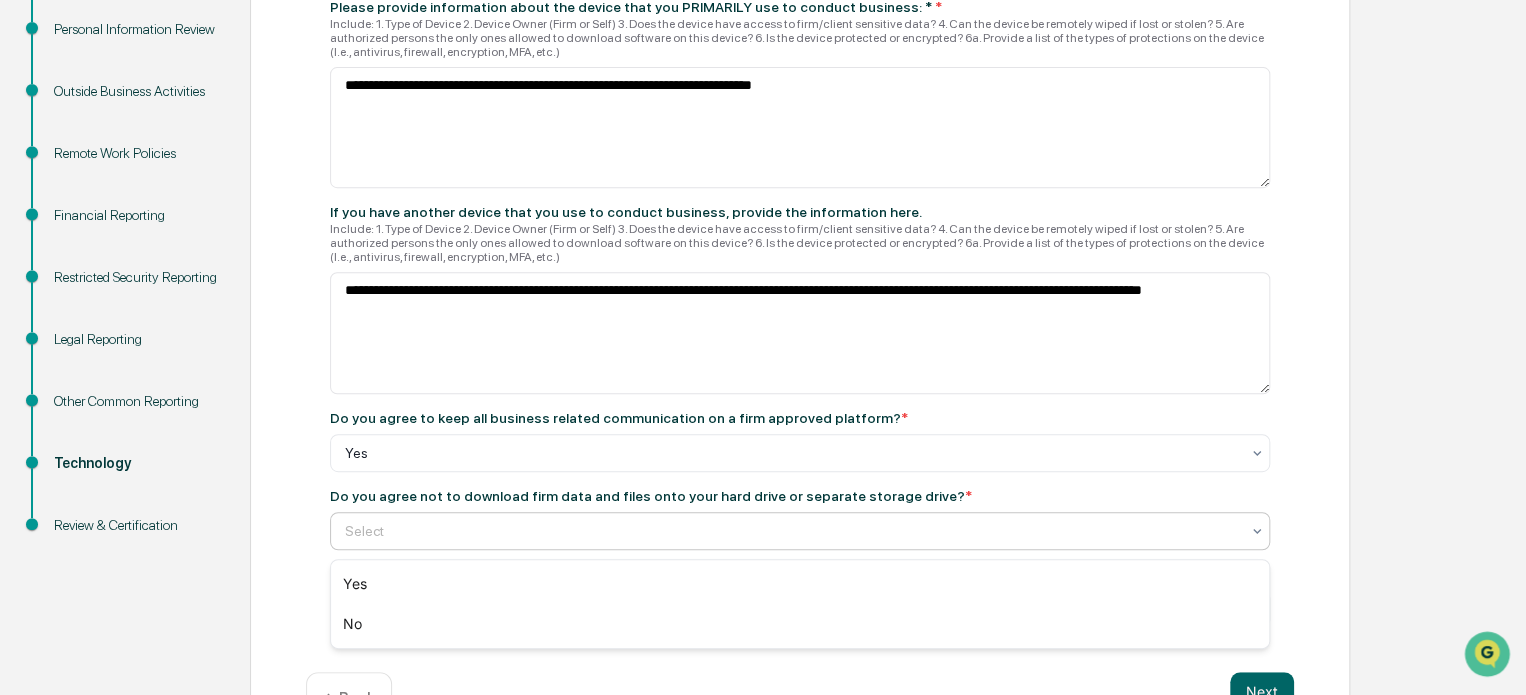 click at bounding box center (792, 531) 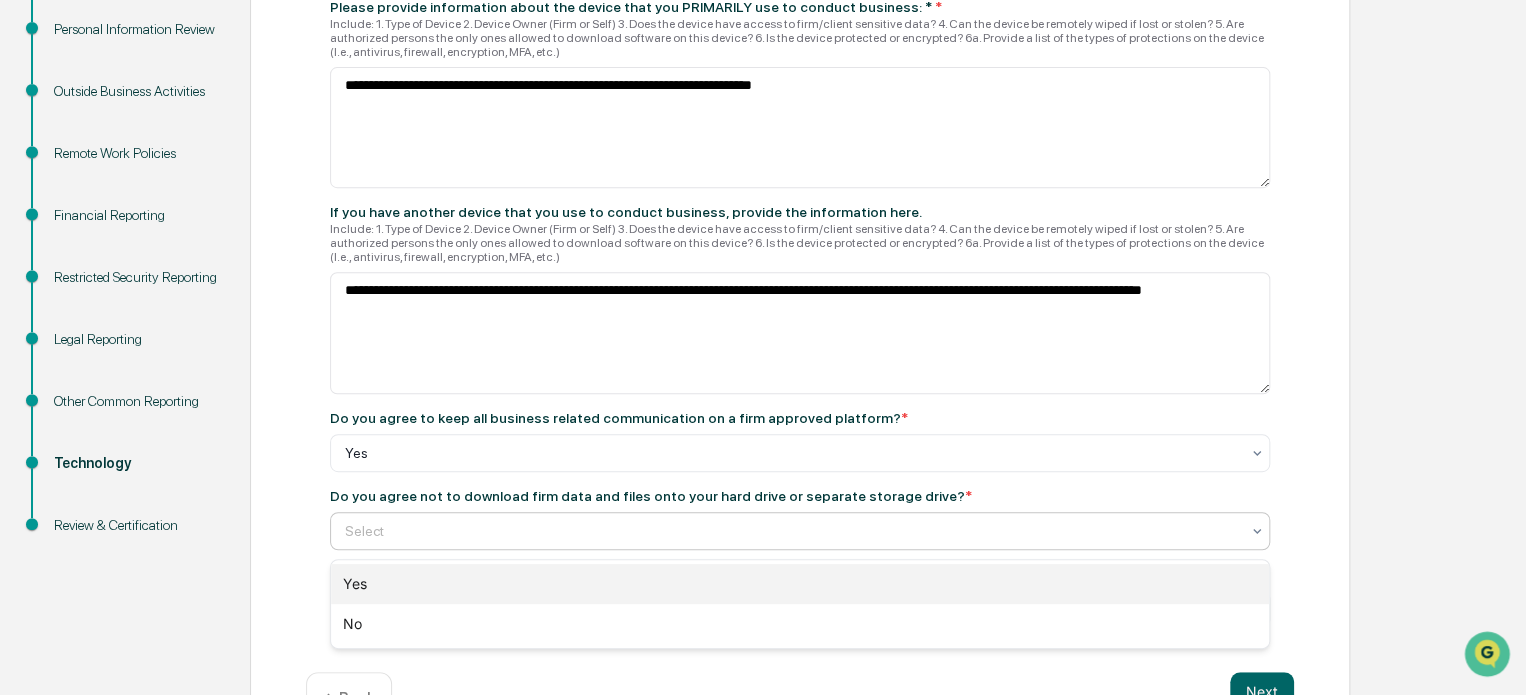 click on "Yes" at bounding box center [800, 584] 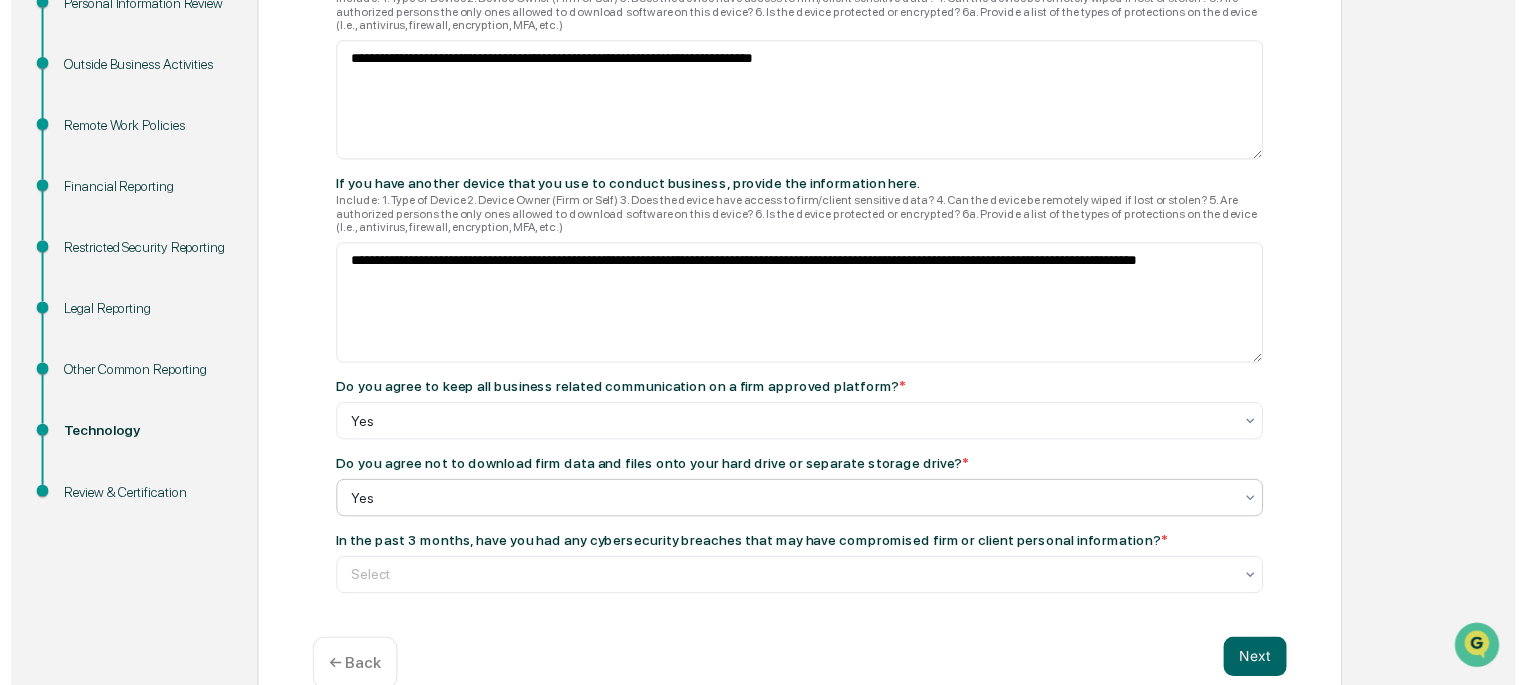scroll, scrollTop: 415, scrollLeft: 0, axis: vertical 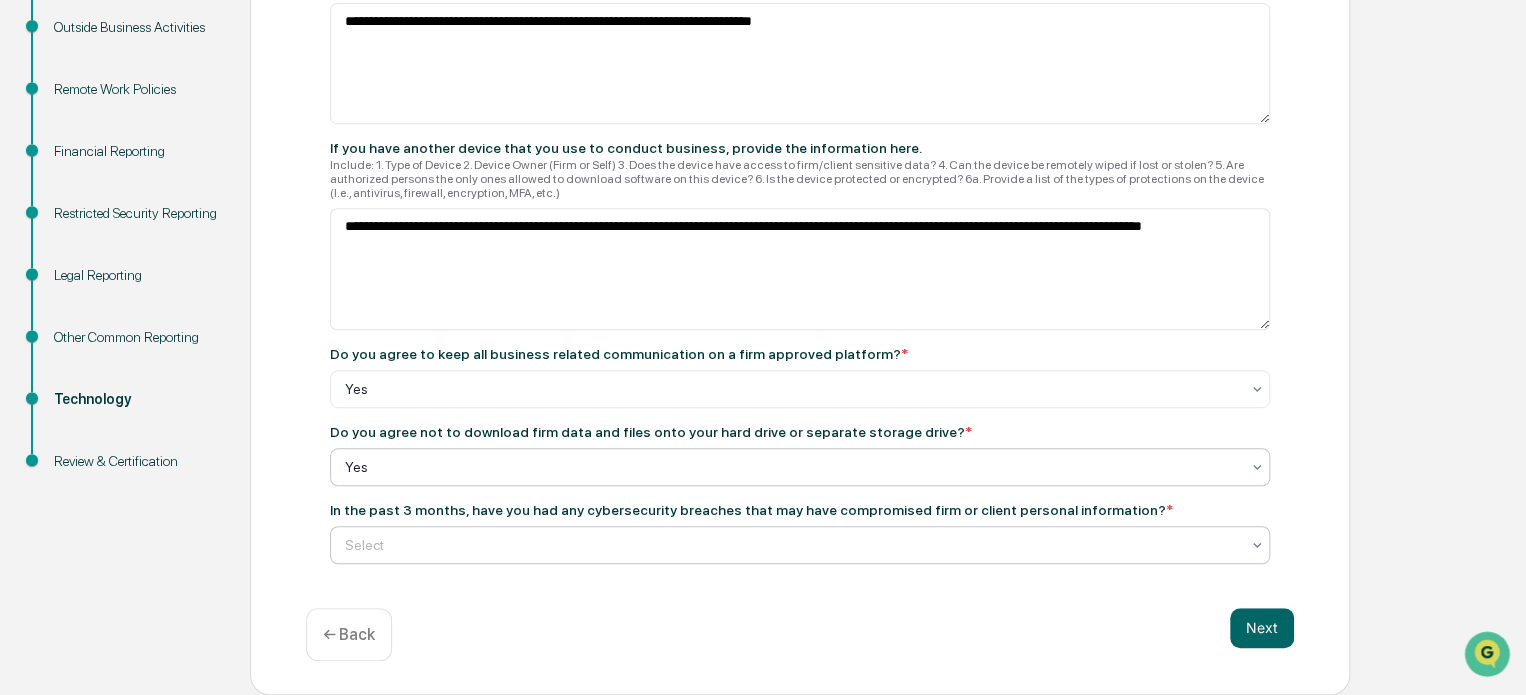 click on "Select" at bounding box center (800, 389) 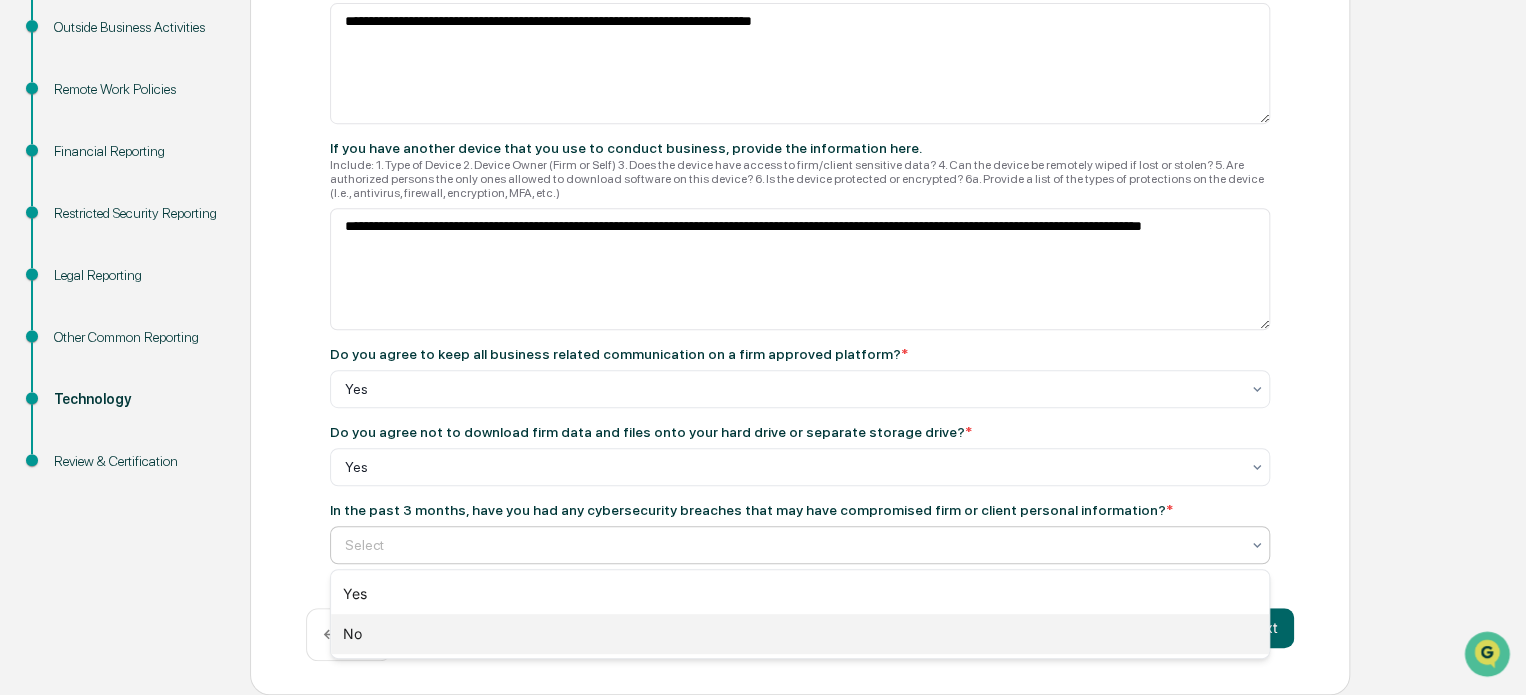 click on "No" at bounding box center (800, 634) 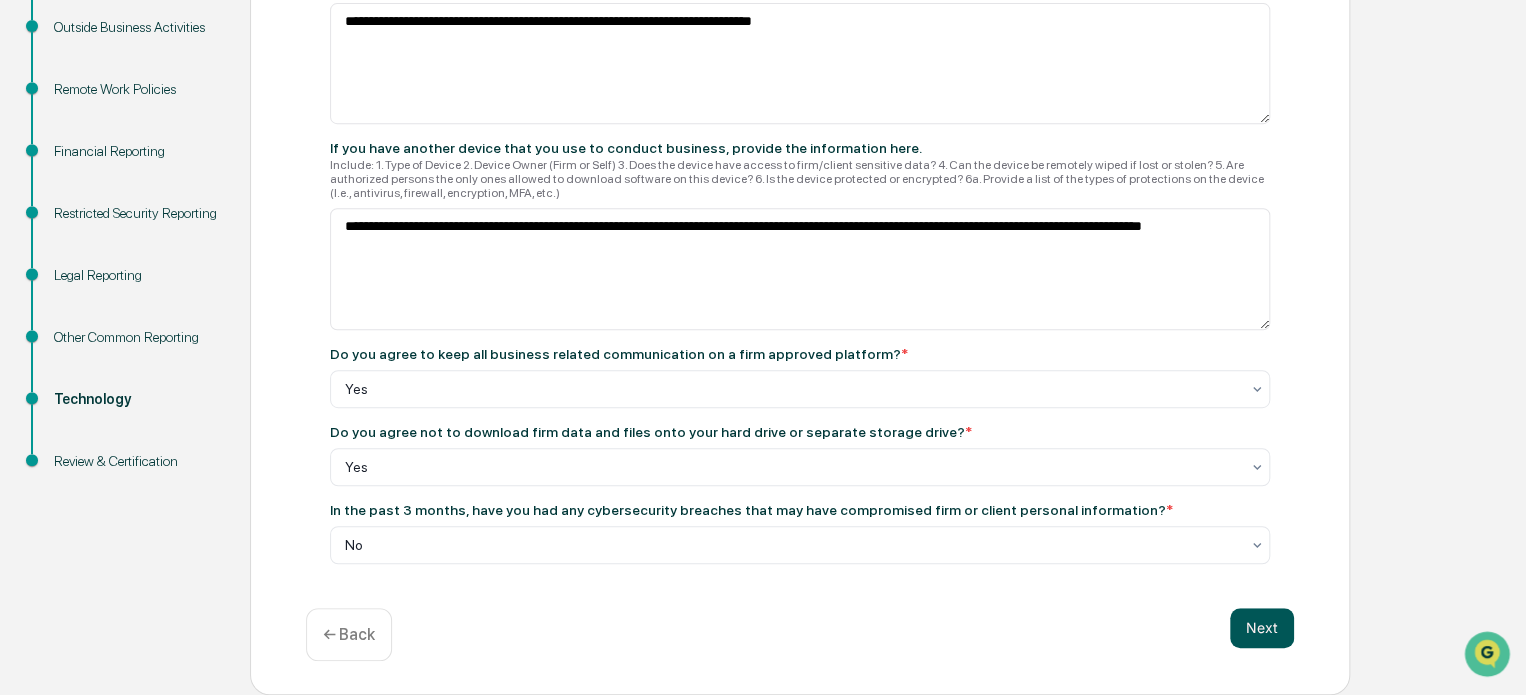 click on "Next" at bounding box center [1262, 628] 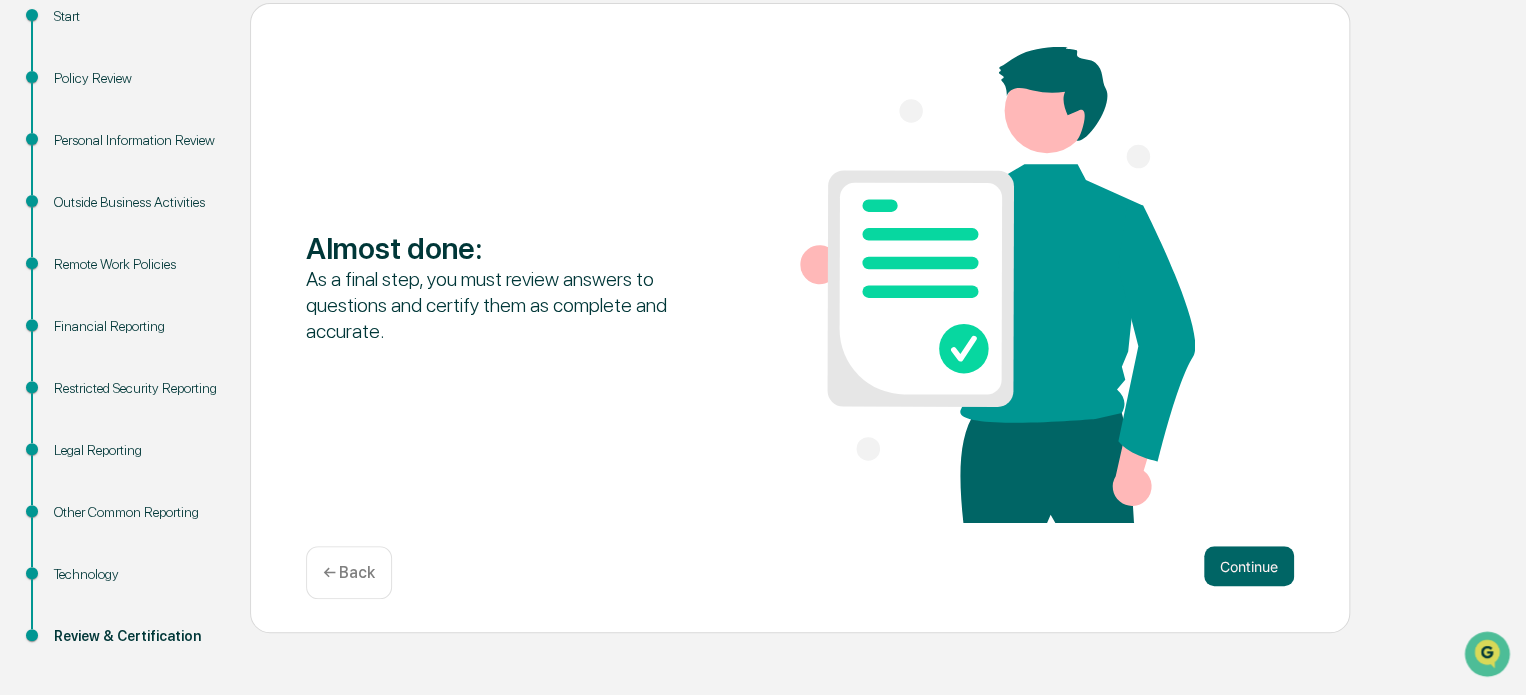 scroll, scrollTop: 246, scrollLeft: 0, axis: vertical 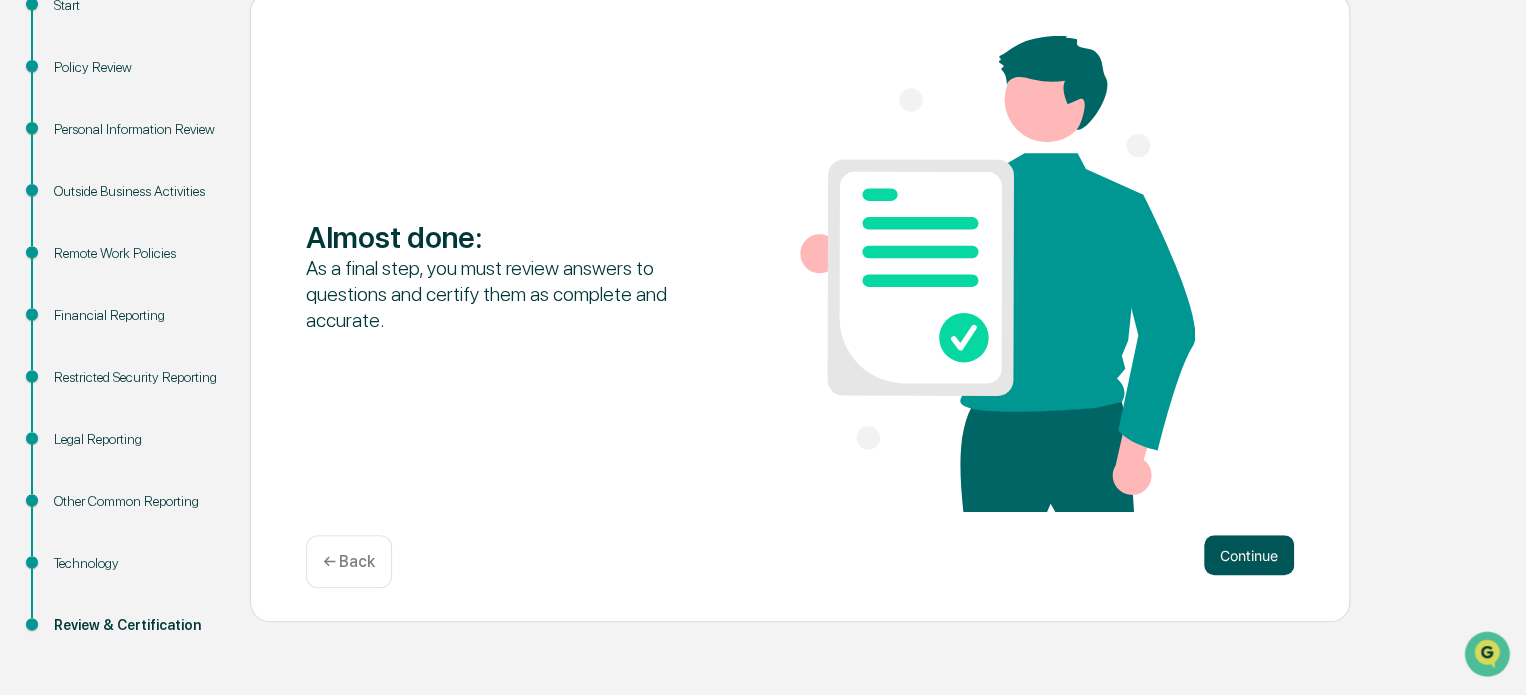 click on "Continue" at bounding box center [1249, 555] 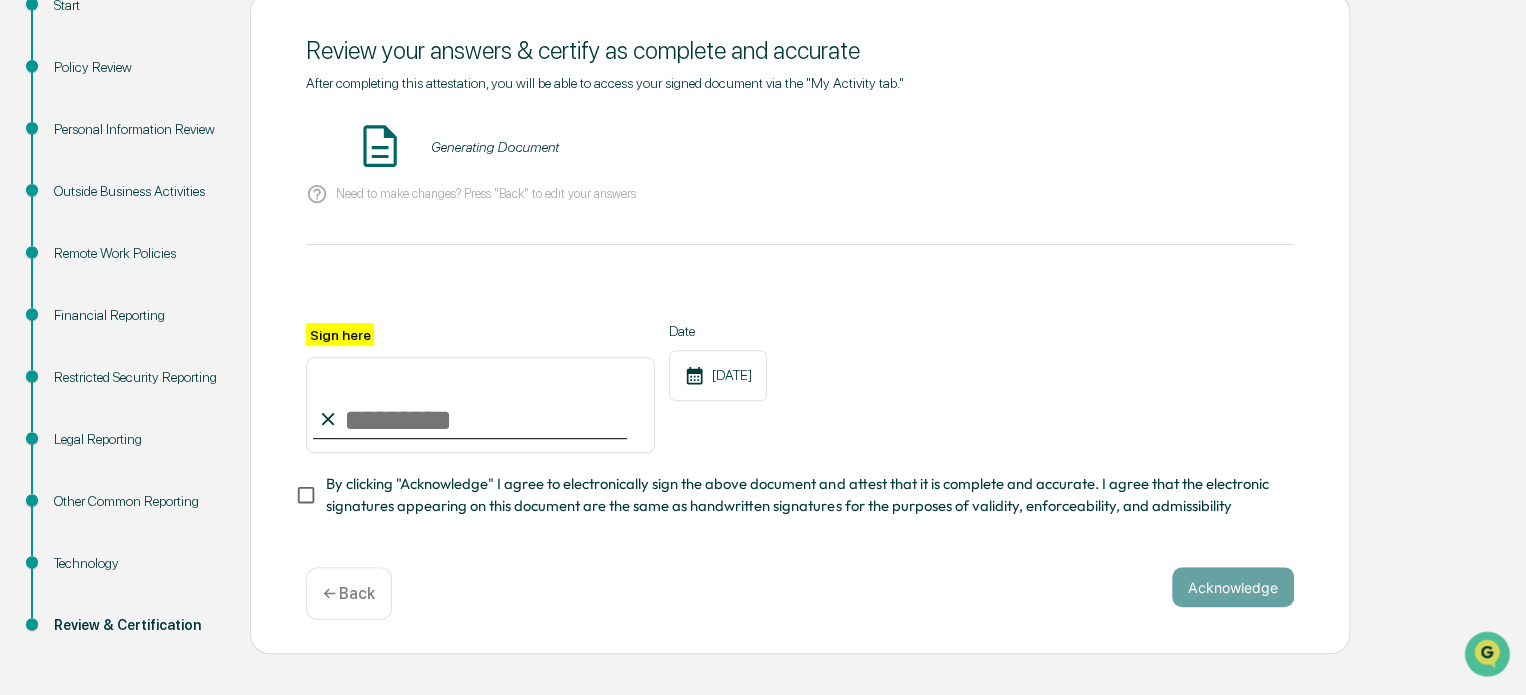 click on "Sign here" at bounding box center (480, 405) 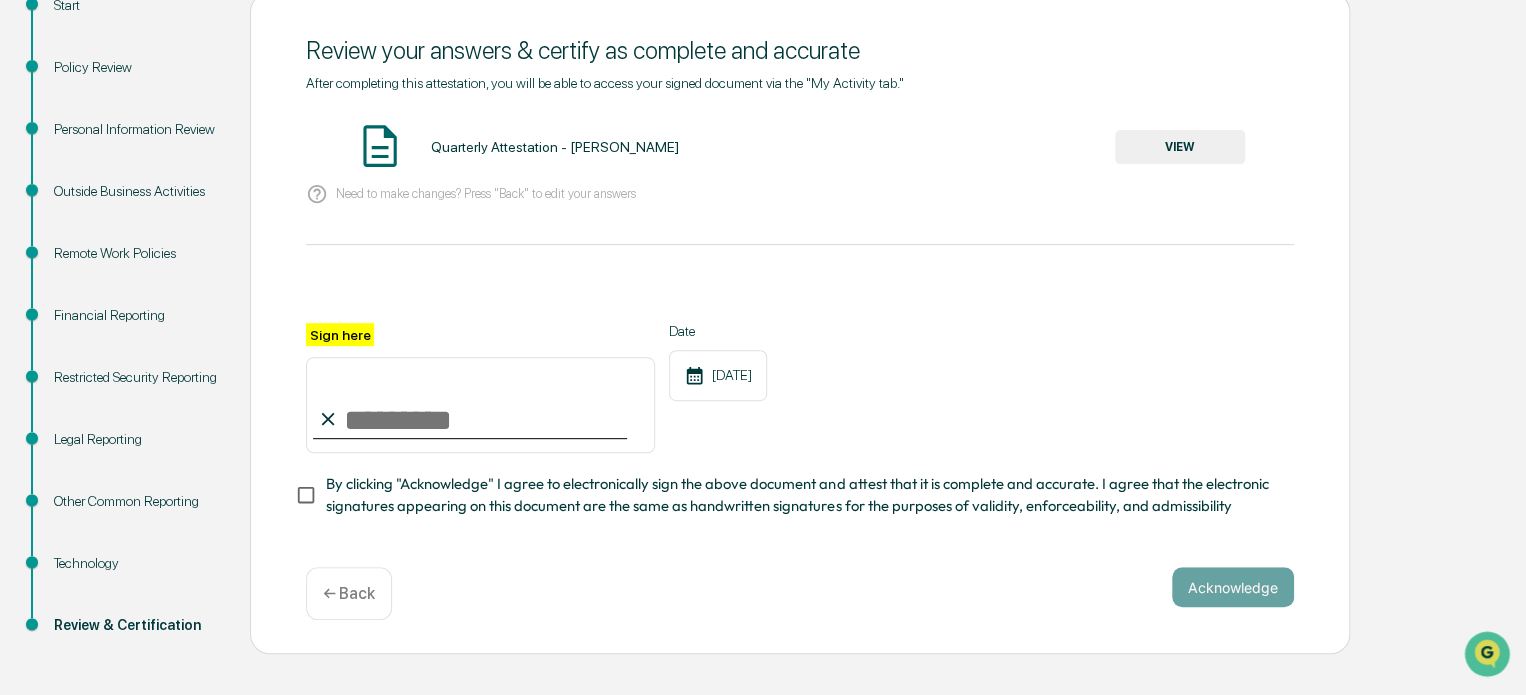 click on "VIEW" at bounding box center [1180, 147] 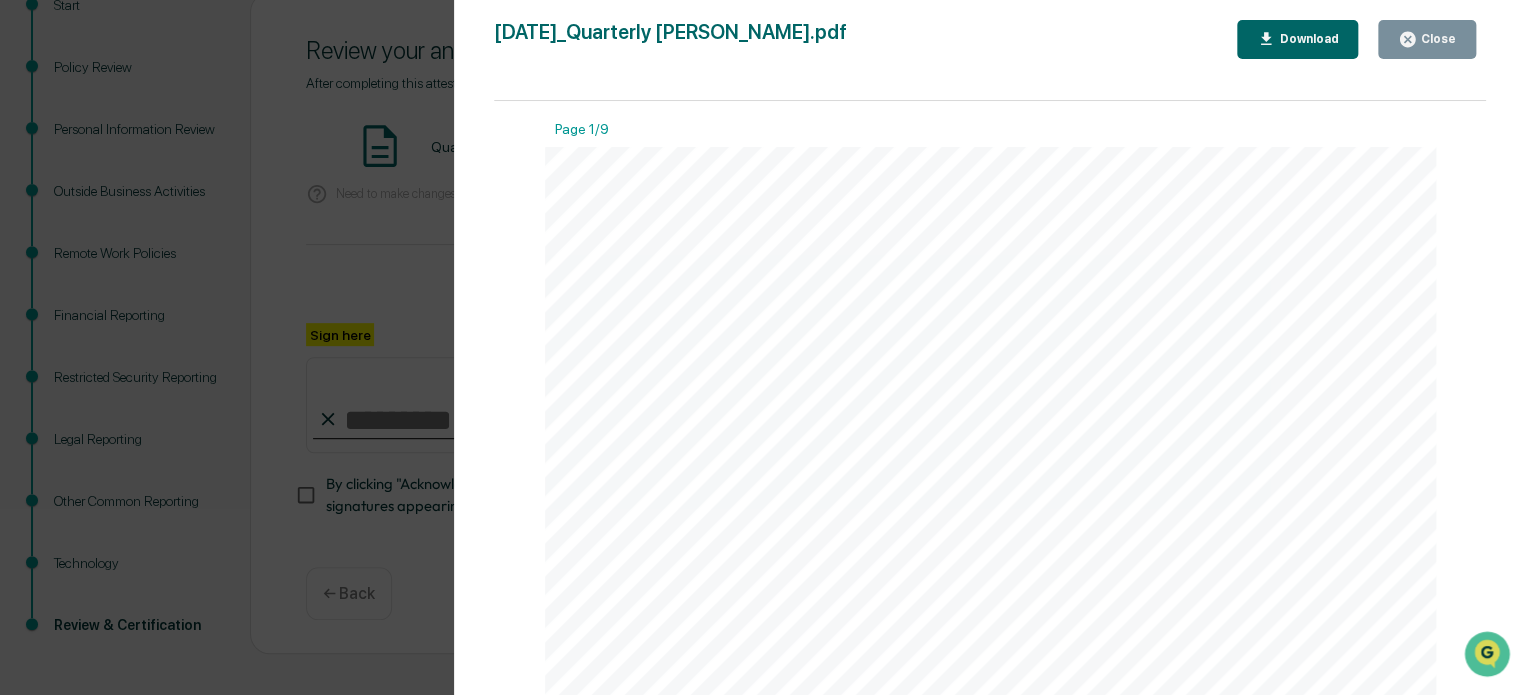 click on "Close" at bounding box center (1427, 39) 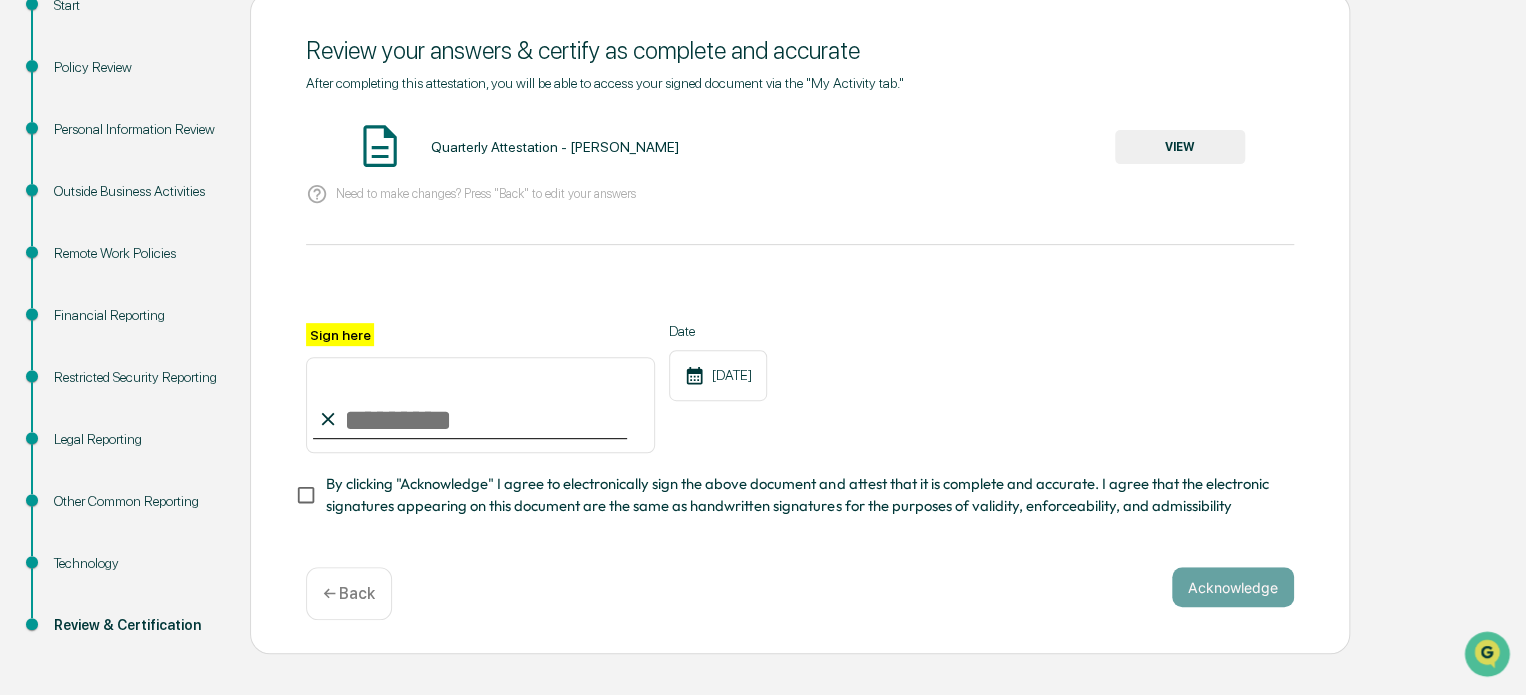 click on "Sign here" at bounding box center [480, 405] 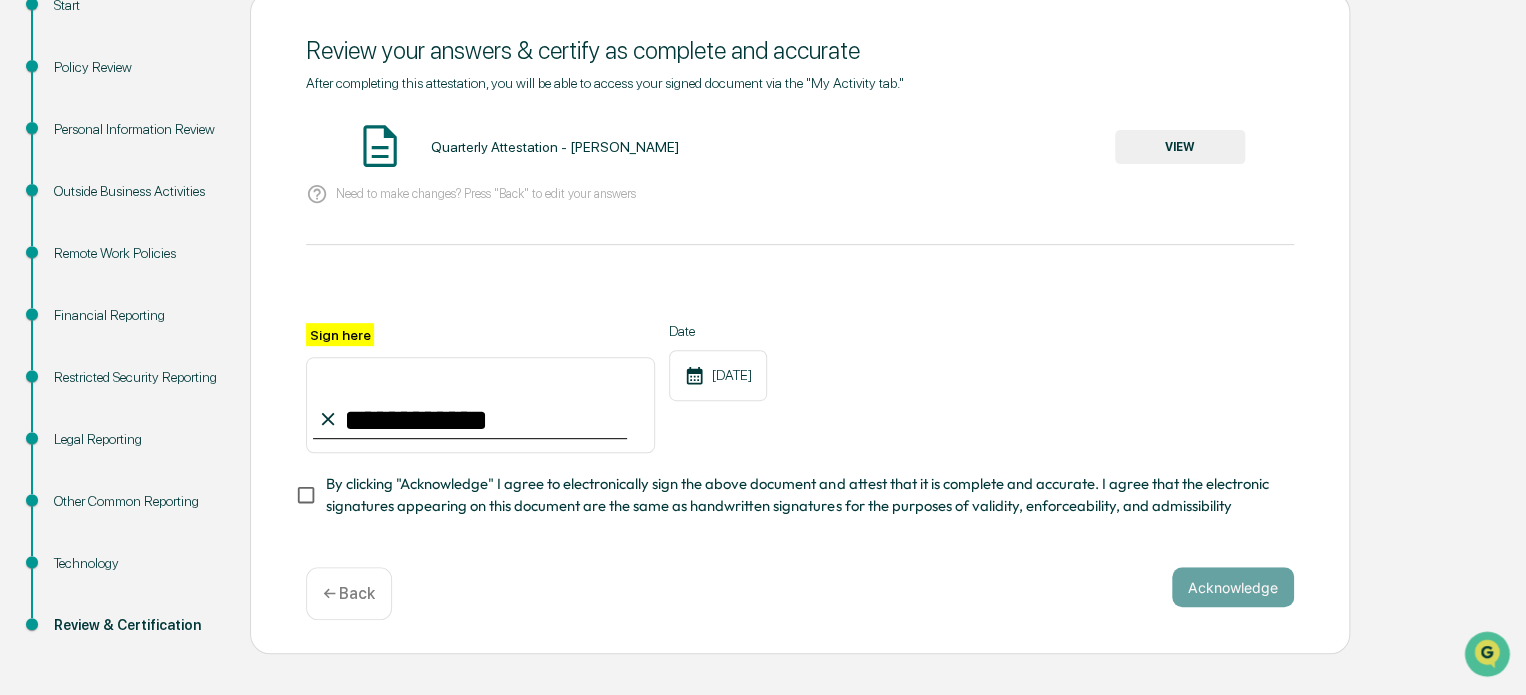 type on "**********" 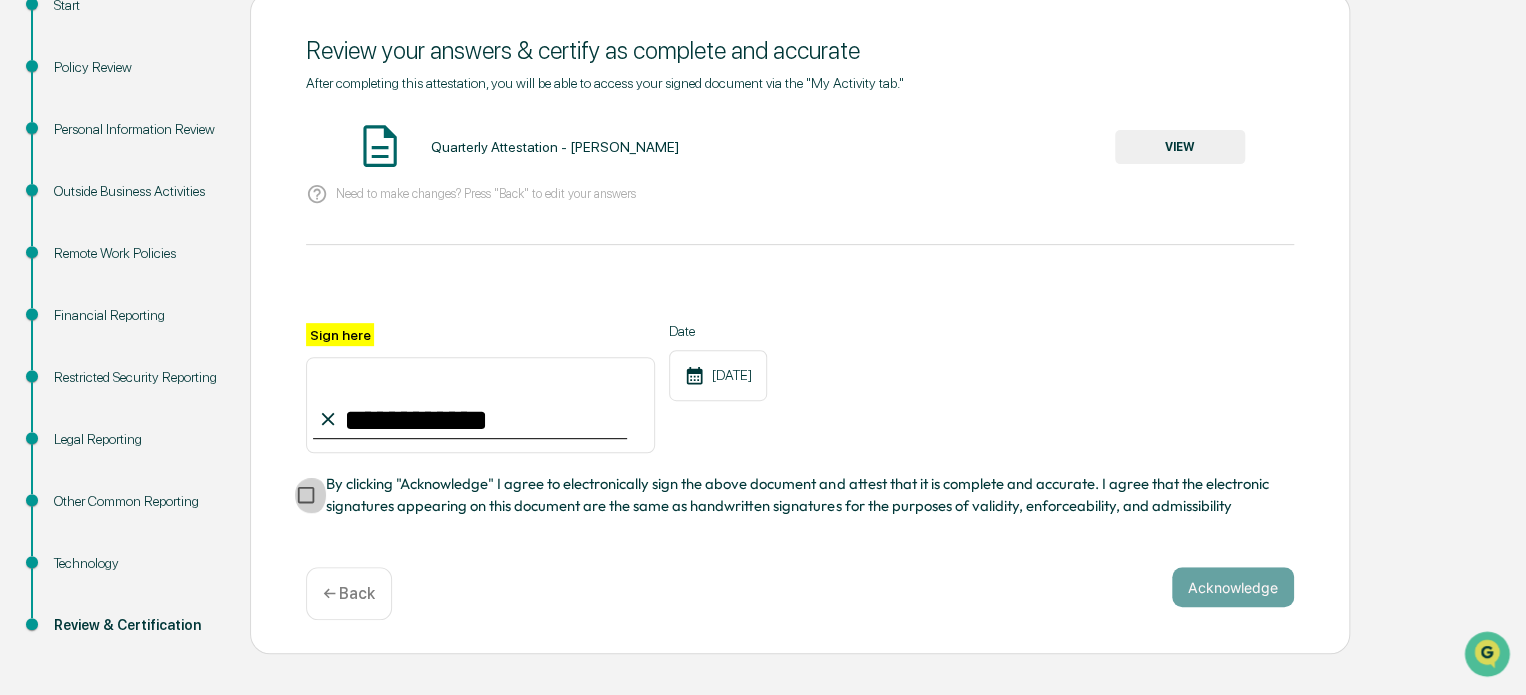 click on "By clicking "Acknowledge" I agree to electronically sign the above document and attest that it is complete and accurate. I agree that the electronic signatures appearing on this document are the same as handwritten signatures for the purposes of validity, enforceability, and admissibility" at bounding box center [802, 495] 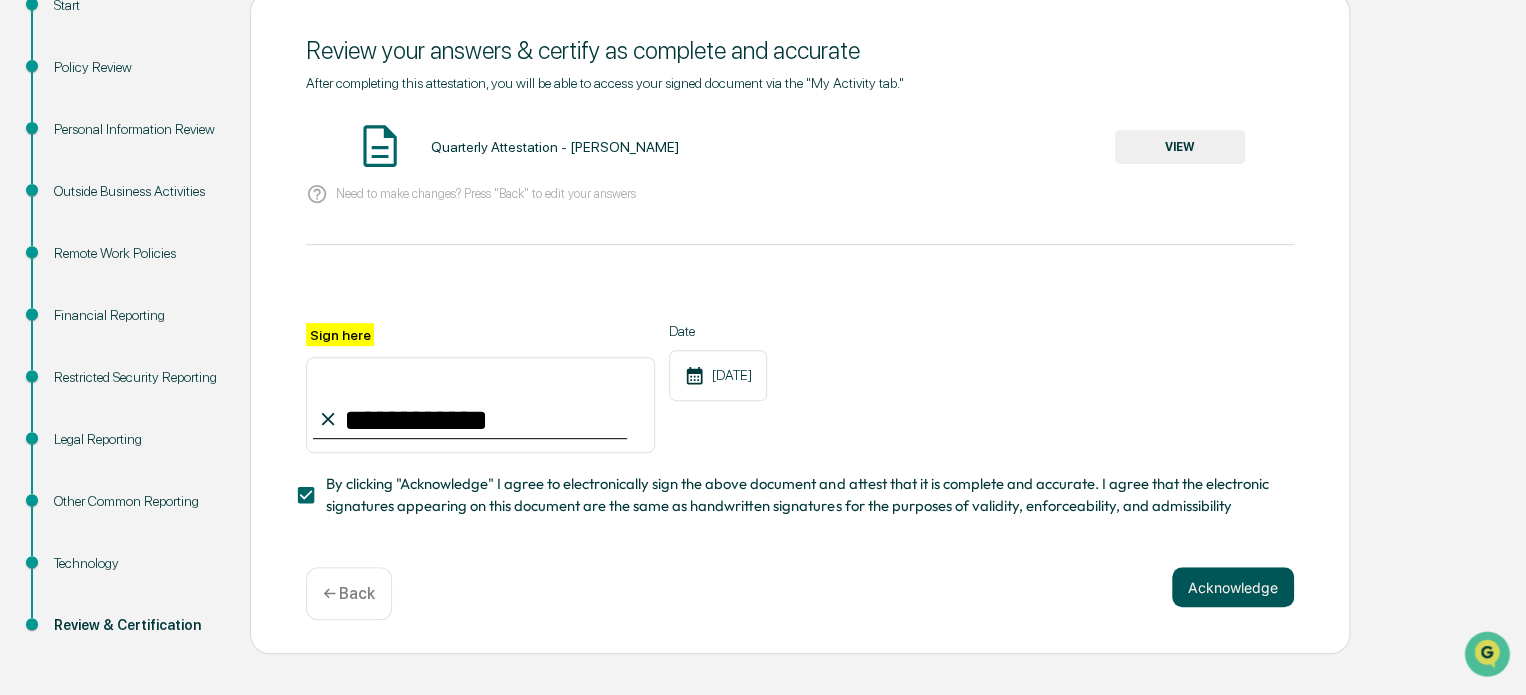 click on "Acknowledge" at bounding box center [1233, 587] 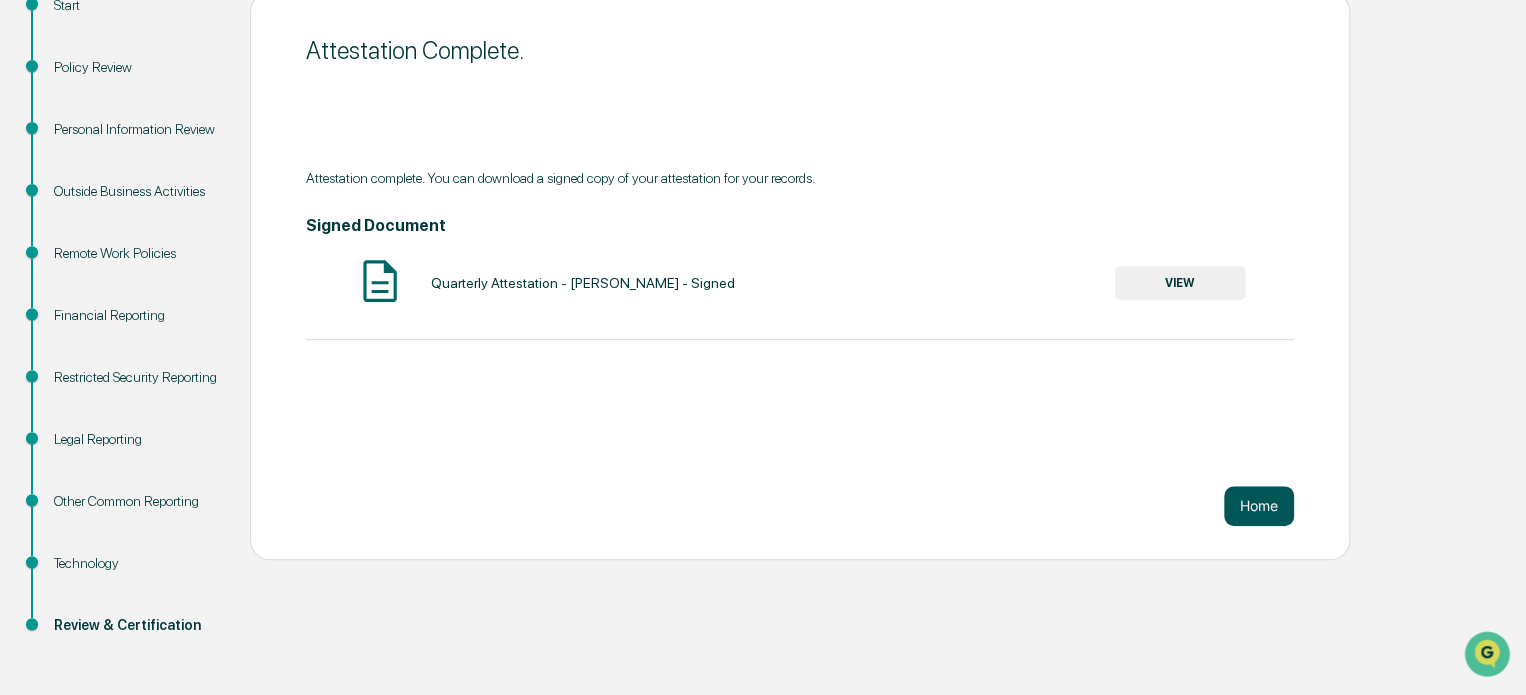 click on "Home" at bounding box center (1259, 506) 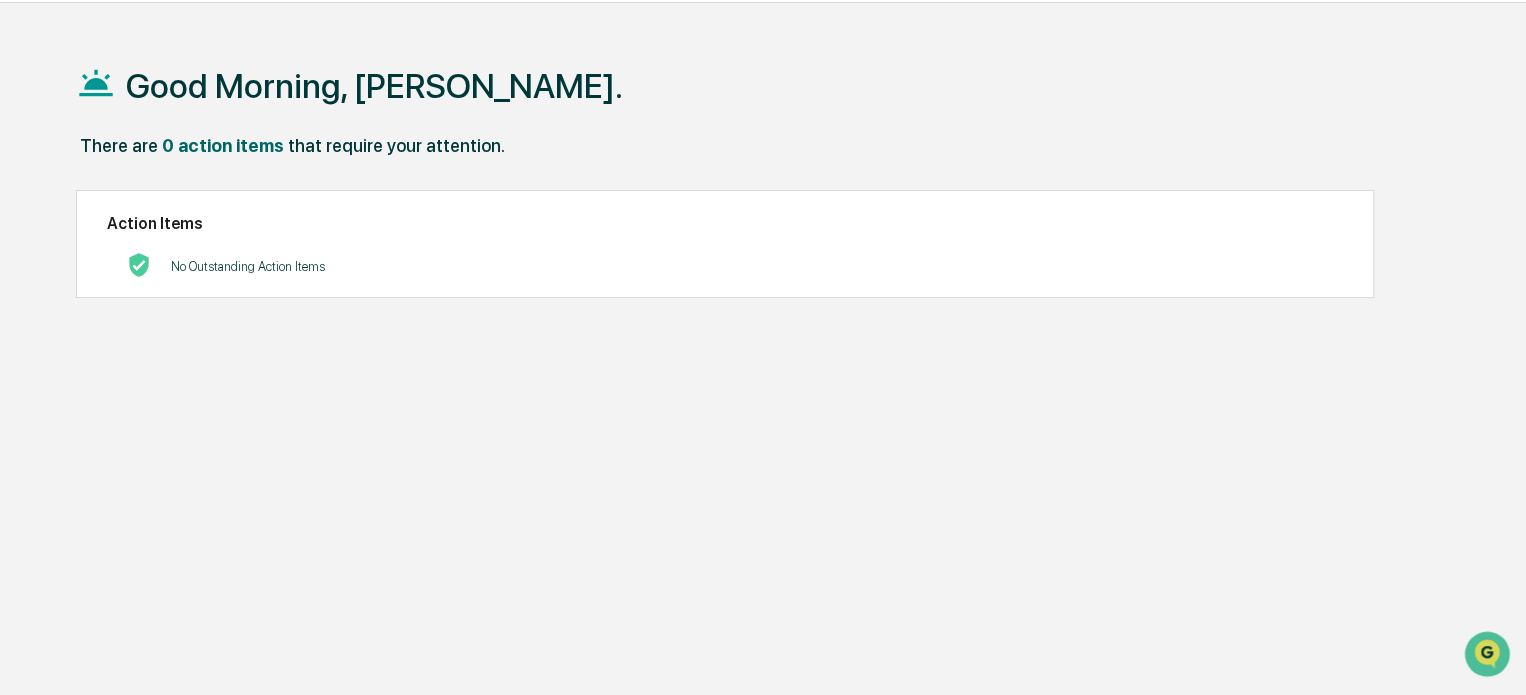scroll, scrollTop: 0, scrollLeft: 0, axis: both 